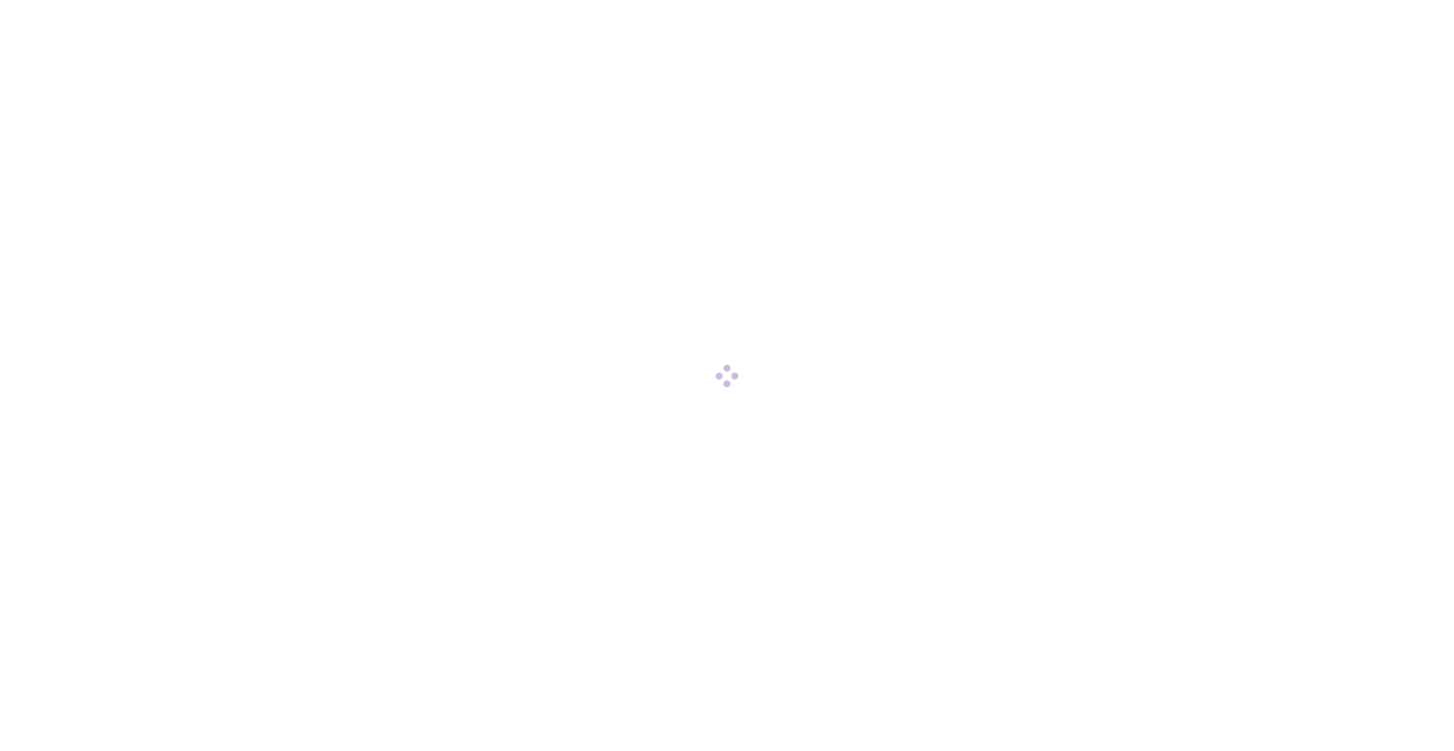 scroll, scrollTop: 0, scrollLeft: 0, axis: both 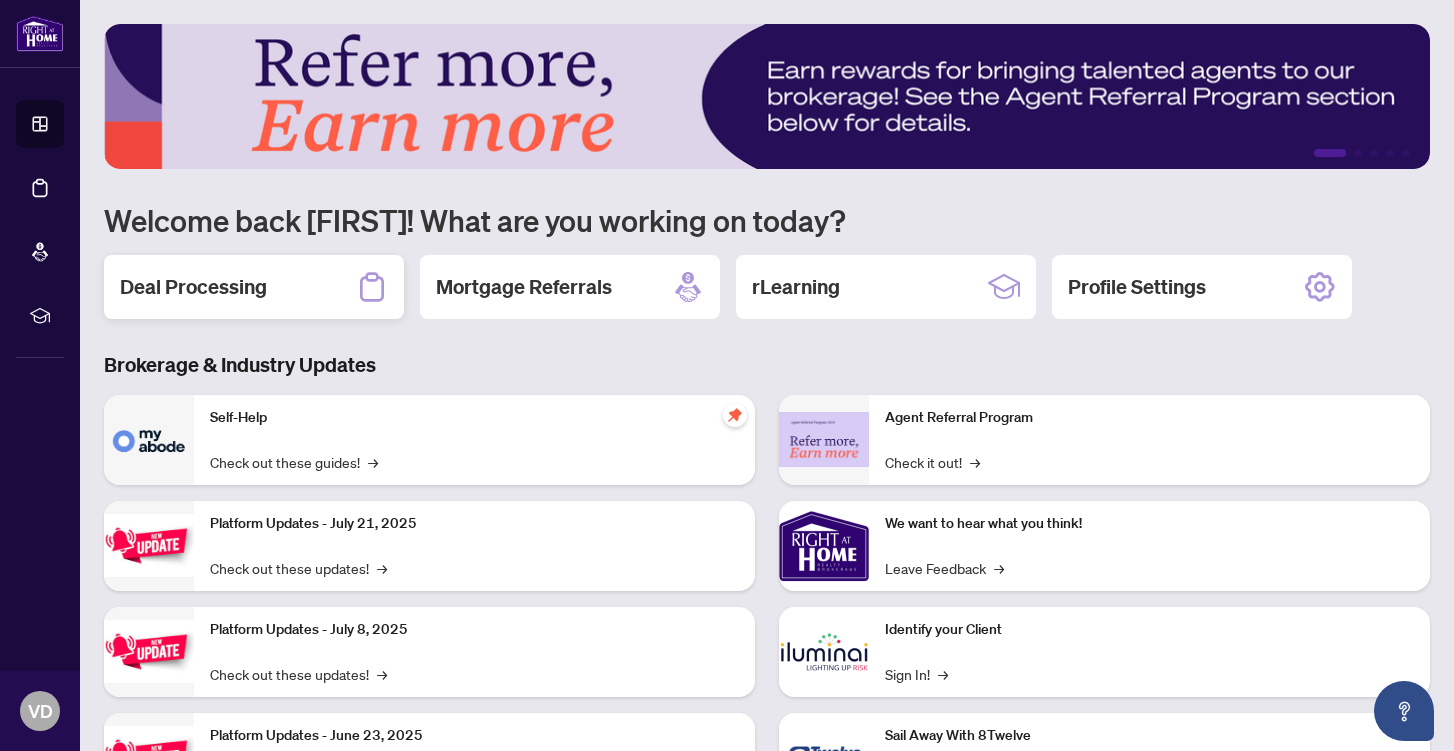 click on "Deal Processing" at bounding box center [254, 287] 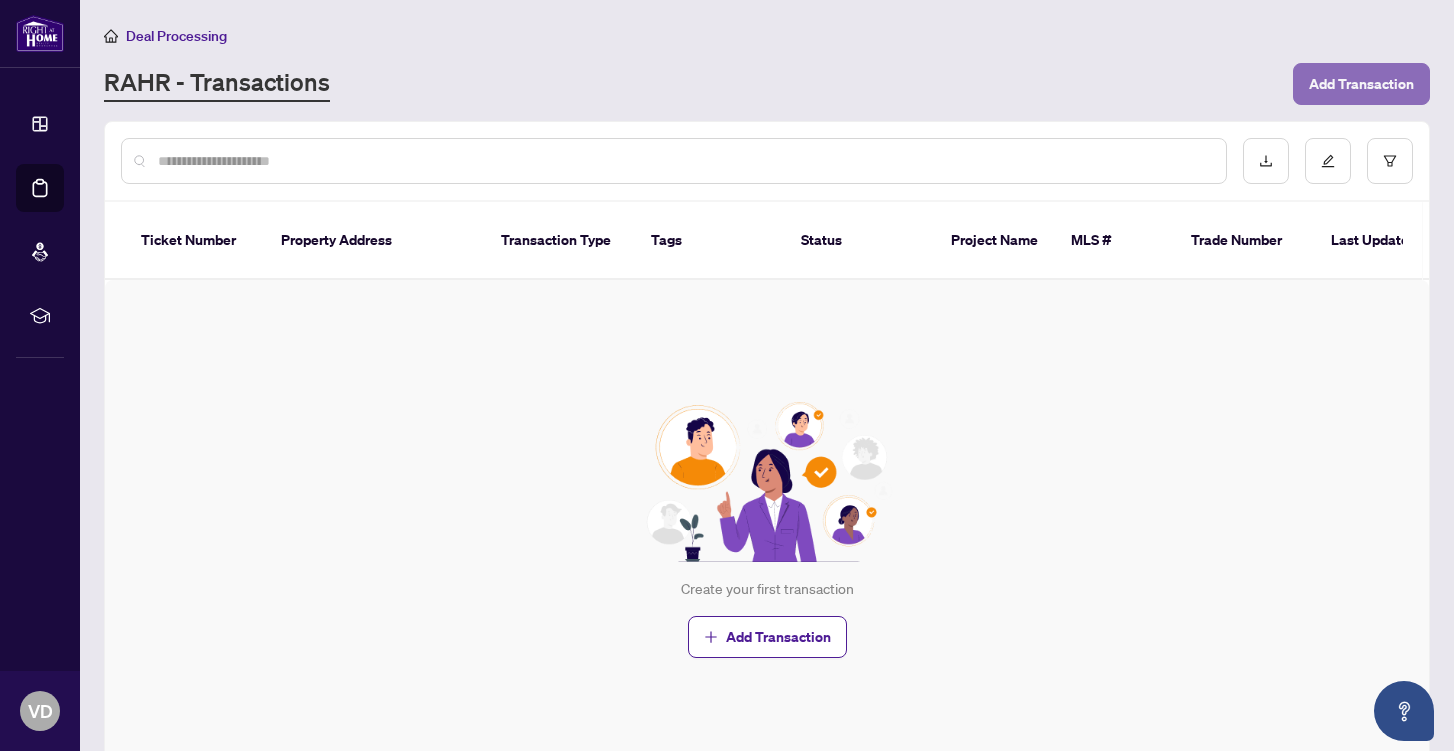 click on "Add Transaction" at bounding box center (1361, 84) 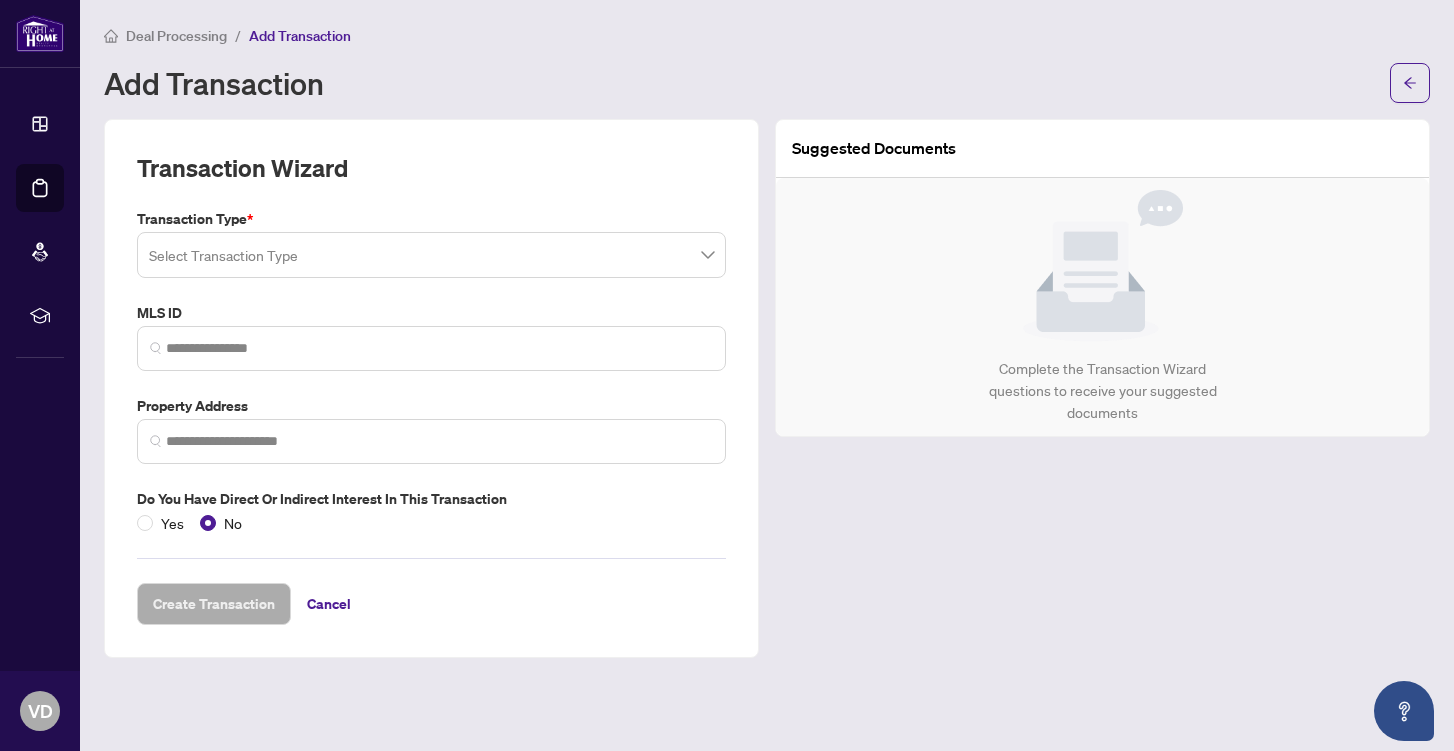 click at bounding box center (431, 255) 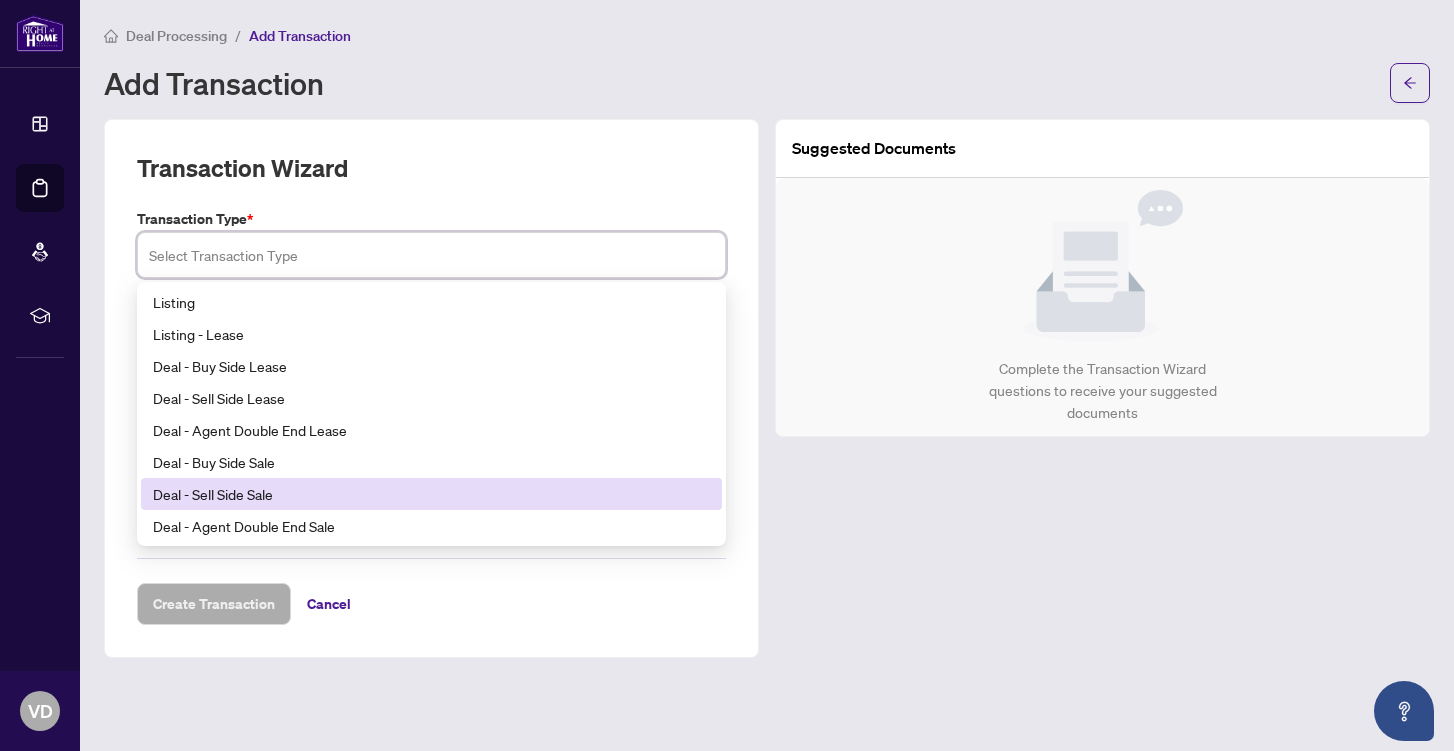 click on "Deal - Sell Side Sale" at bounding box center (431, 494) 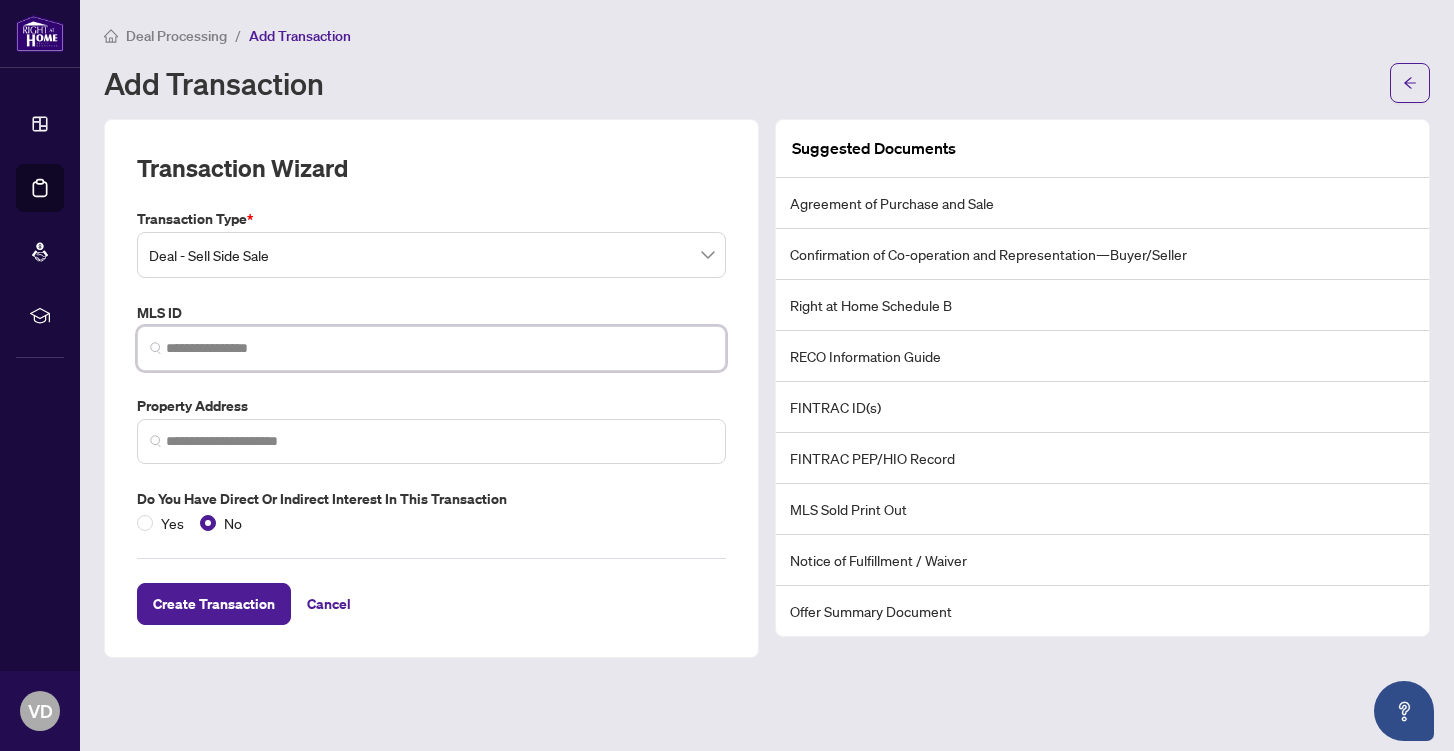 click at bounding box center (439, 348) 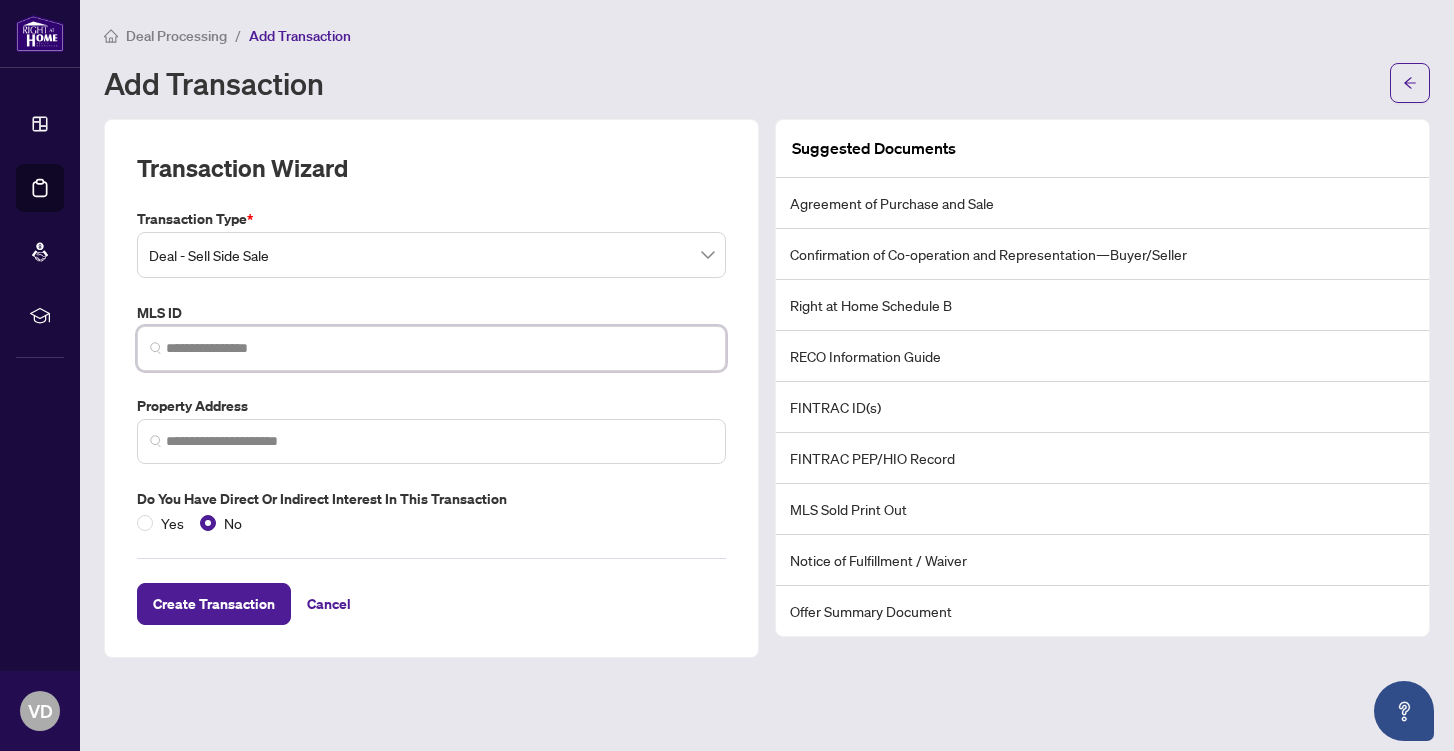 type on "*********" 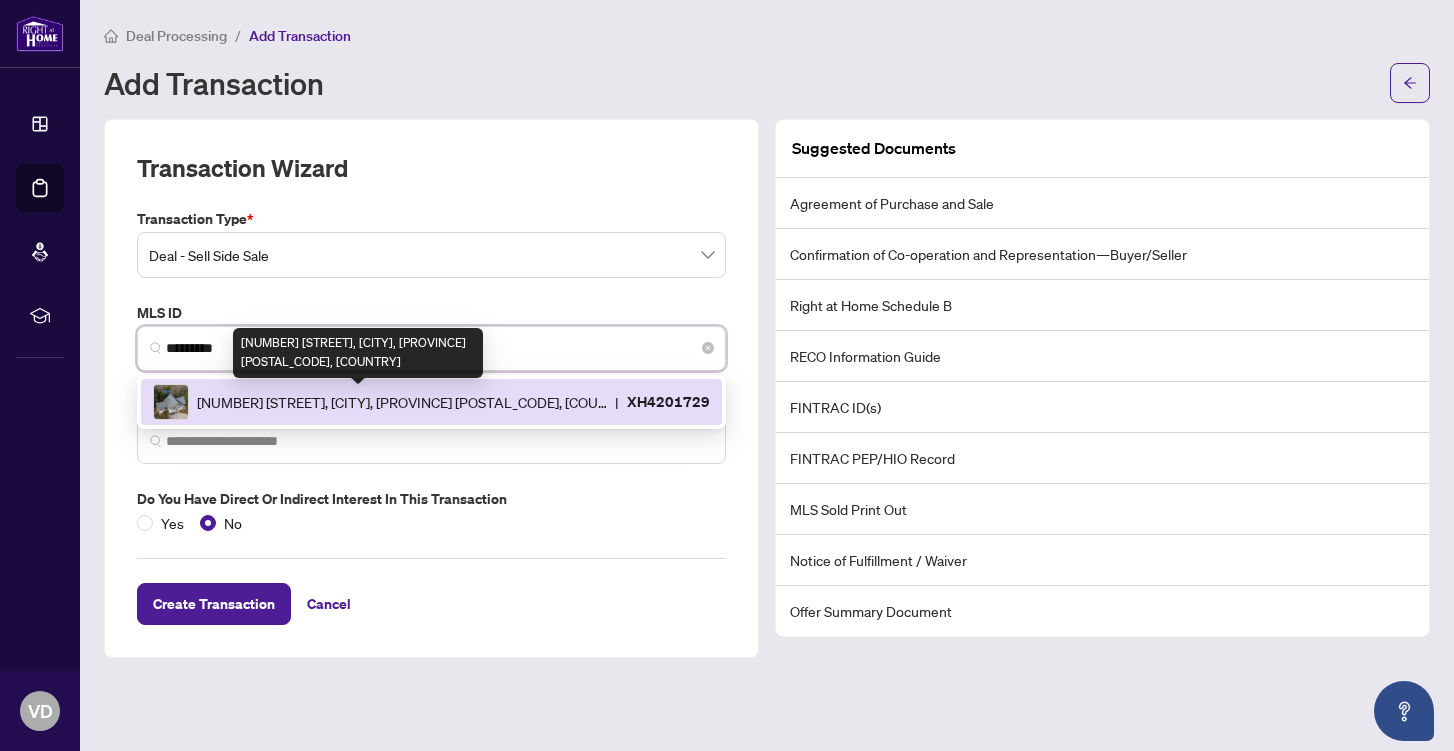 click on "[NUMBER] [STREET], [CITY], [PROVINCE] [POSTAL_CODE], [COUNTRY]" at bounding box center [402, 402] 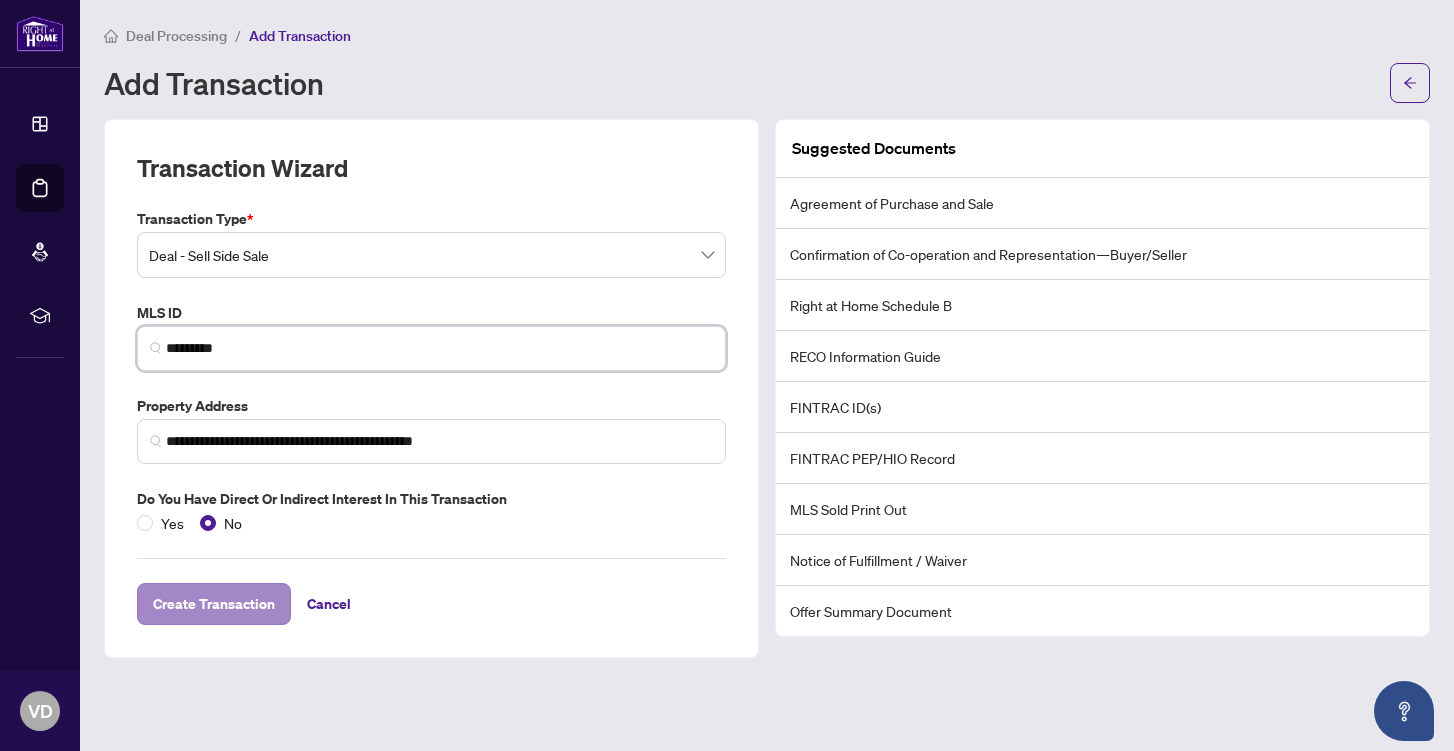 type on "*********" 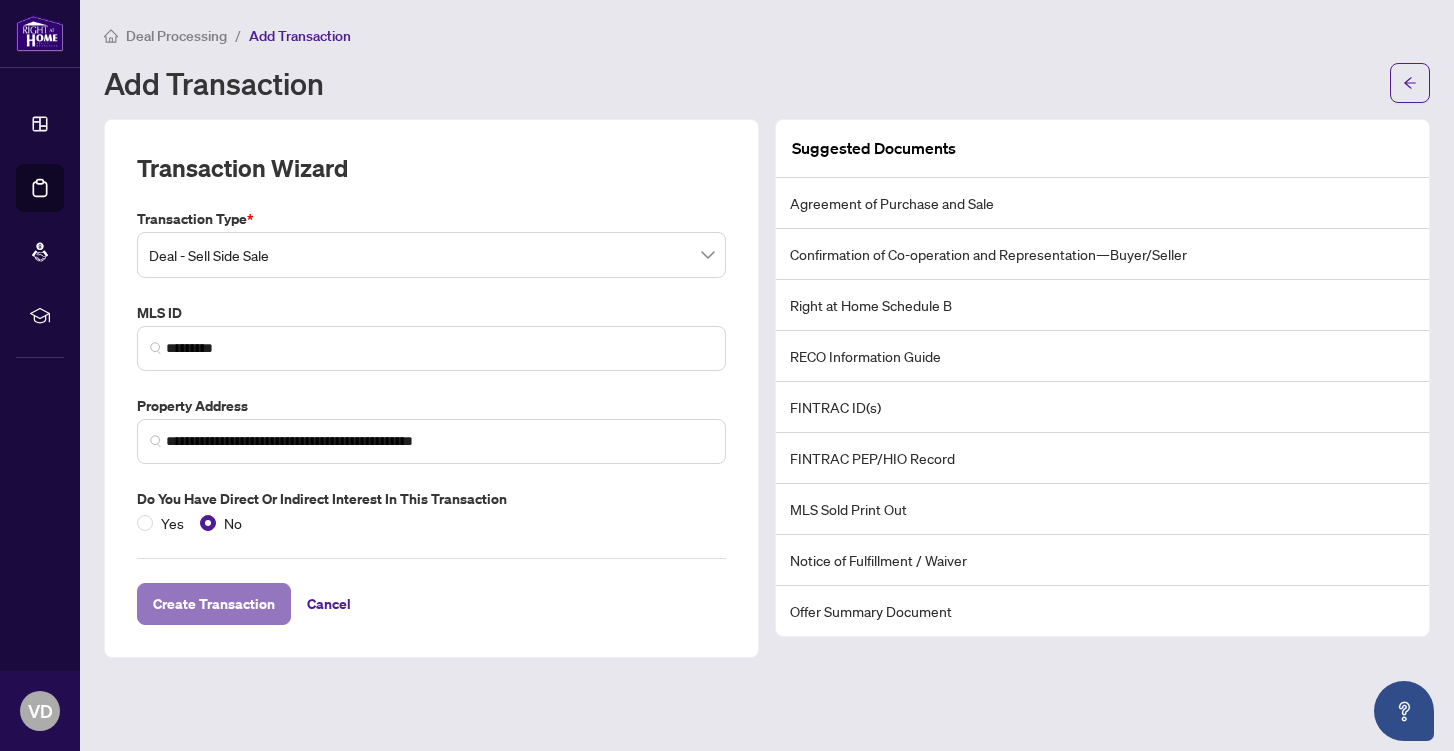 click on "Create Transaction" at bounding box center [214, 604] 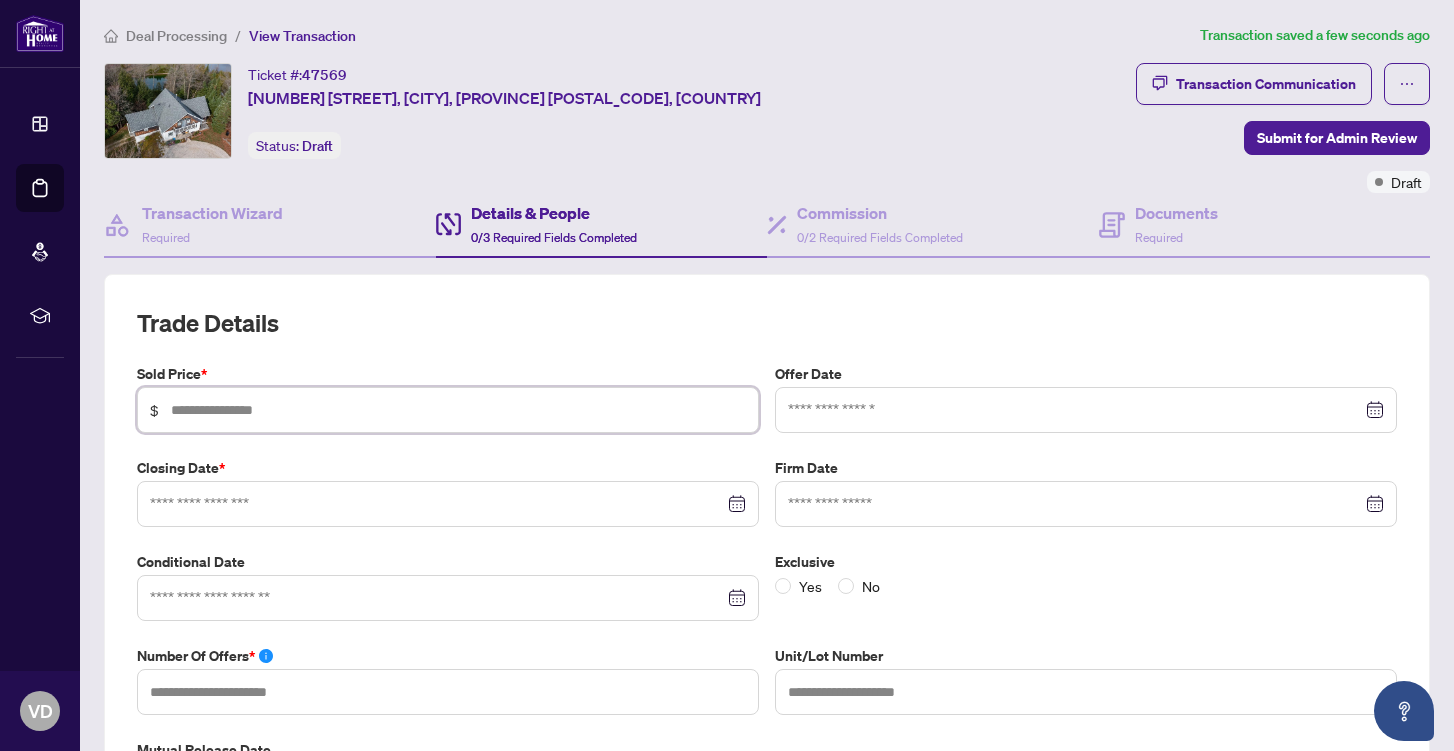 click at bounding box center [458, 410] 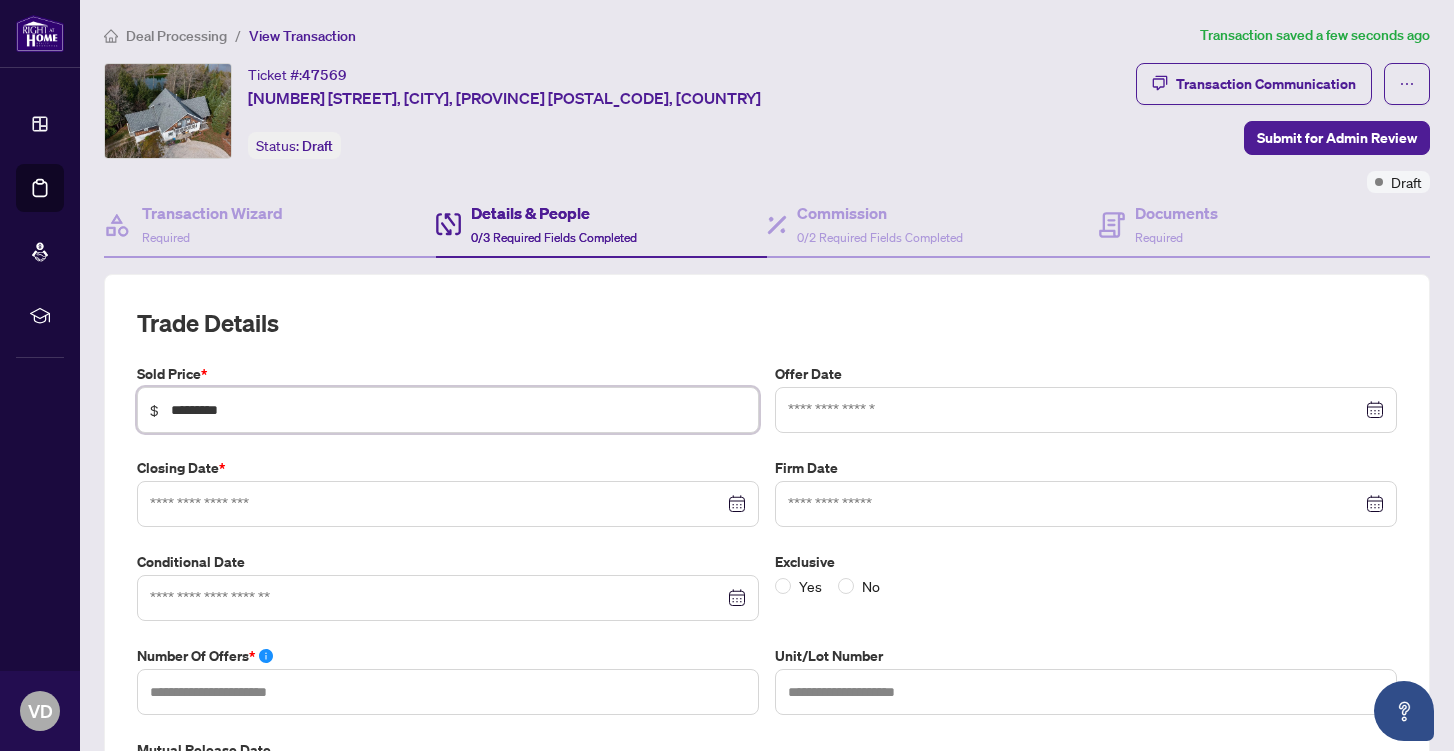 type on "*********" 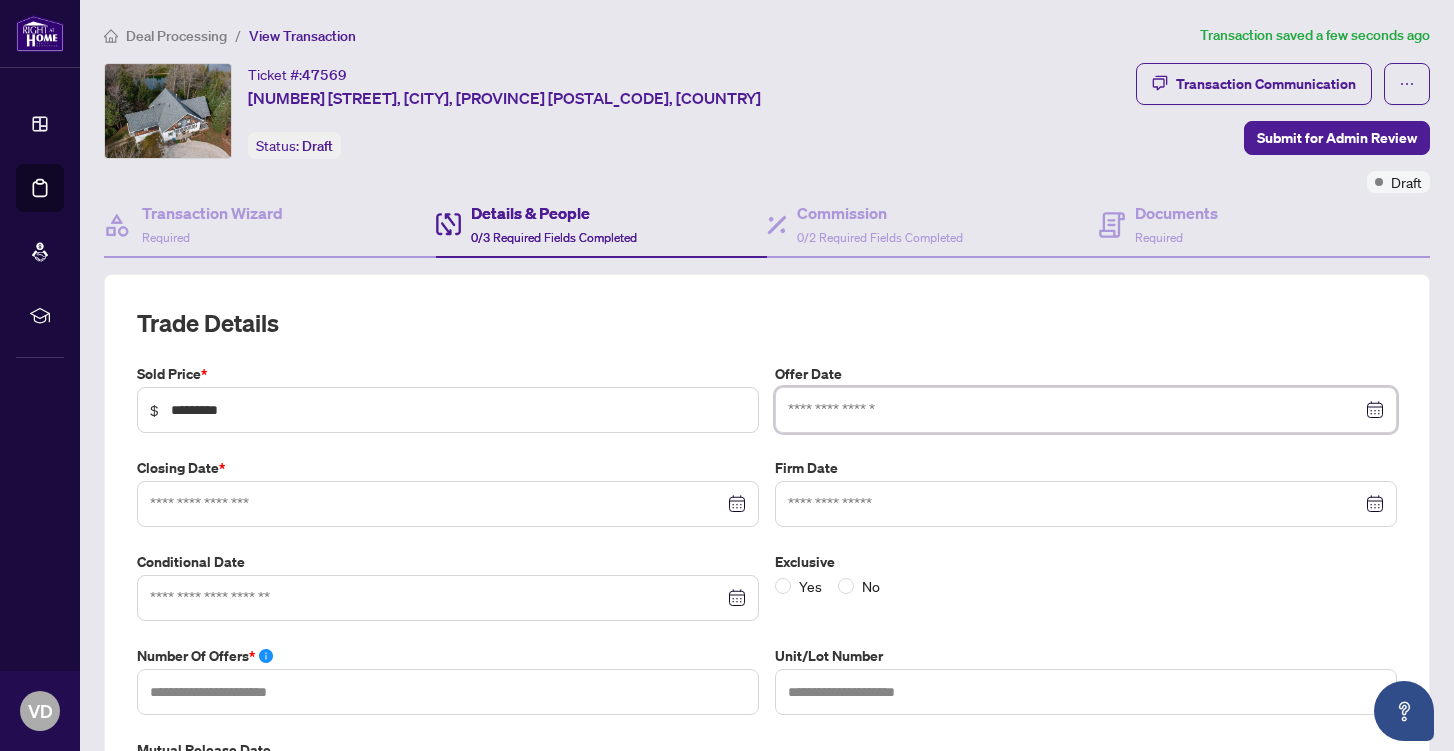 click at bounding box center [1075, 410] 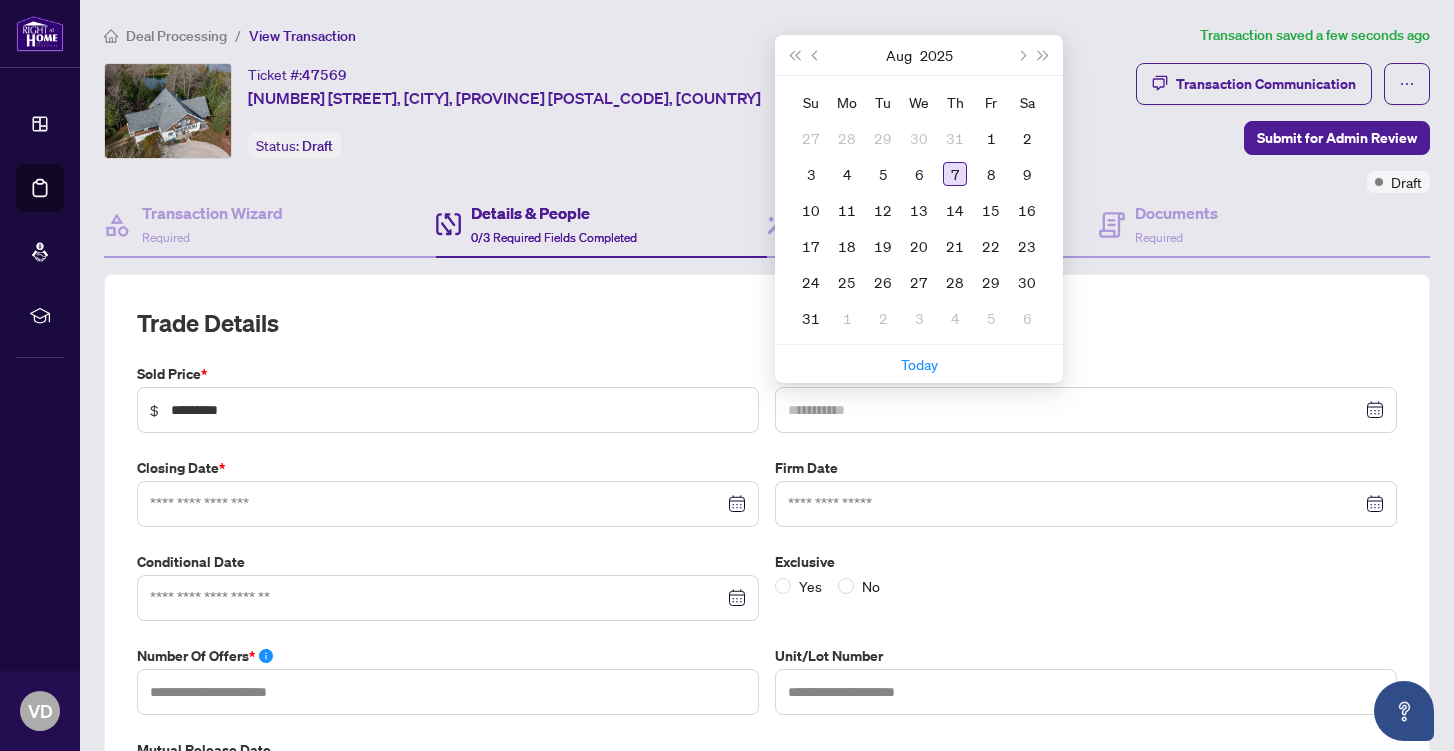 click on "7" at bounding box center (955, 174) 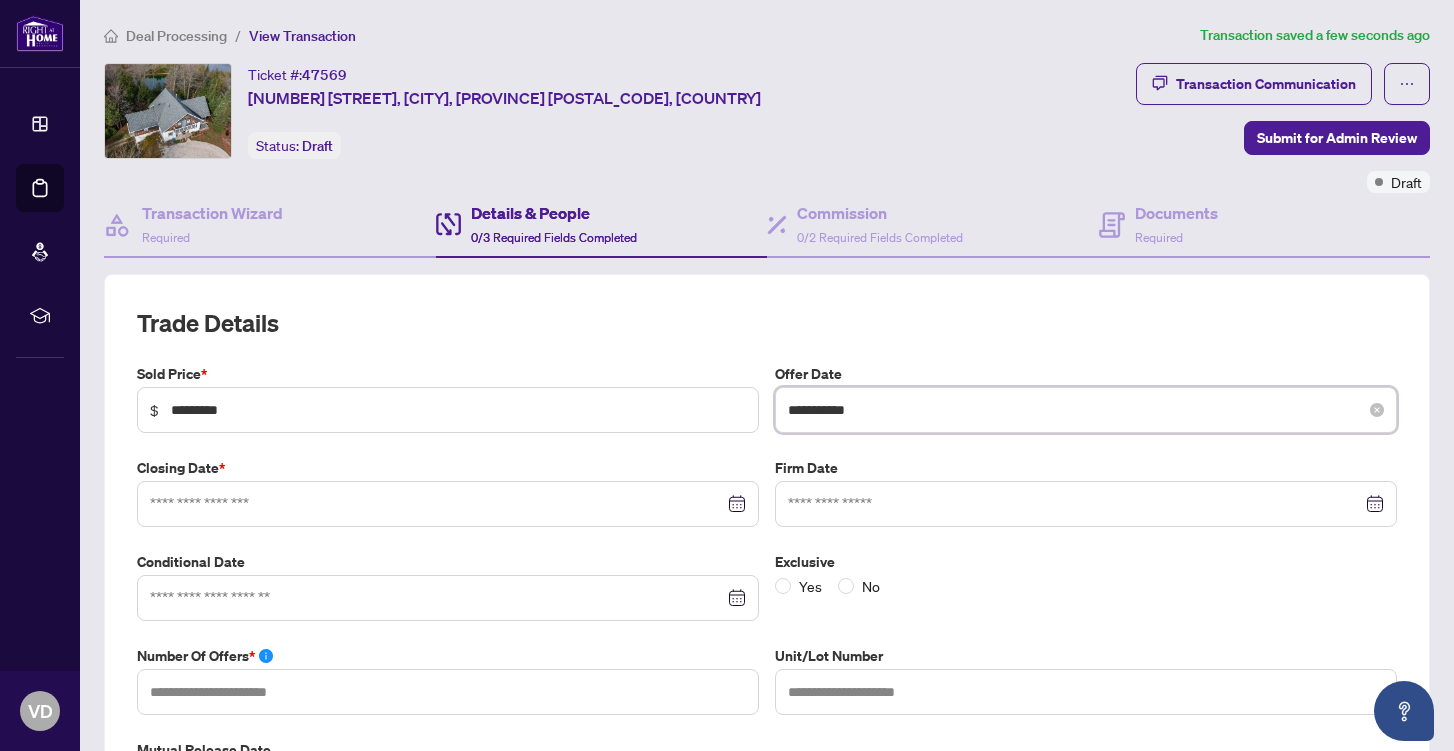 click on "**********" at bounding box center (1075, 410) 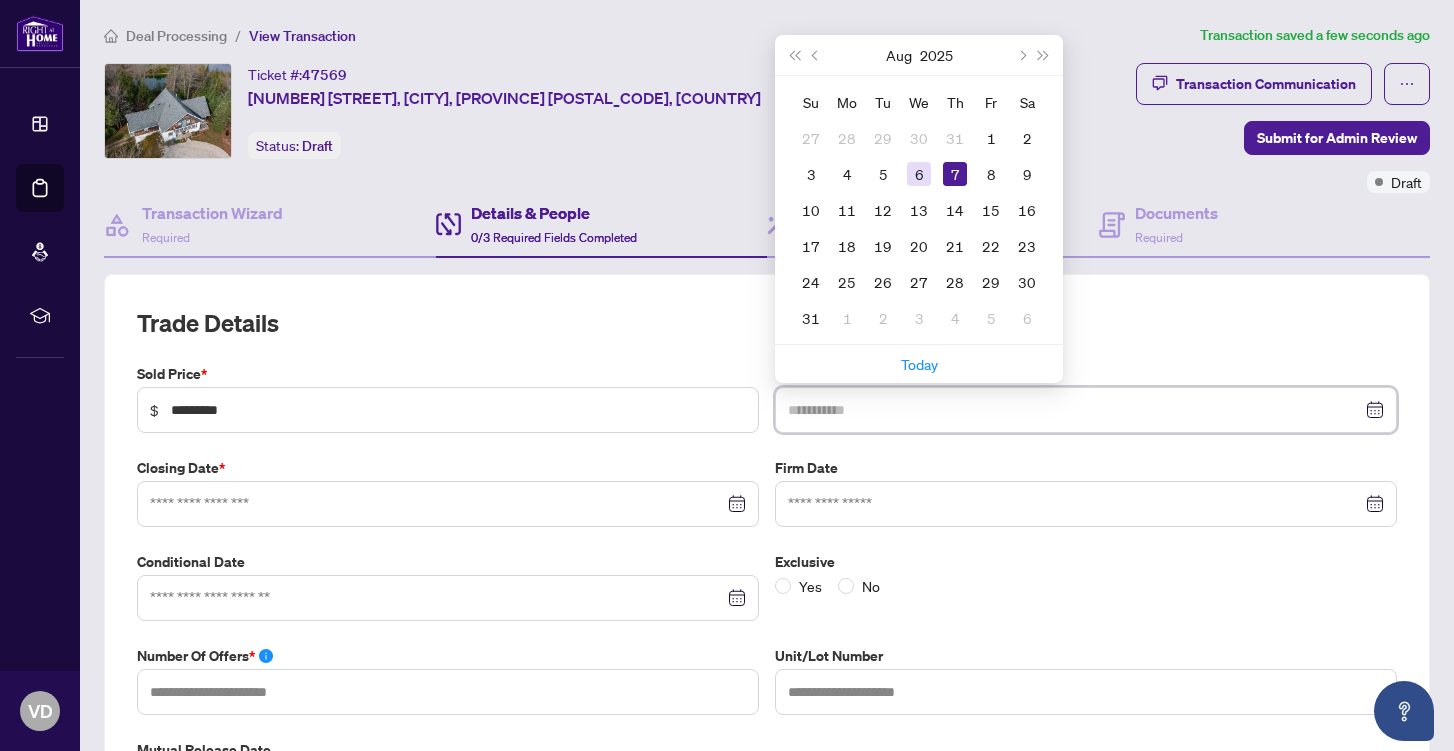 type on "**********" 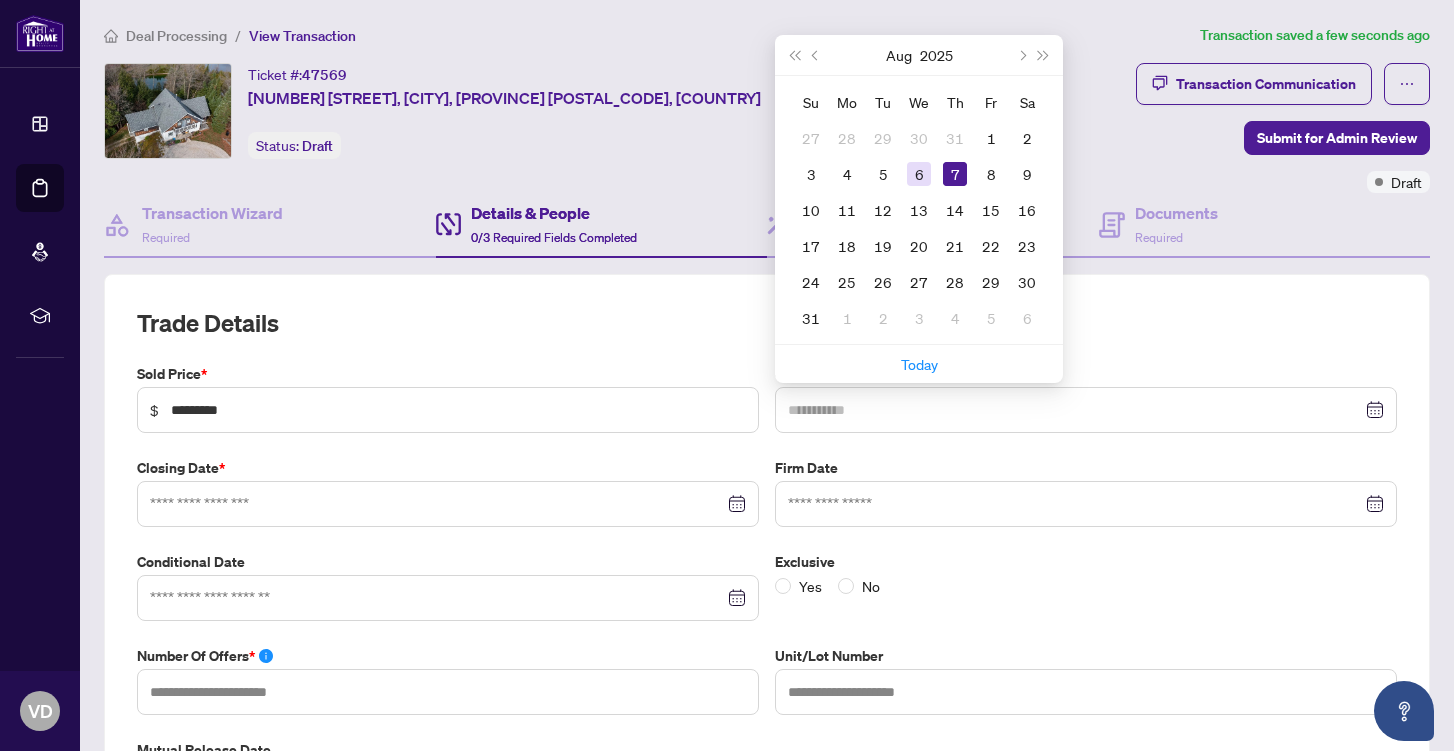 click on "6" at bounding box center [919, 174] 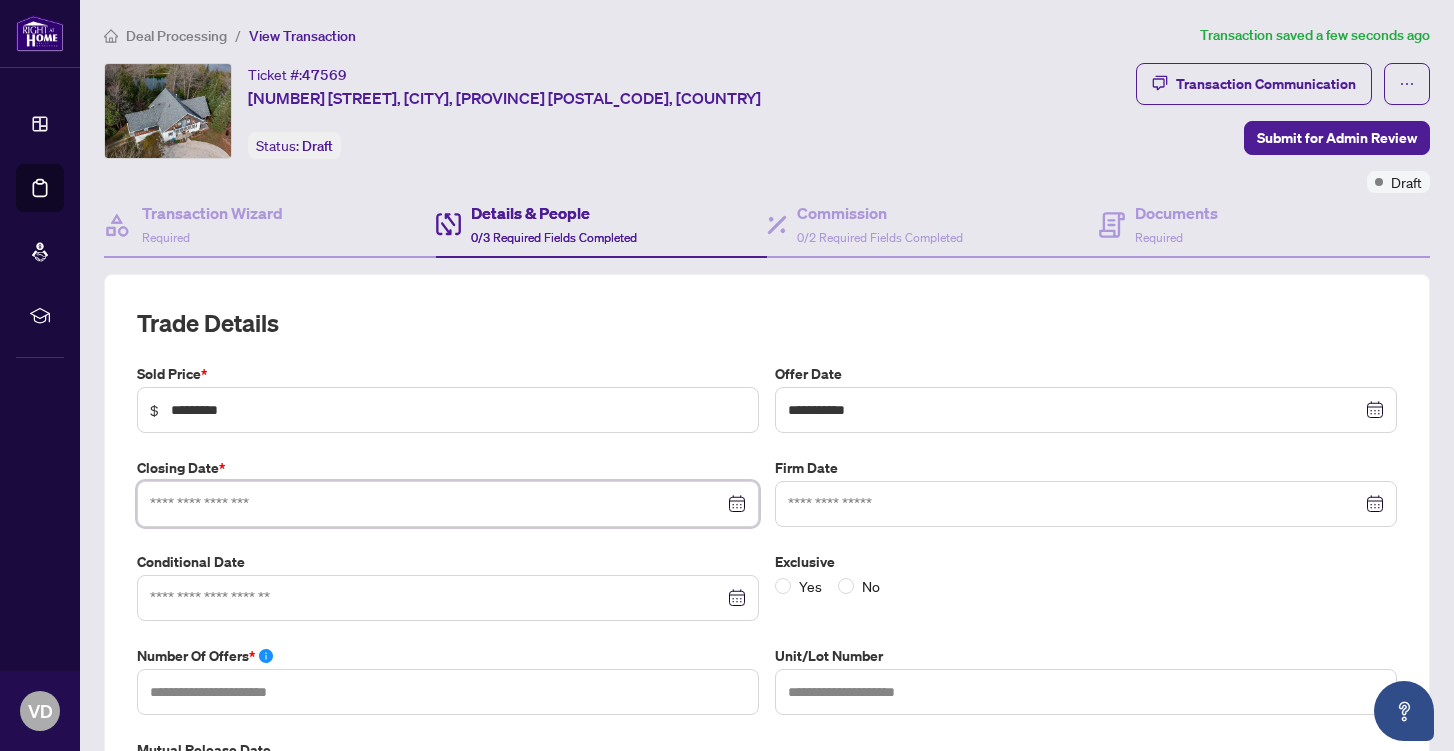 click at bounding box center (437, 504) 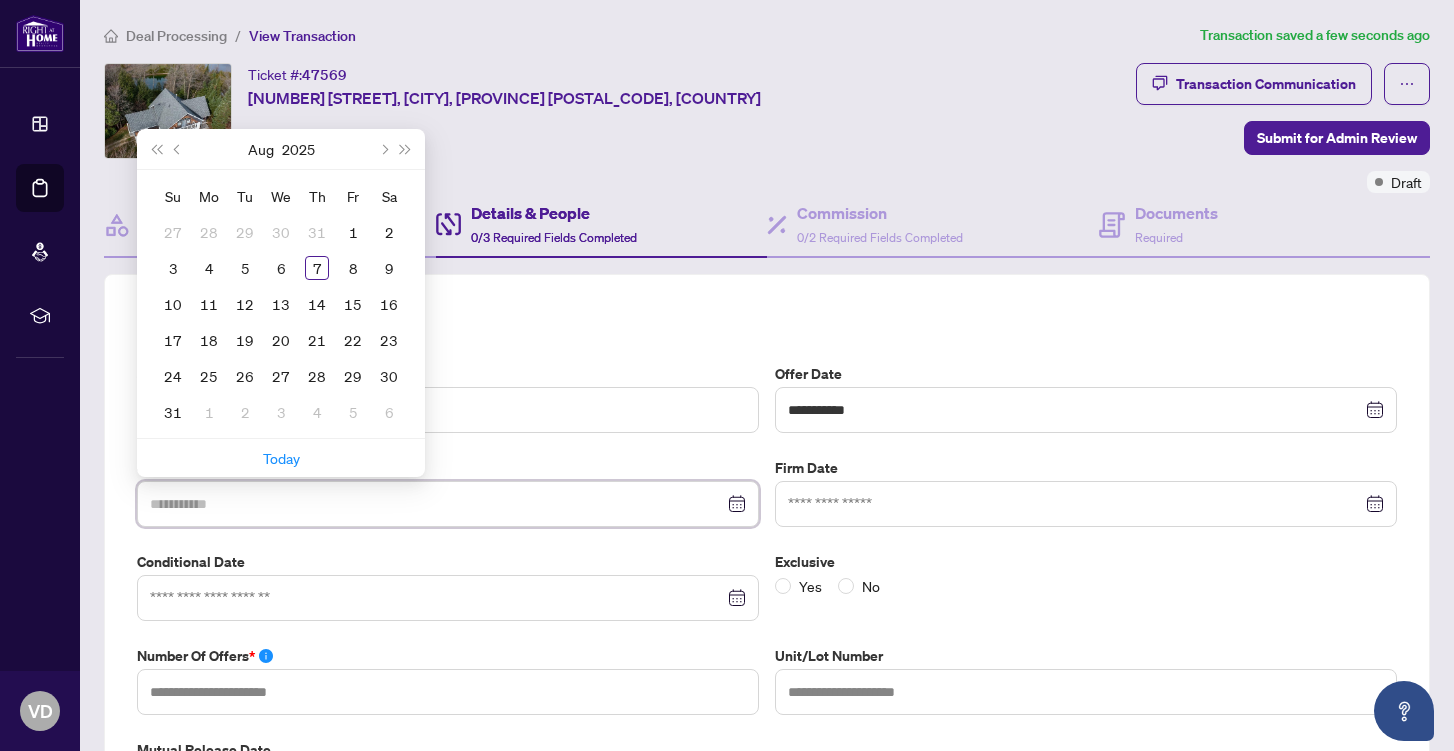 type on "**********" 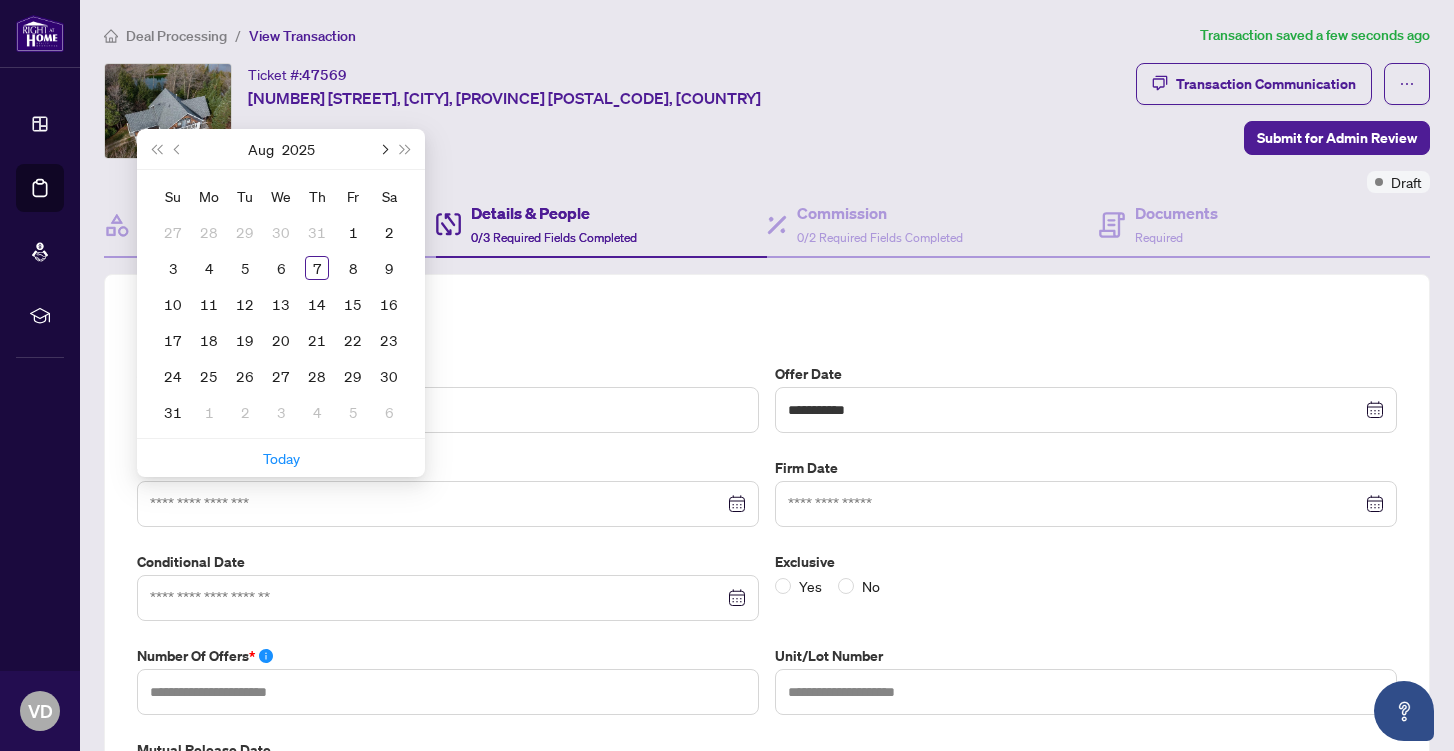 click at bounding box center [383, 149] 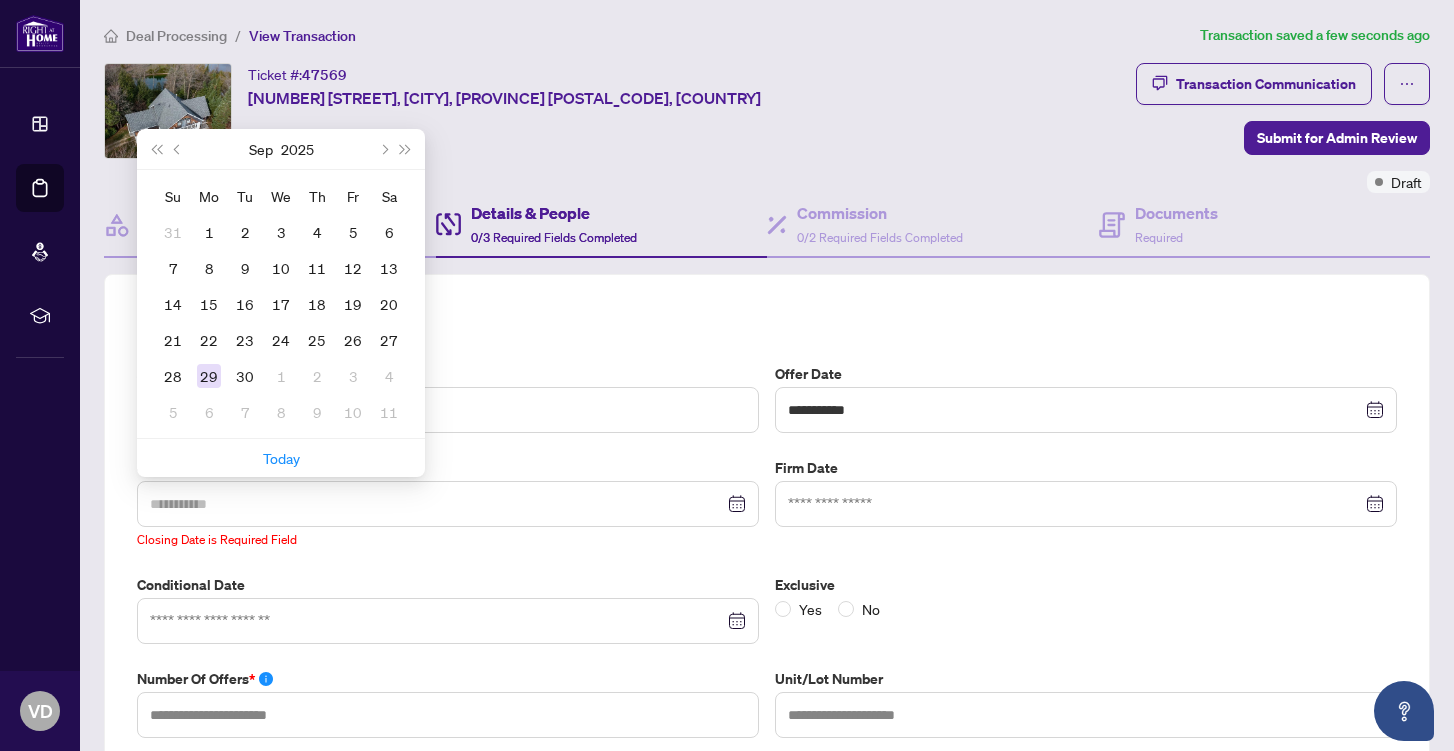 type on "**********" 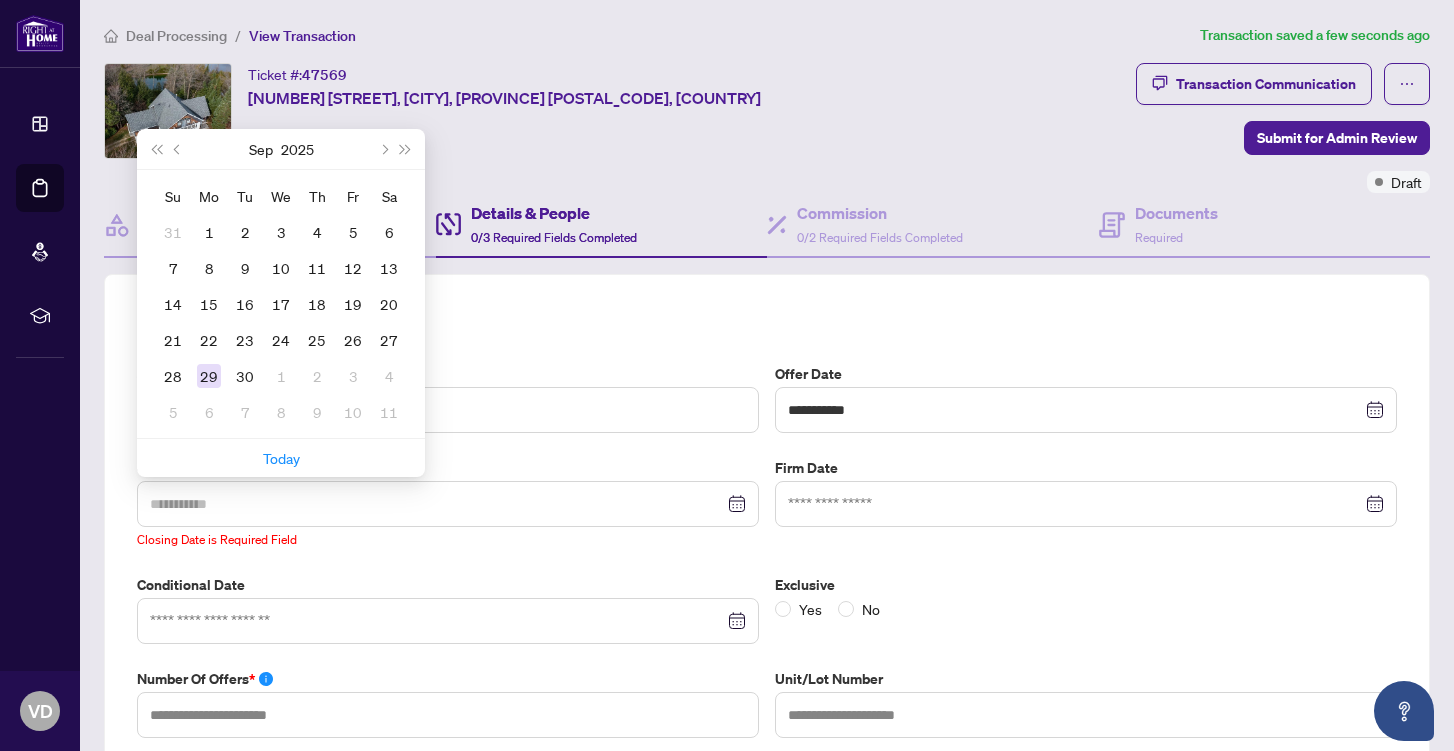 click on "29" at bounding box center [209, 376] 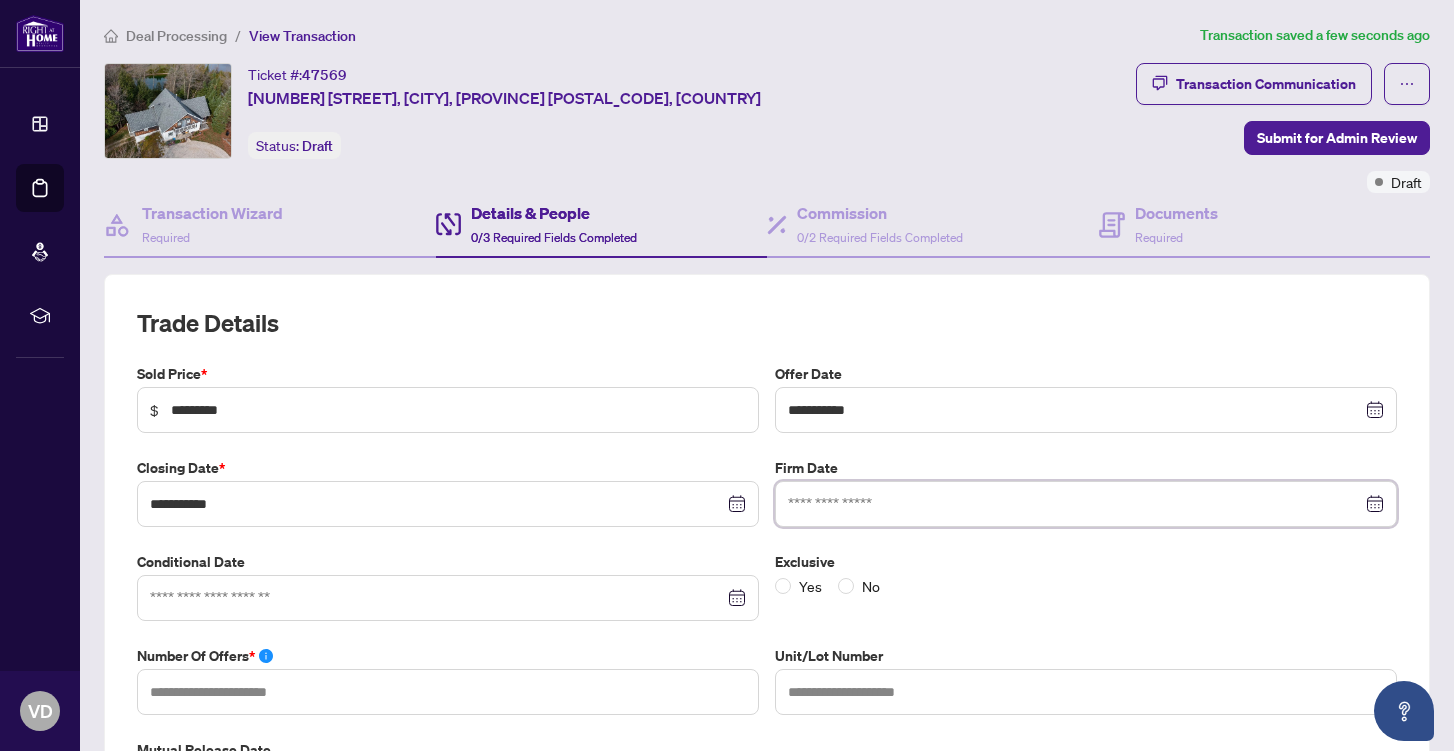 click at bounding box center [1075, 504] 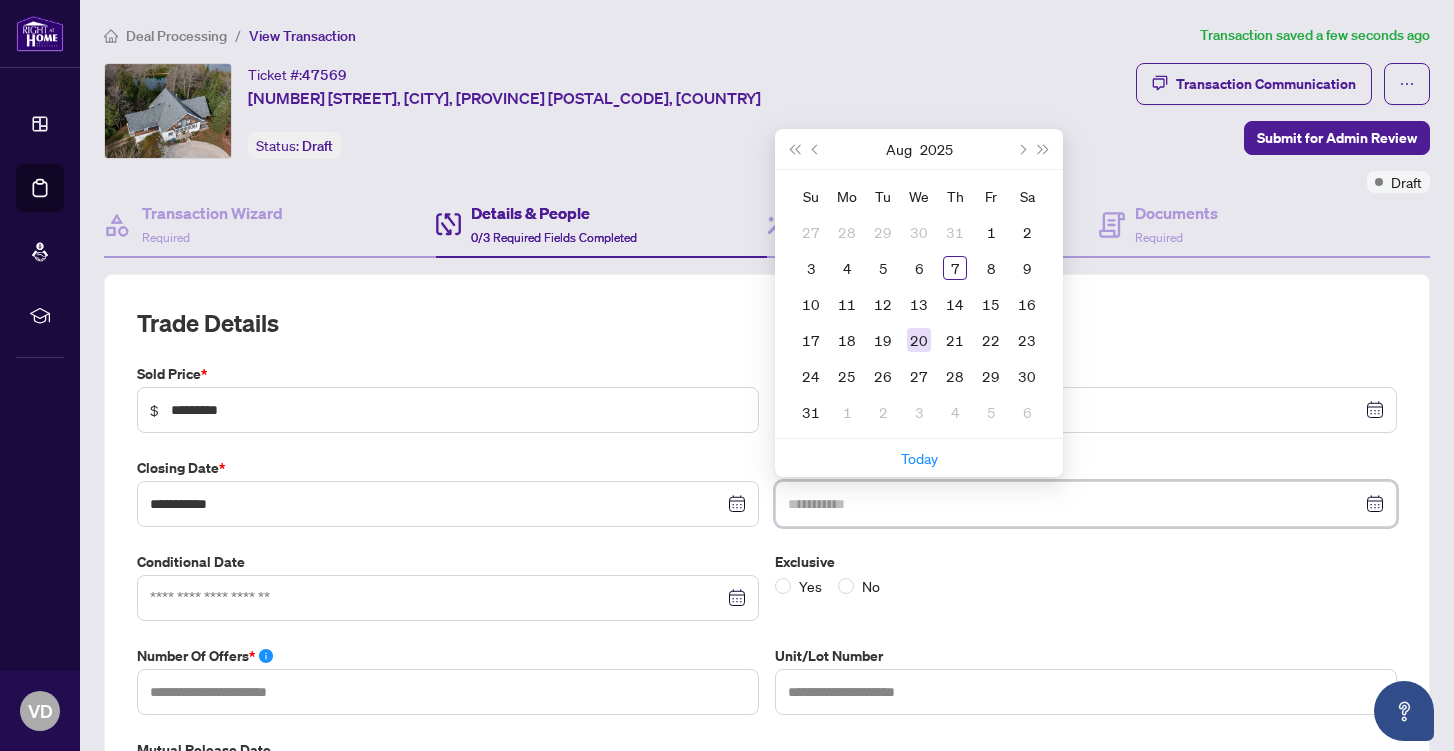 type on "**********" 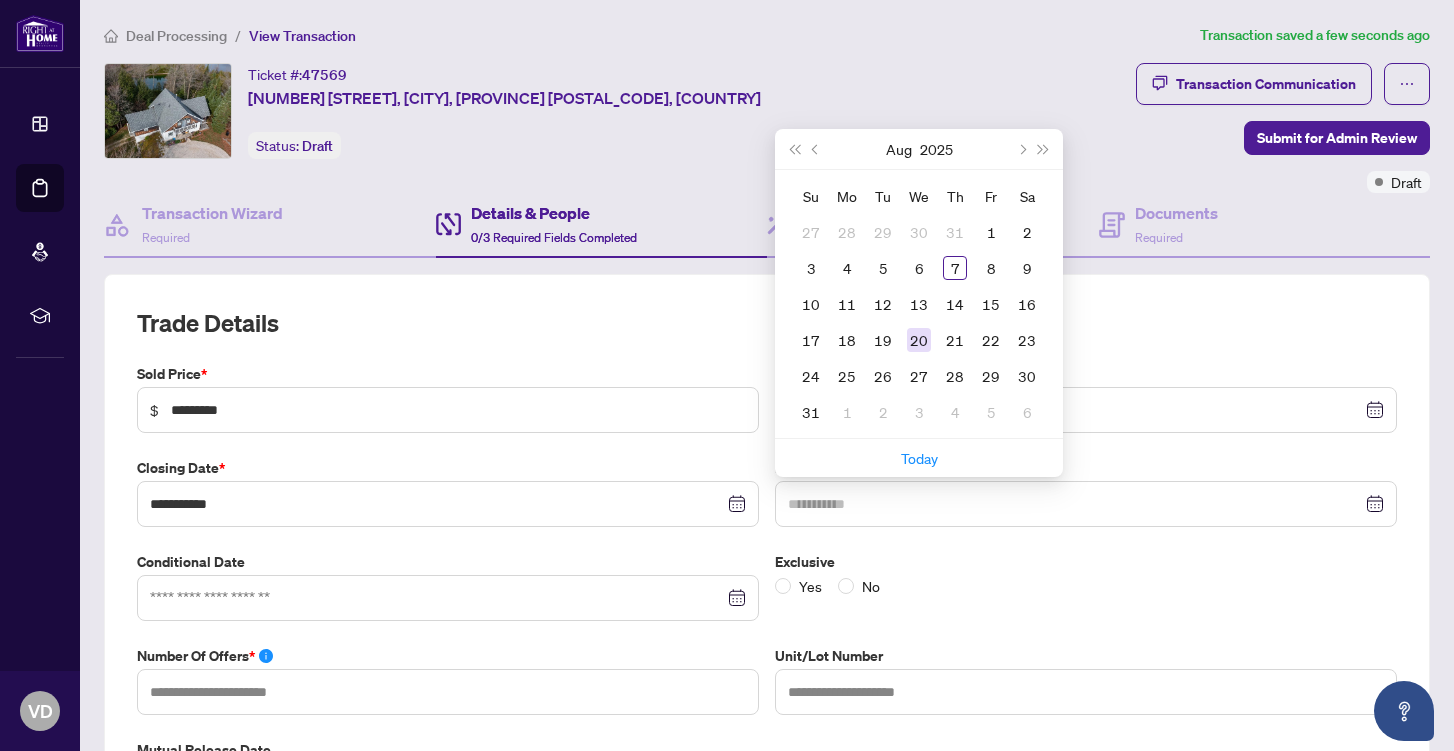 click on "20" at bounding box center (919, 340) 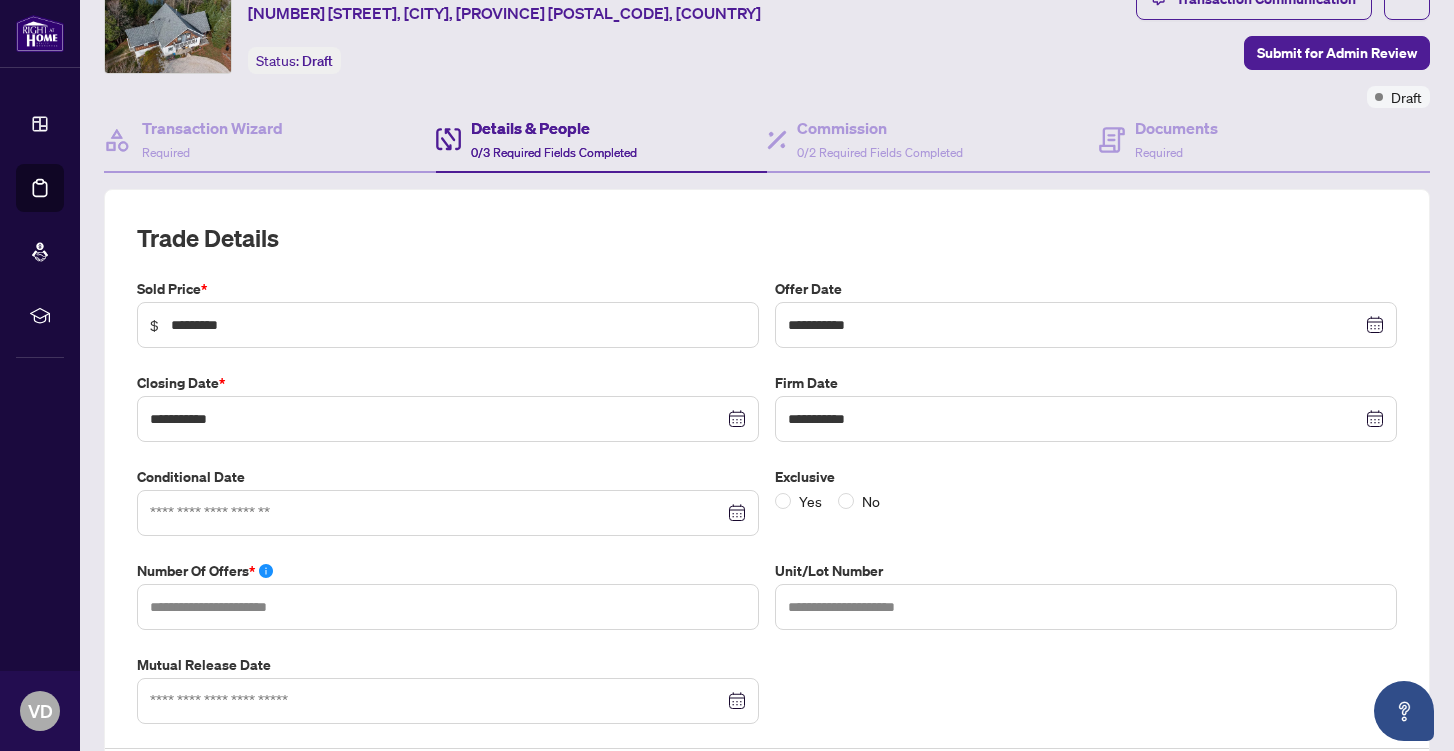 scroll, scrollTop: 102, scrollLeft: 0, axis: vertical 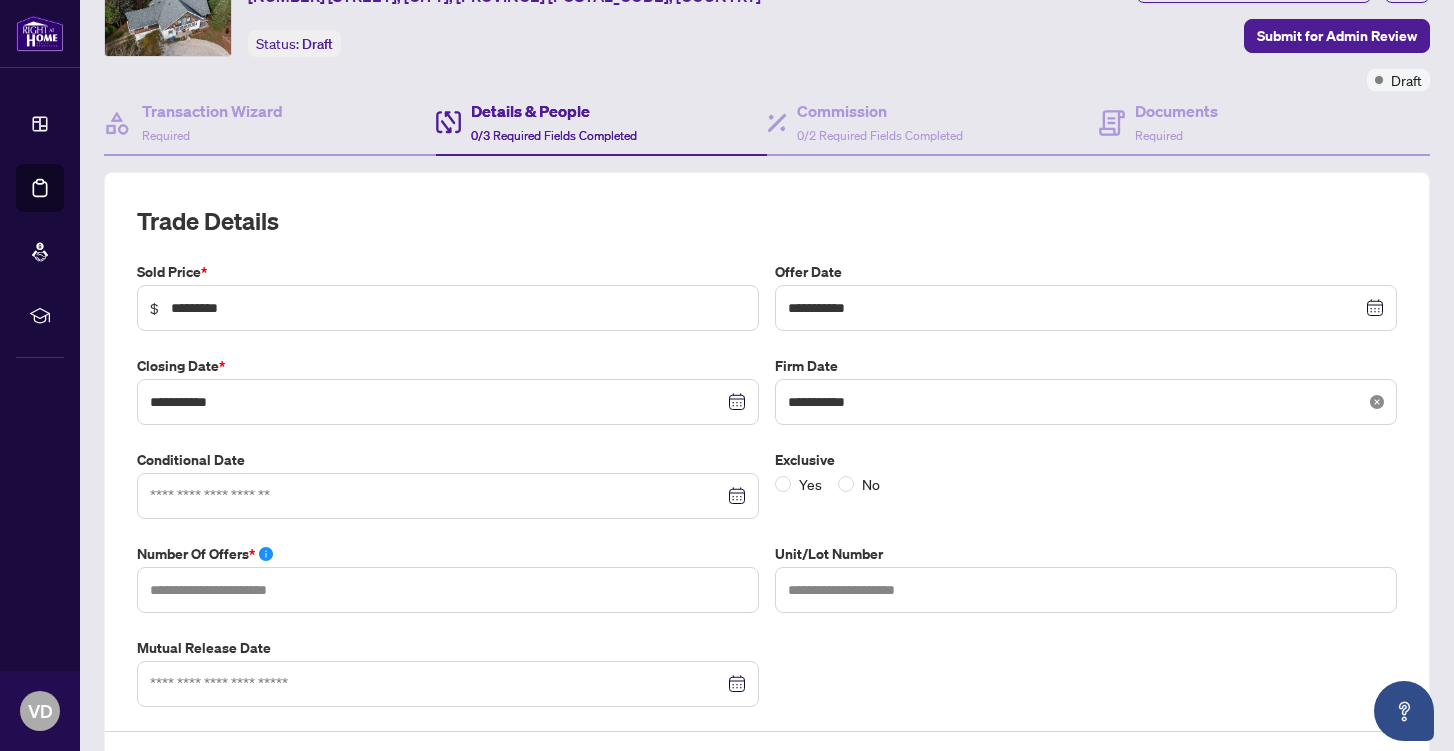 click 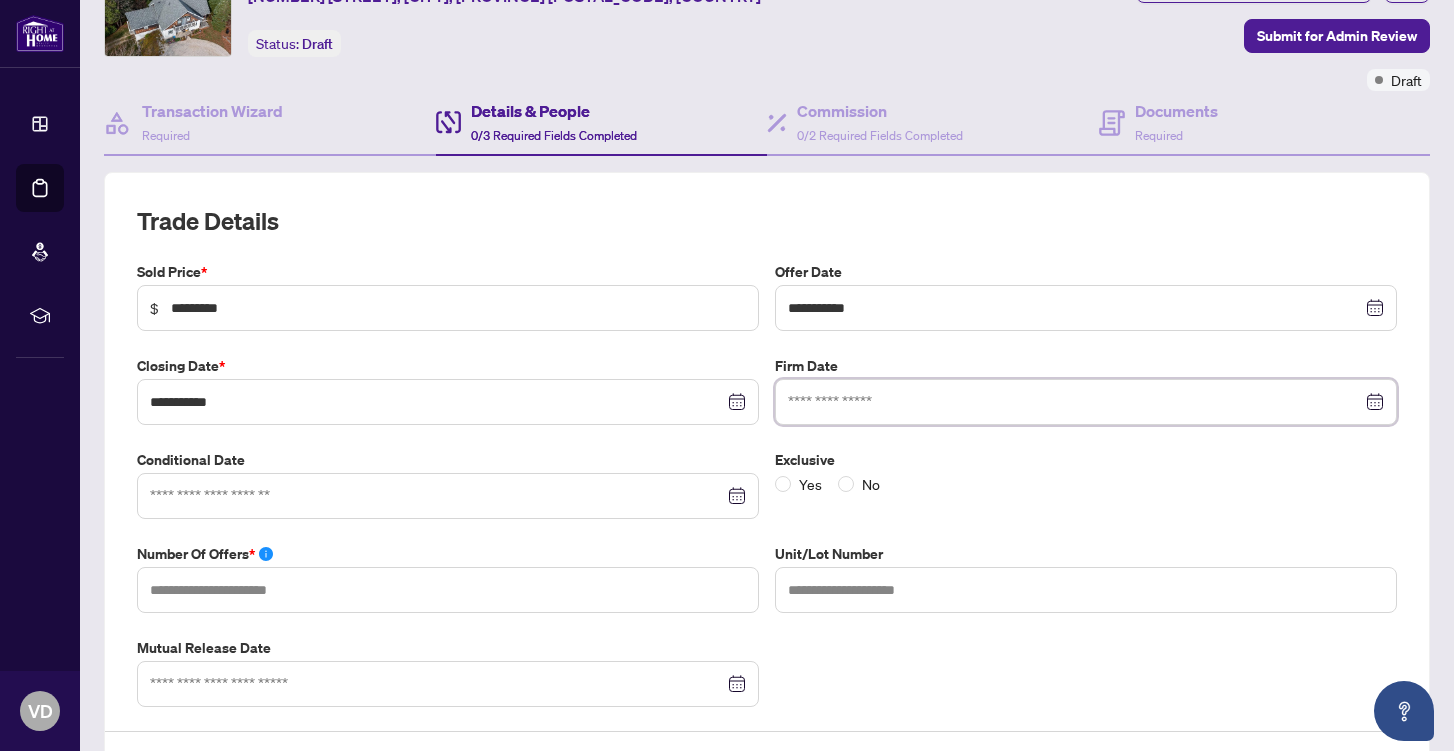 click at bounding box center (1075, 402) 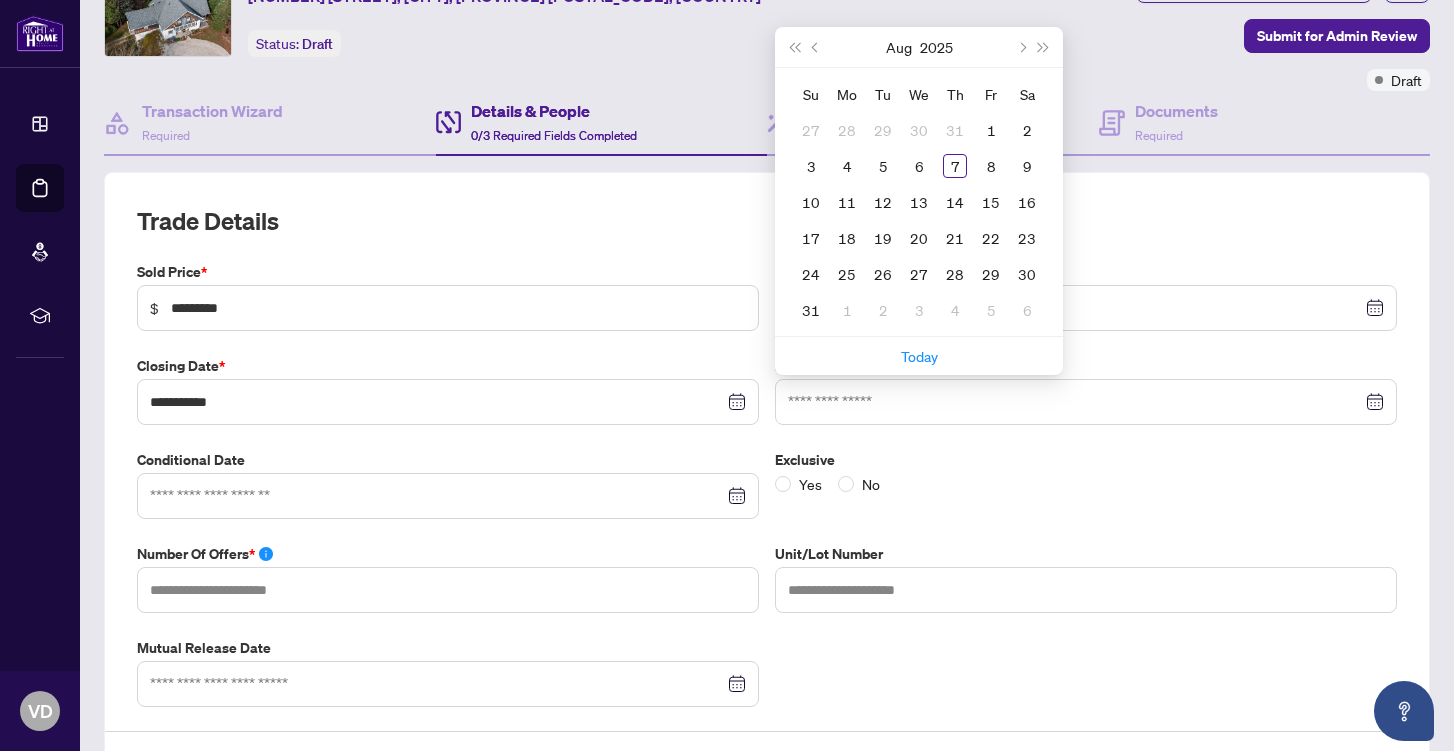 click on "Yes No" at bounding box center (1086, 484) 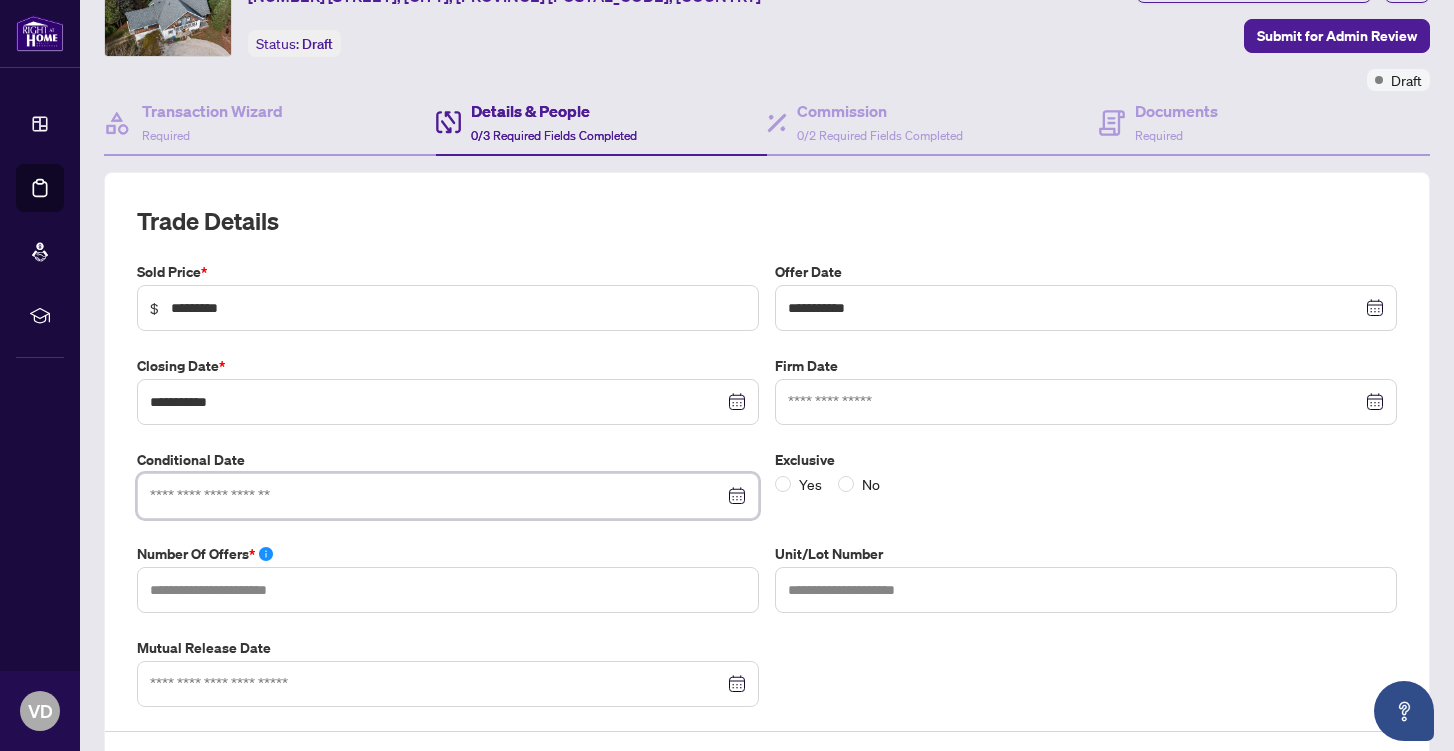 click at bounding box center (437, 496) 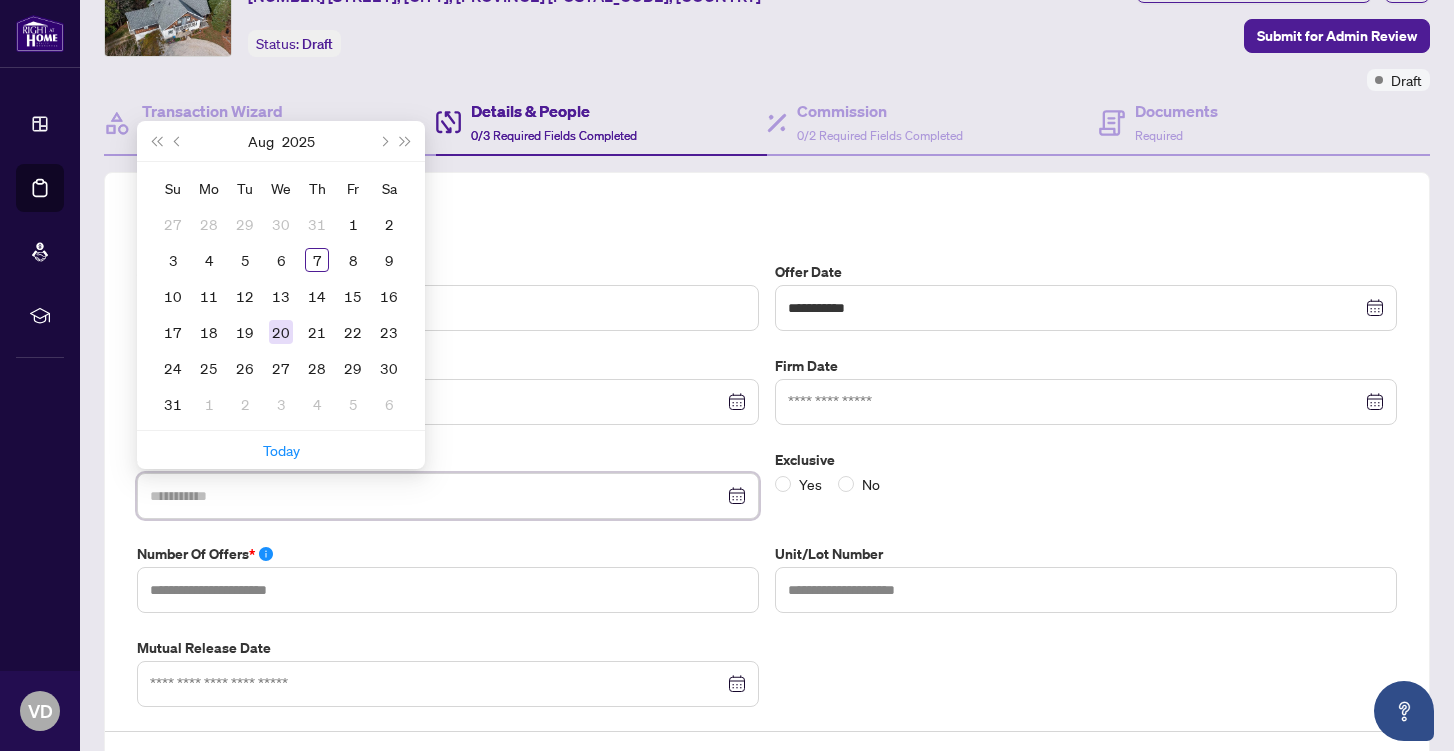type on "**********" 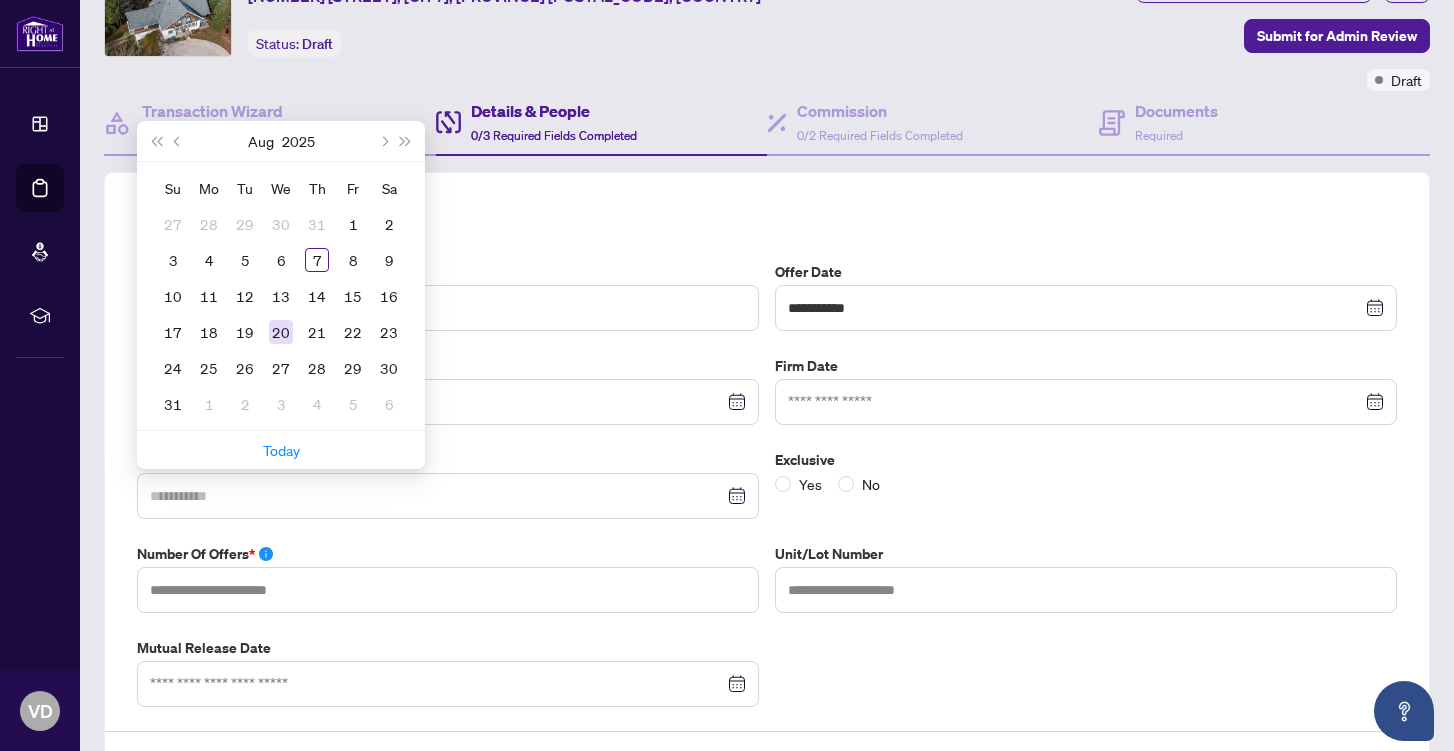 click on "20" at bounding box center [281, 332] 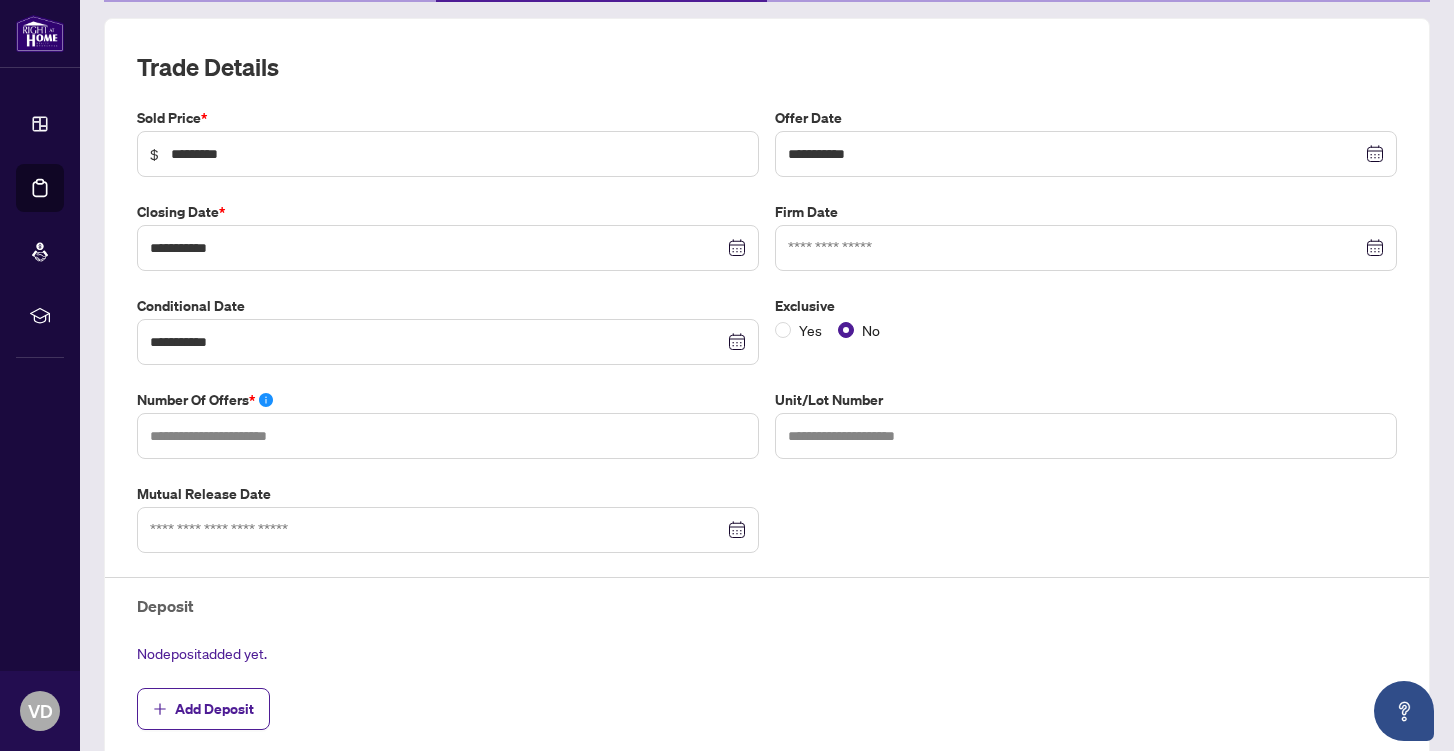 scroll, scrollTop: 262, scrollLeft: 0, axis: vertical 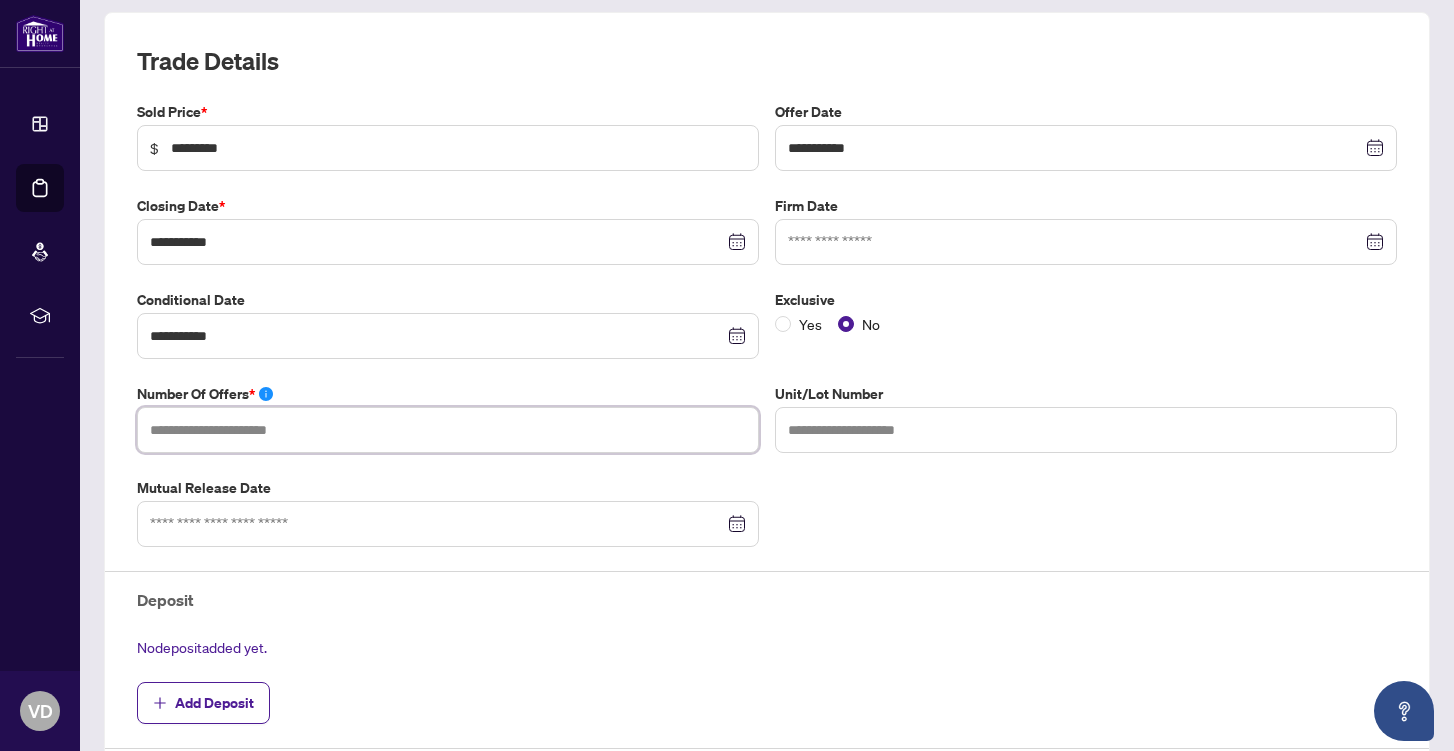 click at bounding box center (448, 430) 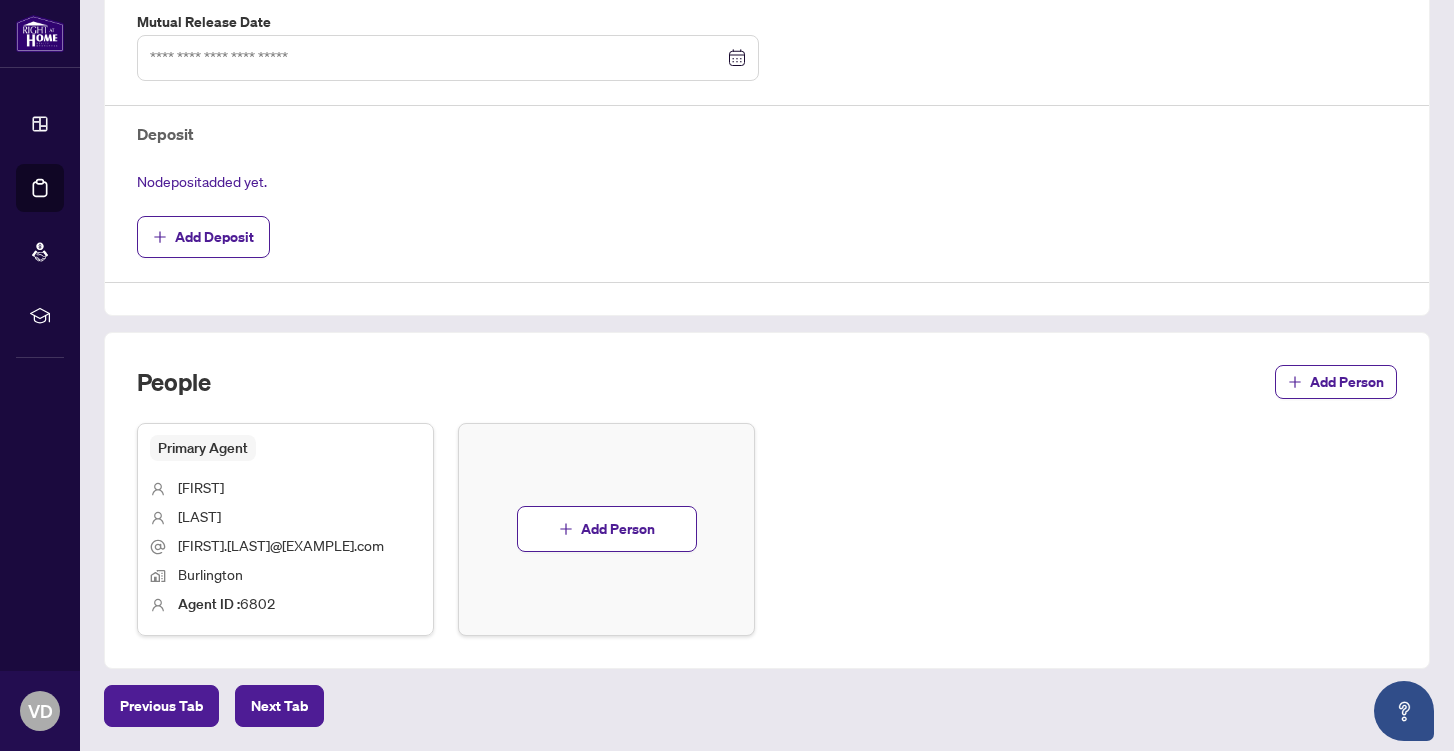 scroll, scrollTop: 795, scrollLeft: 0, axis: vertical 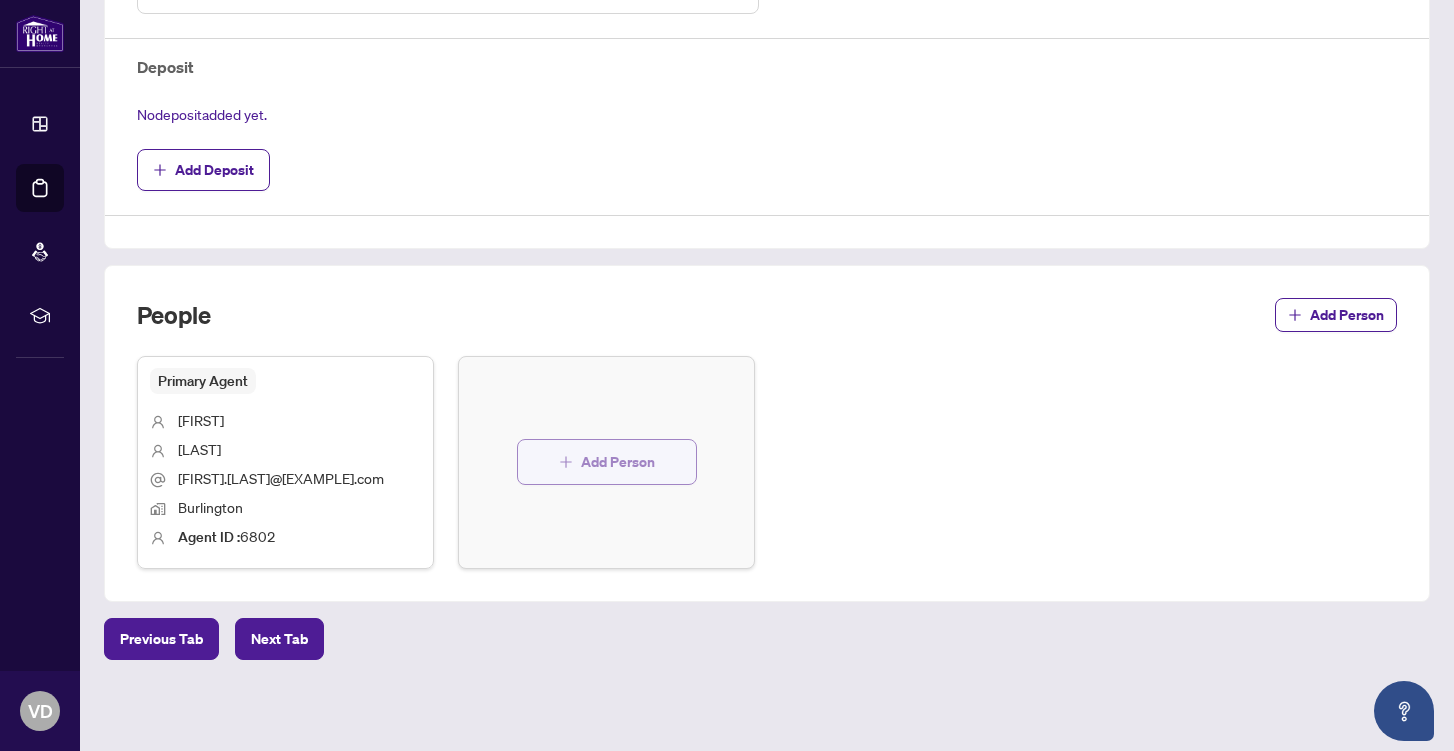 type on "*" 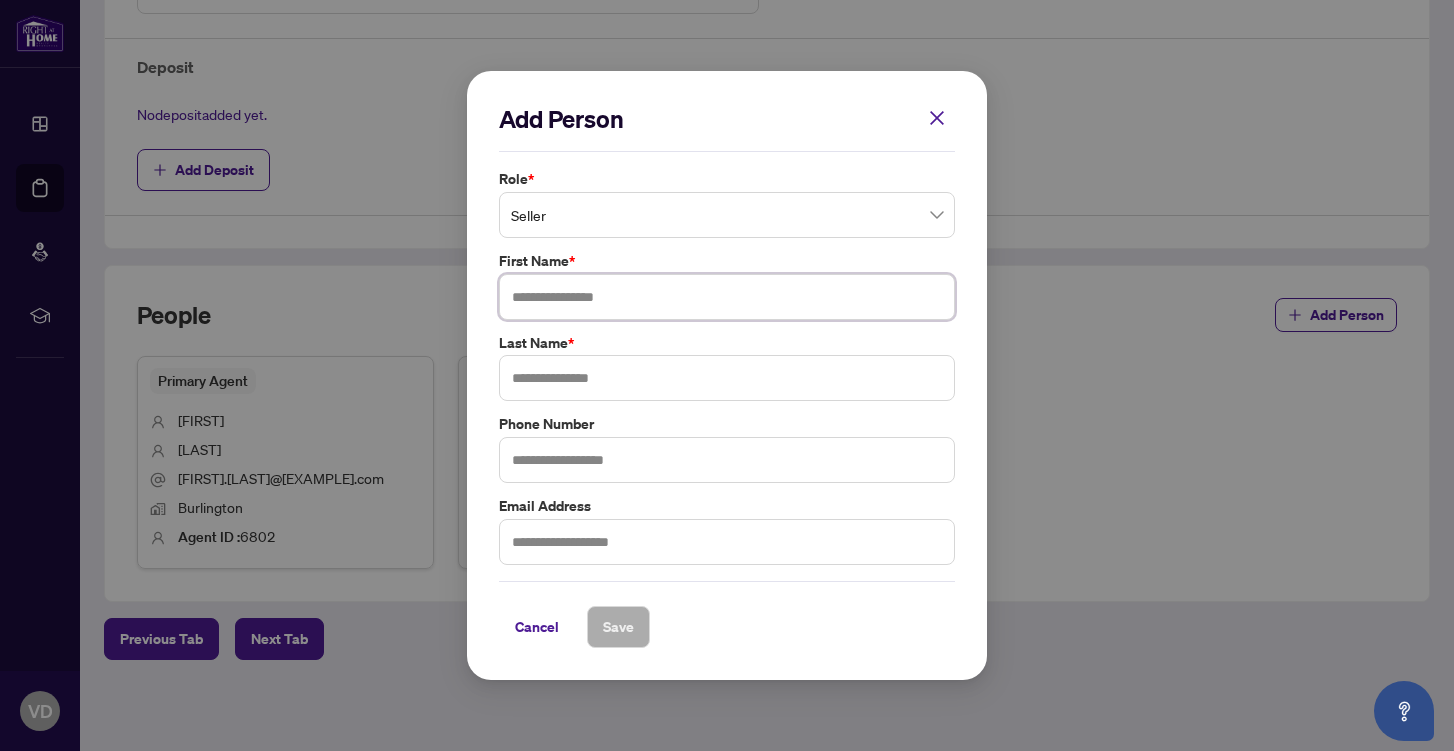 click at bounding box center [727, 297] 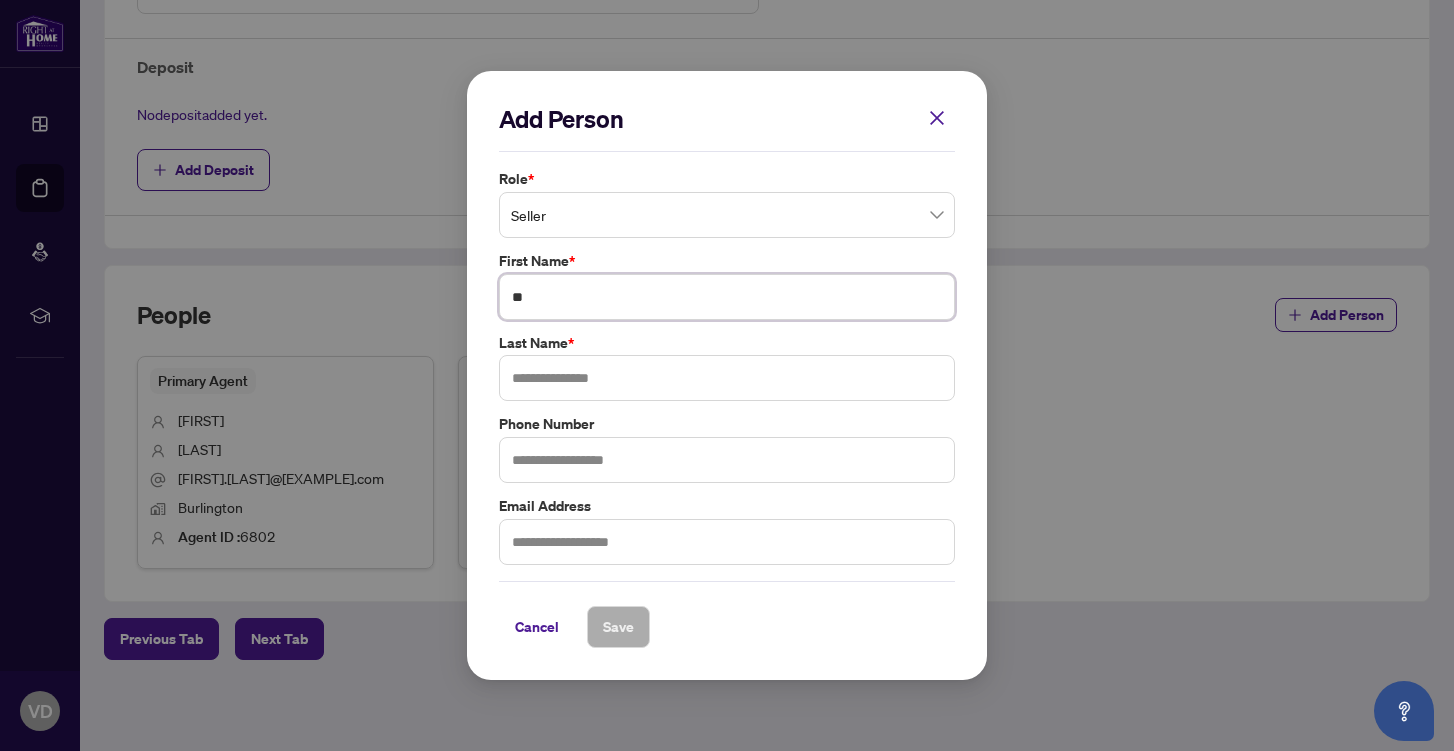 type on "*" 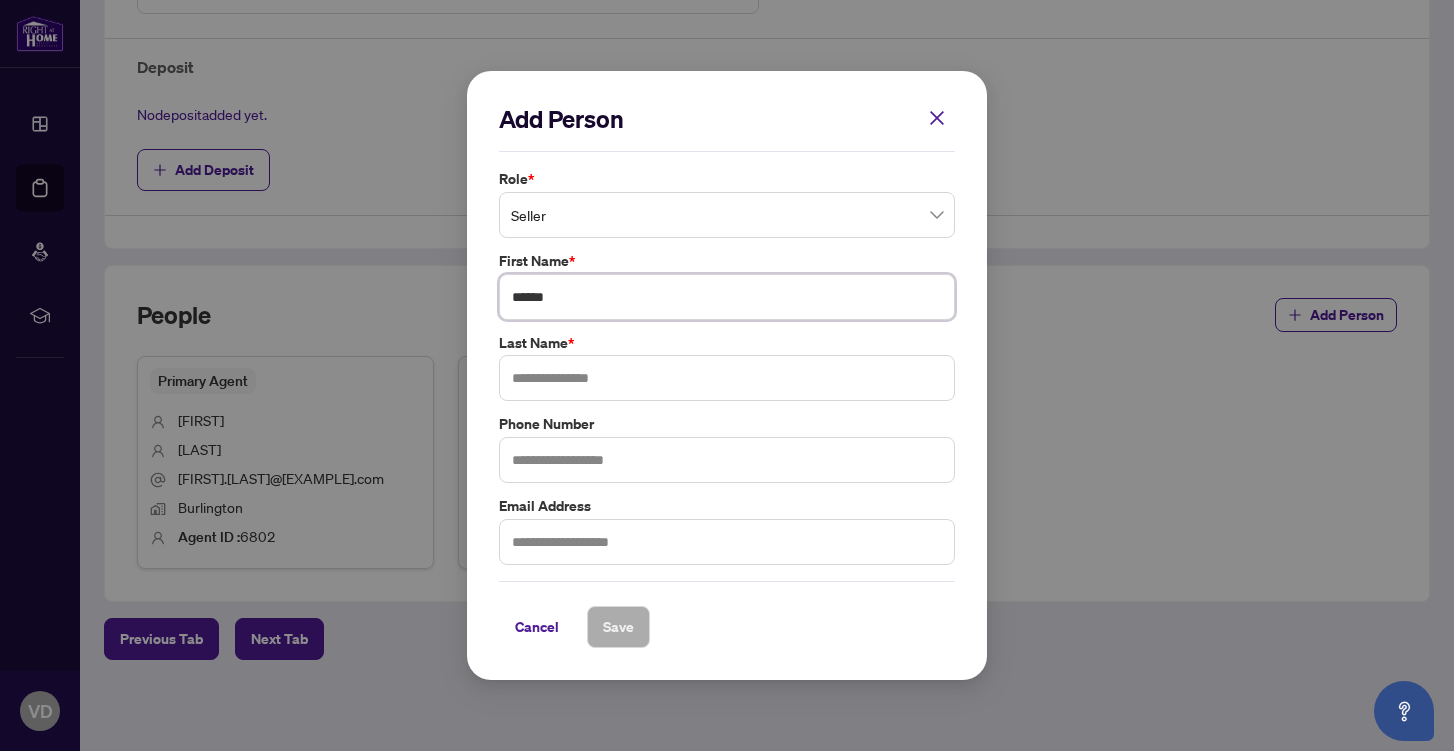 type on "******" 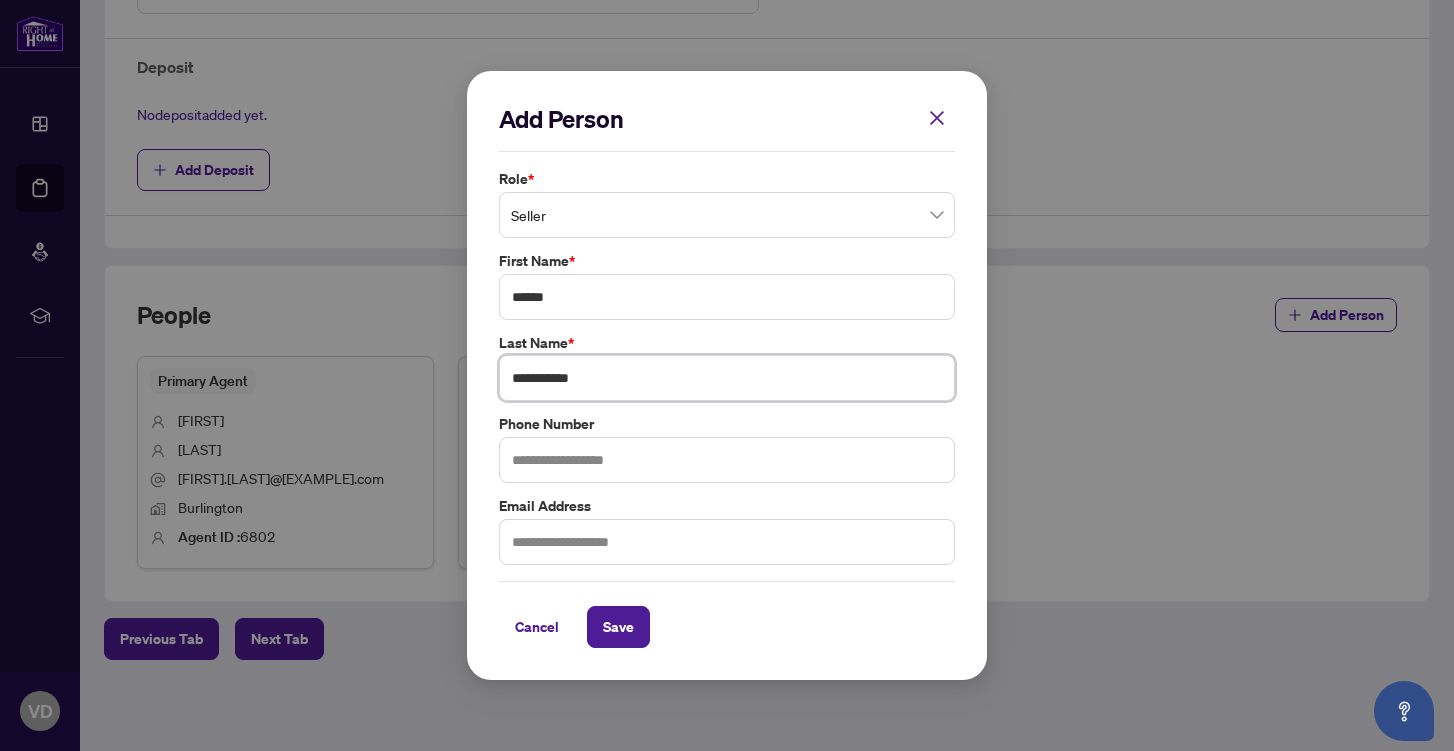 type on "**********" 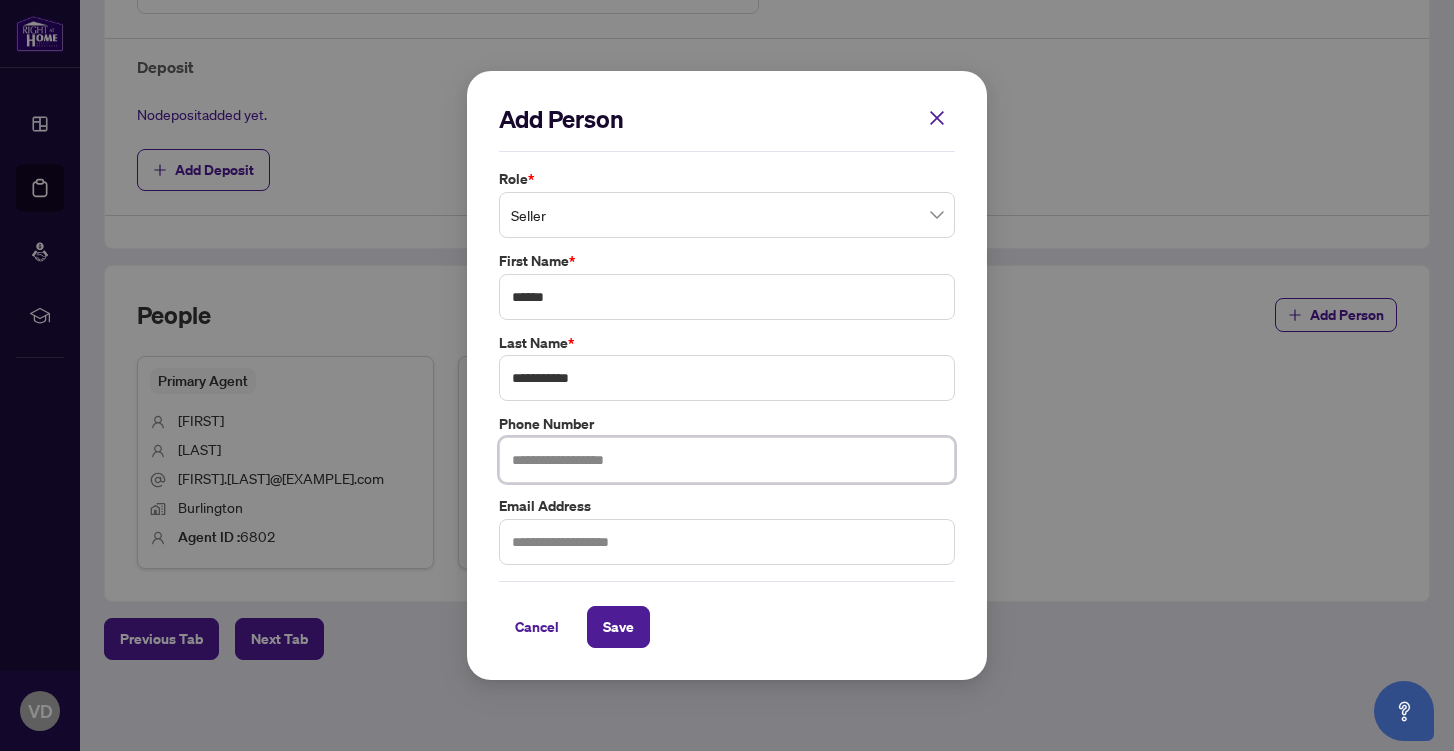 click at bounding box center (727, 460) 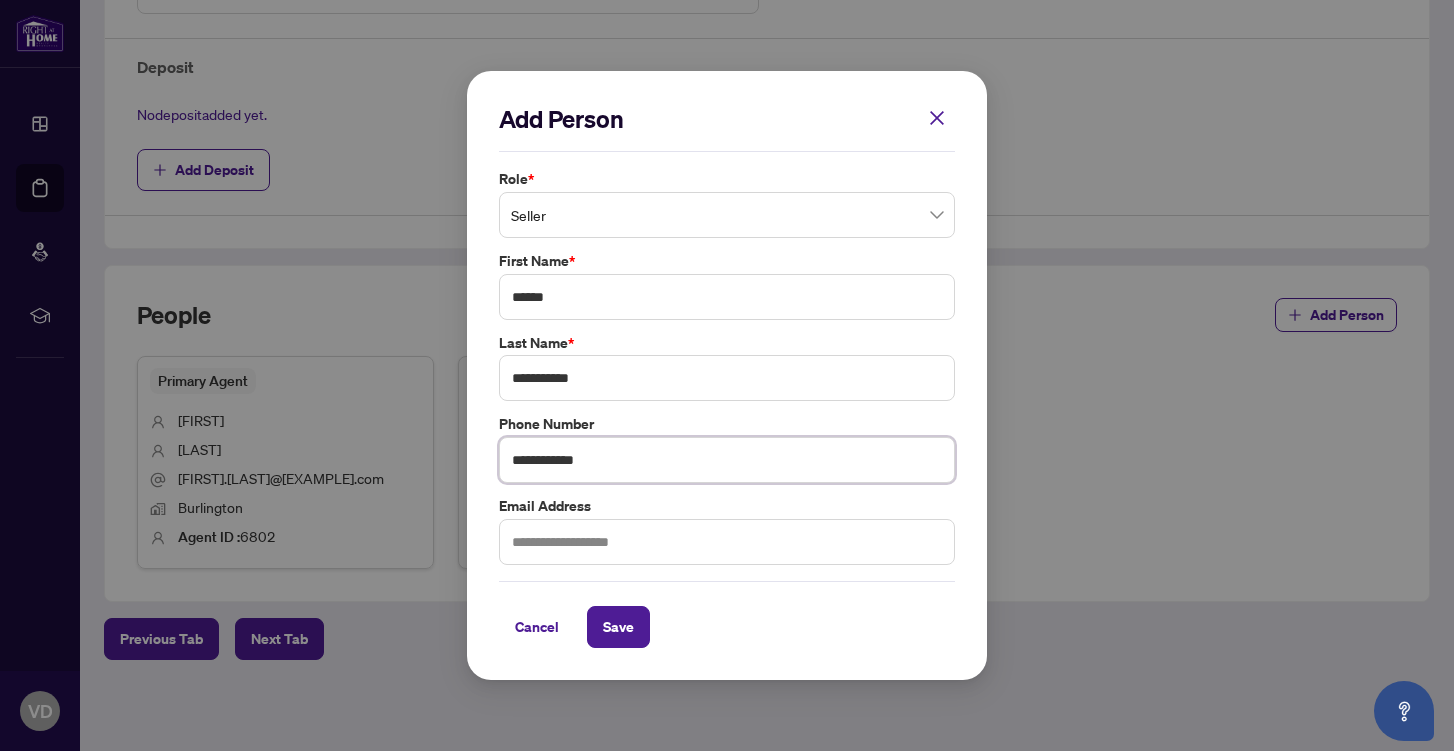 type on "**********" 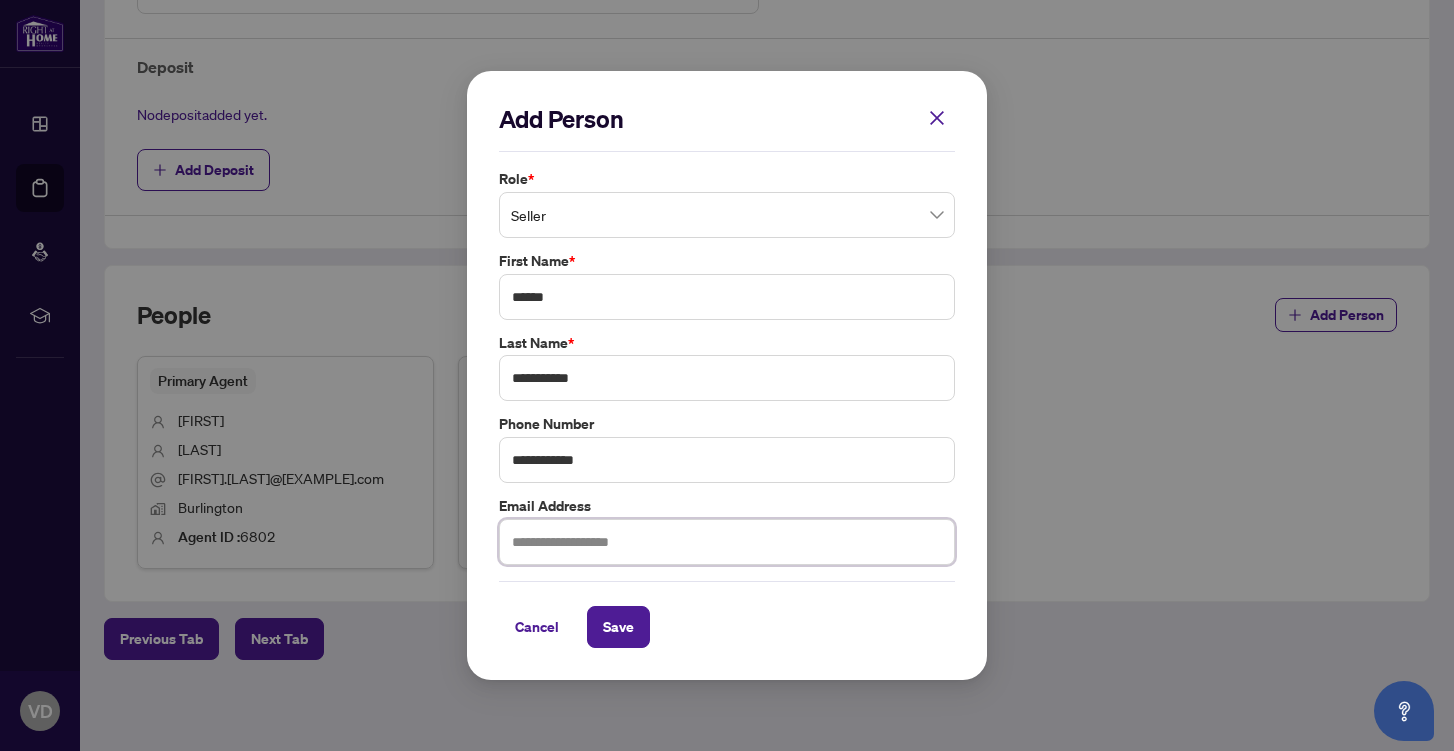 click at bounding box center [727, 542] 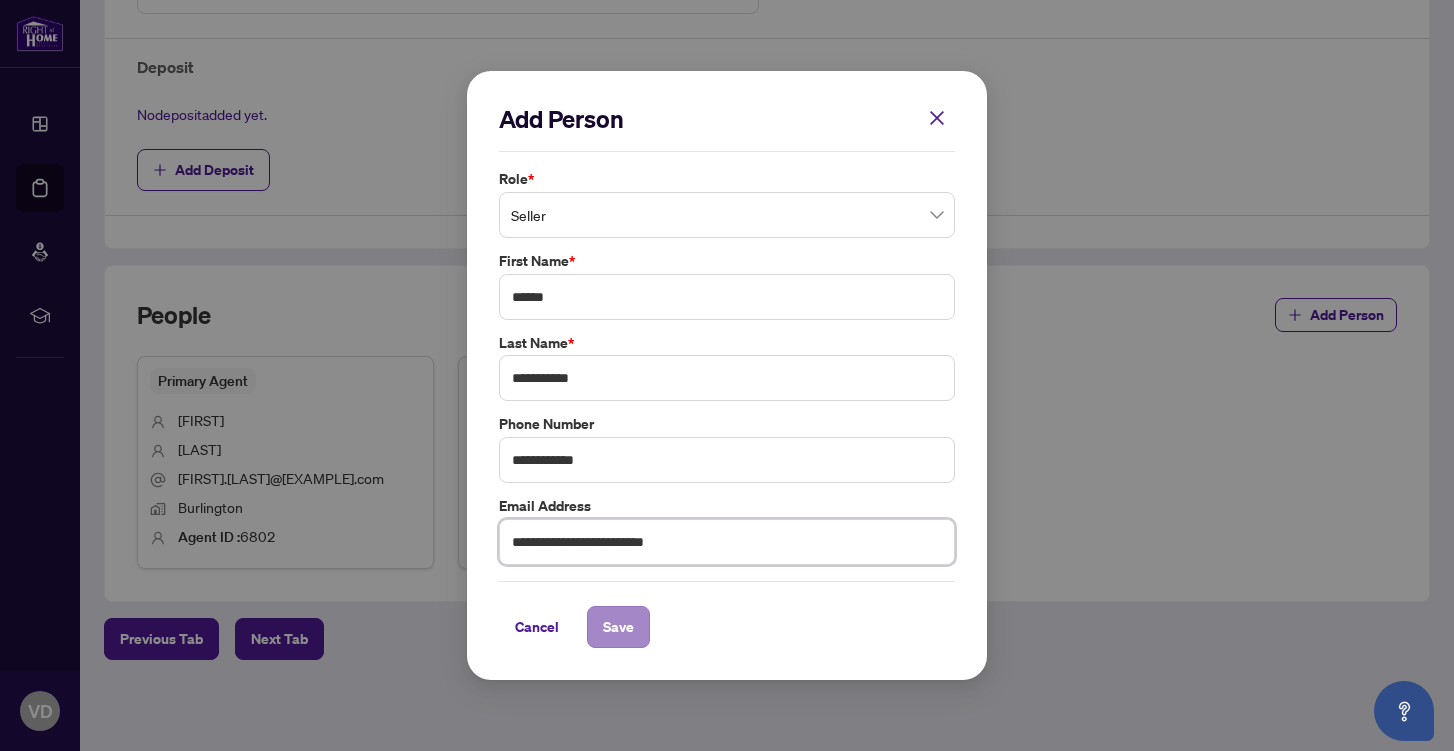 type on "**********" 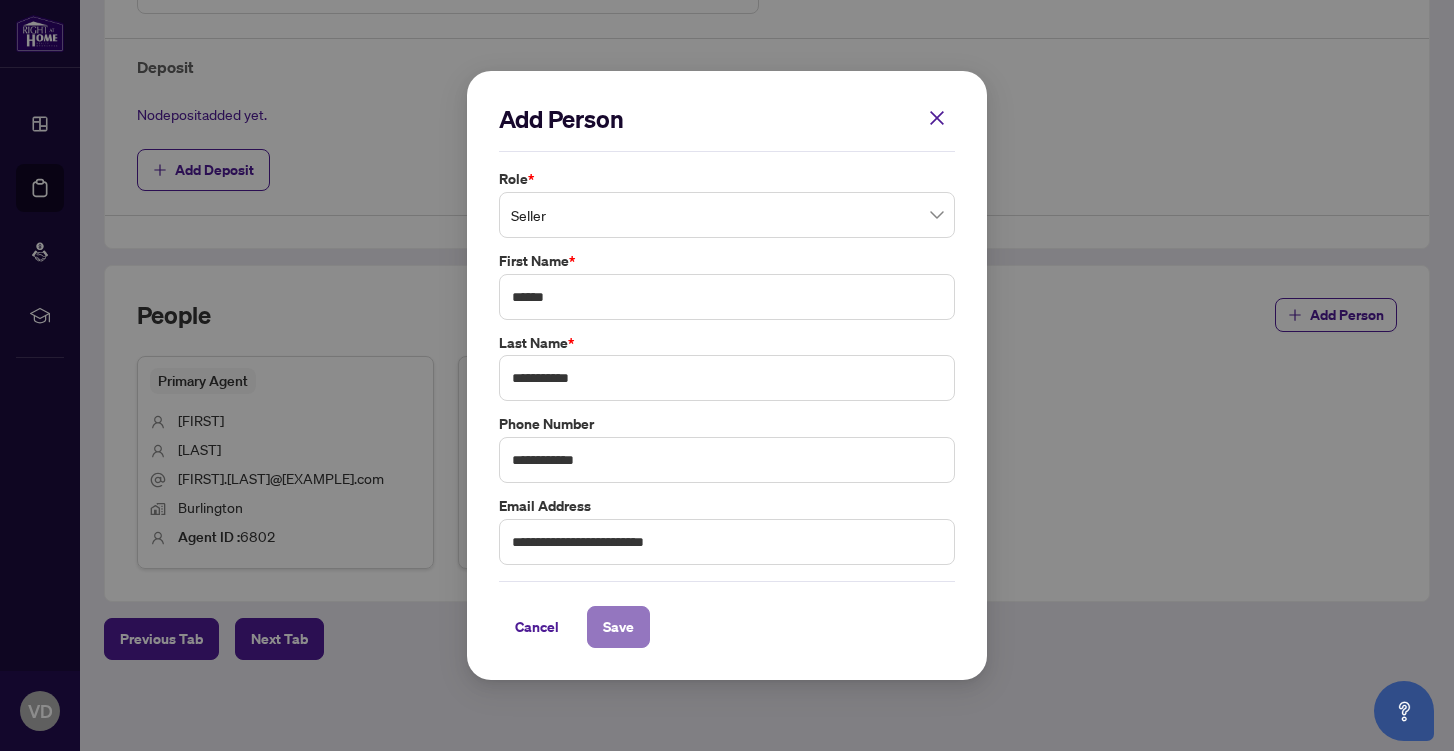 click on "Save" at bounding box center (618, 627) 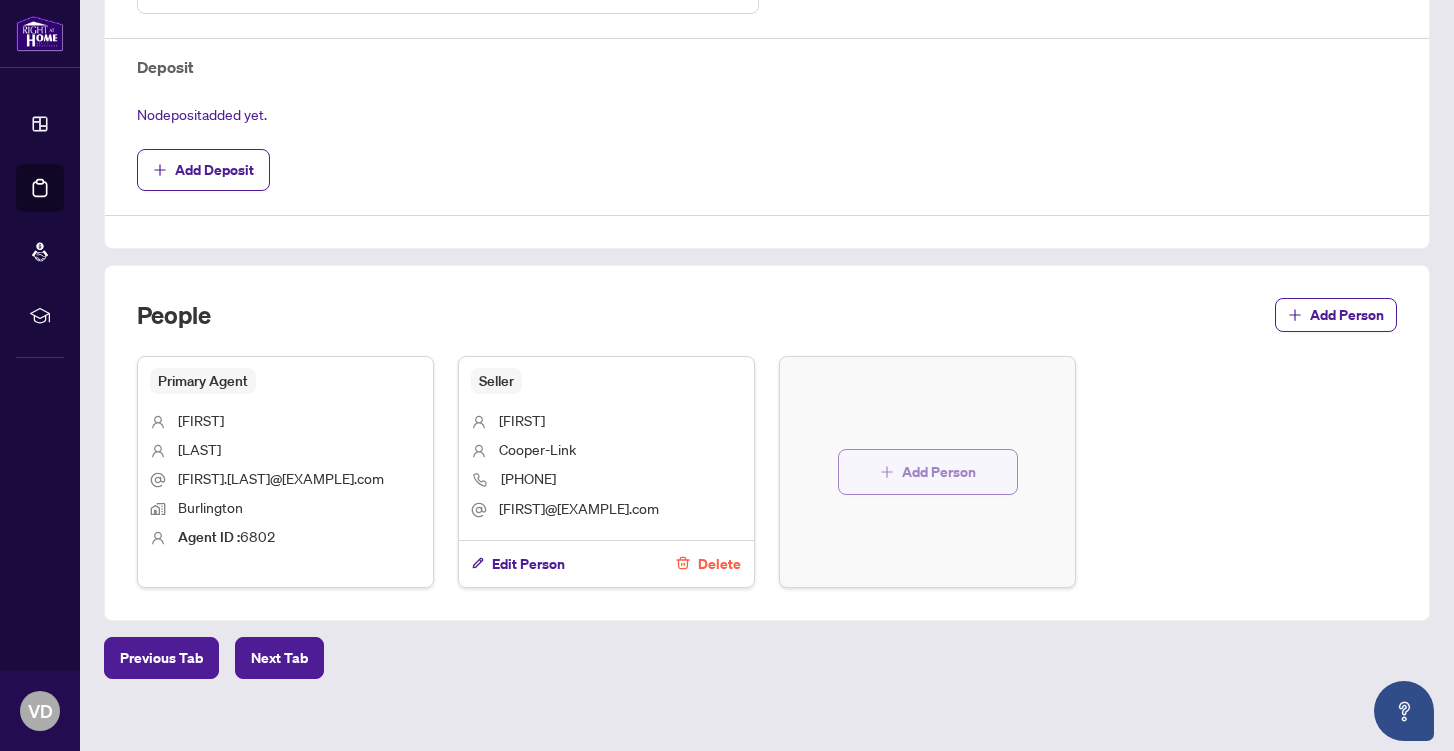 click on "Add Person" at bounding box center (939, 472) 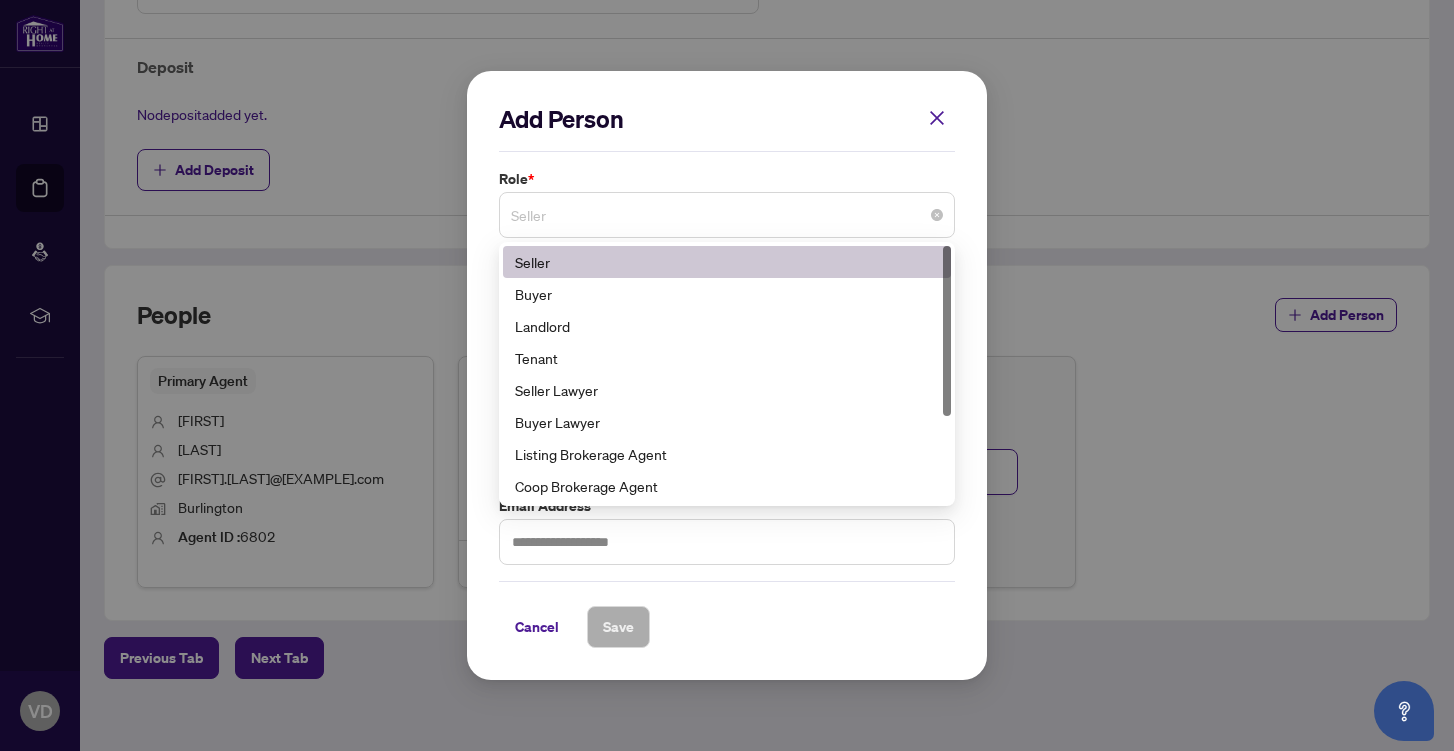 click on "Seller" at bounding box center (727, 215) 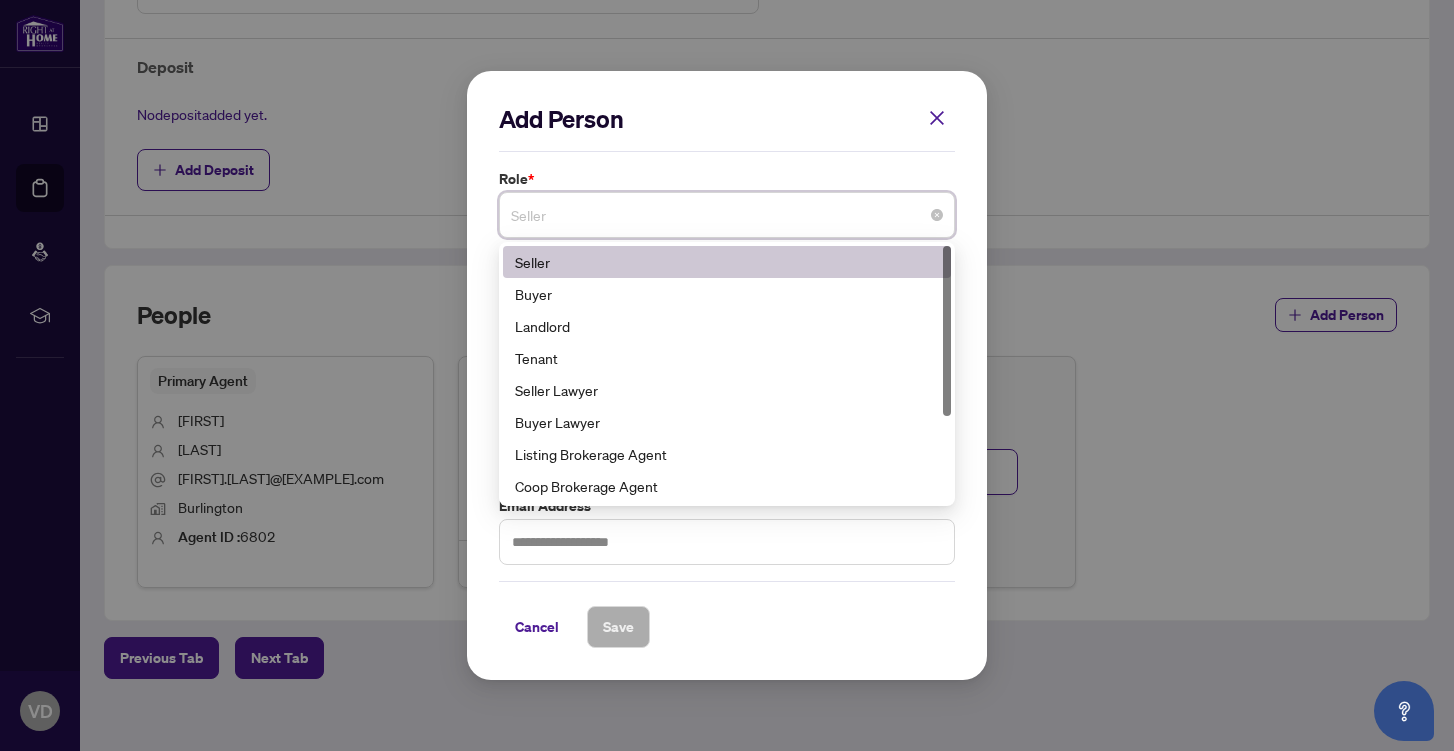 click on "Seller" at bounding box center (727, 262) 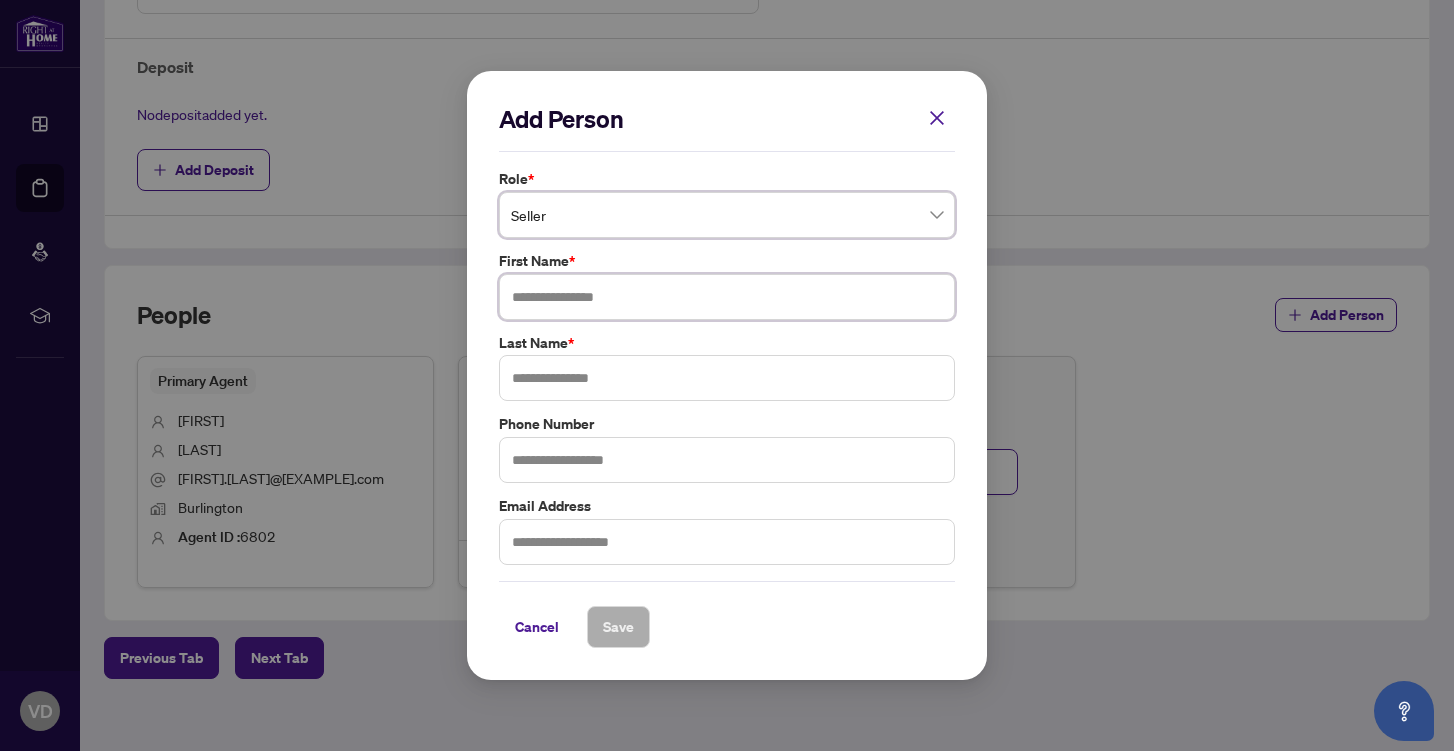 click at bounding box center (727, 297) 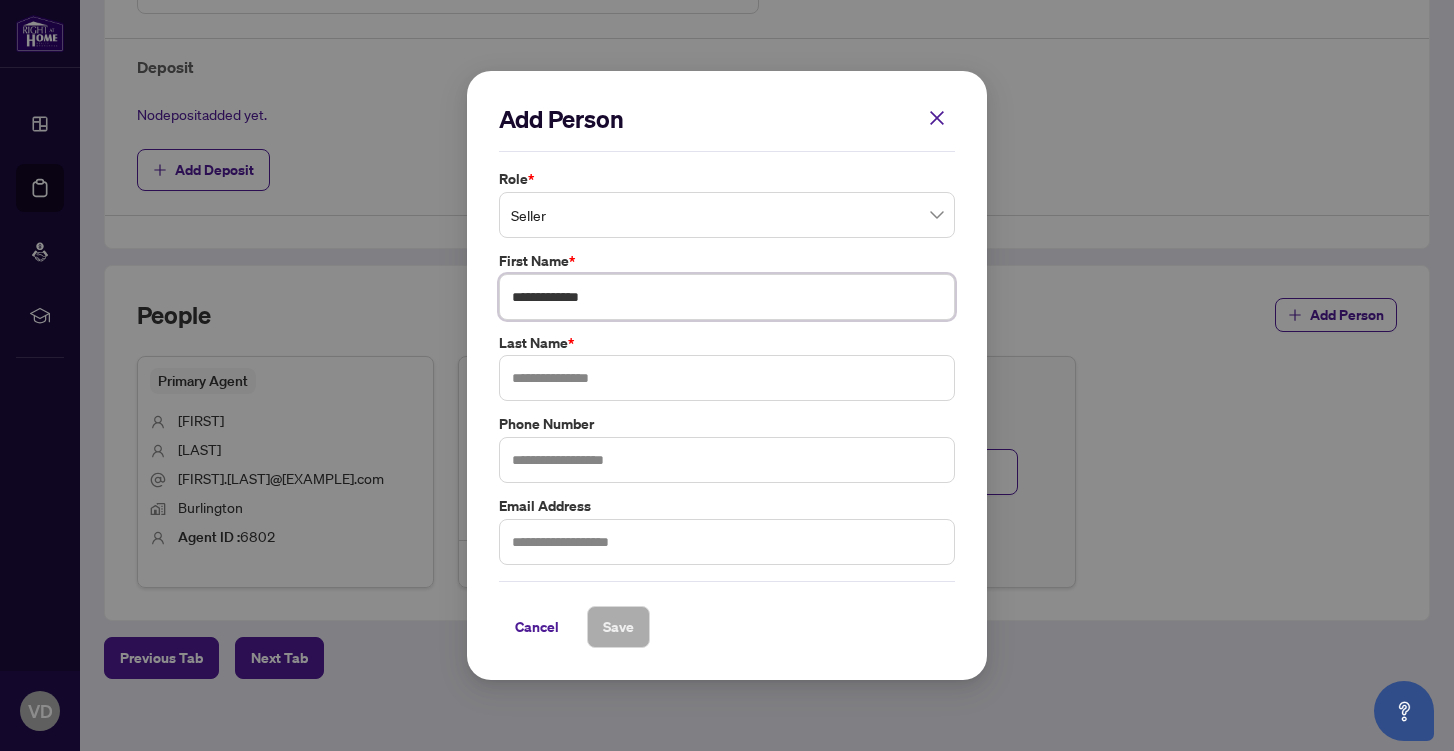 click on "**********" at bounding box center (727, 297) 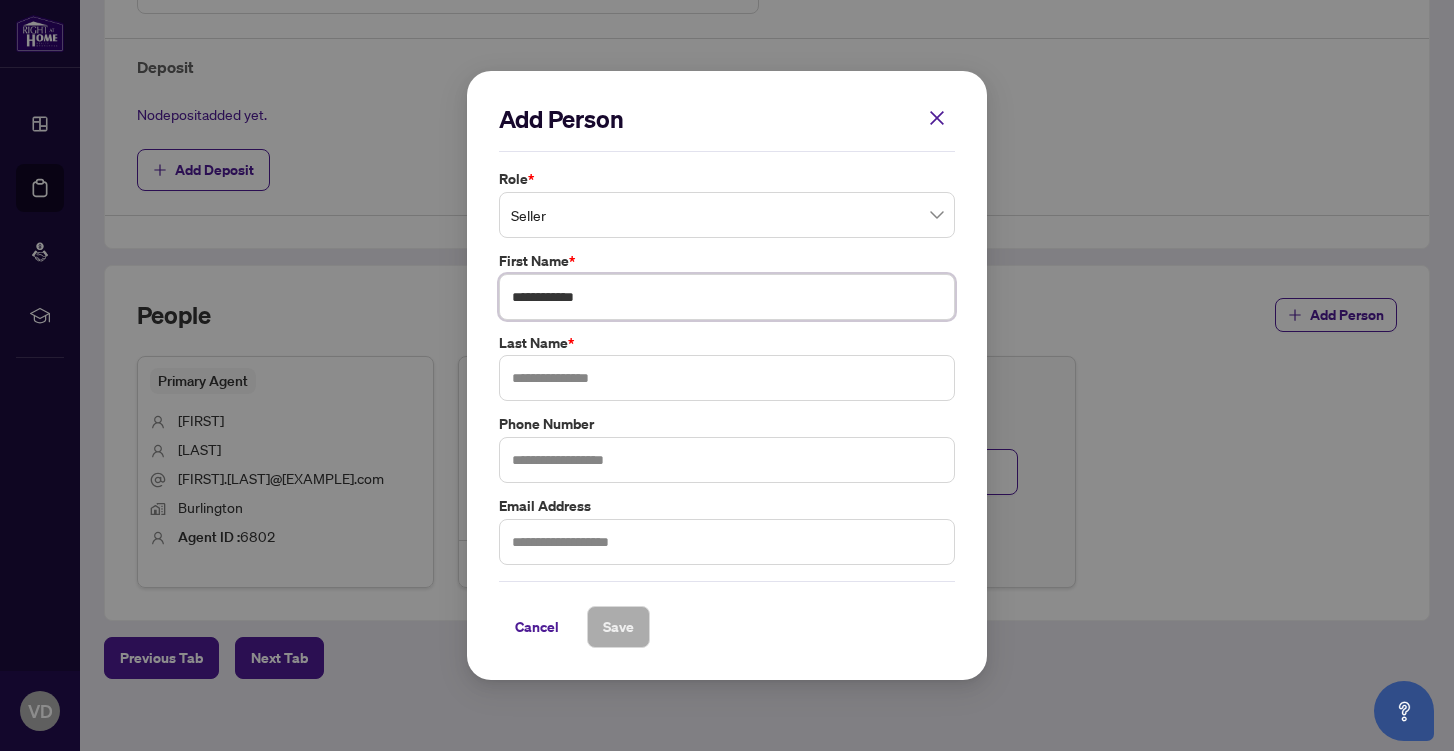 click on "**********" at bounding box center (727, 297) 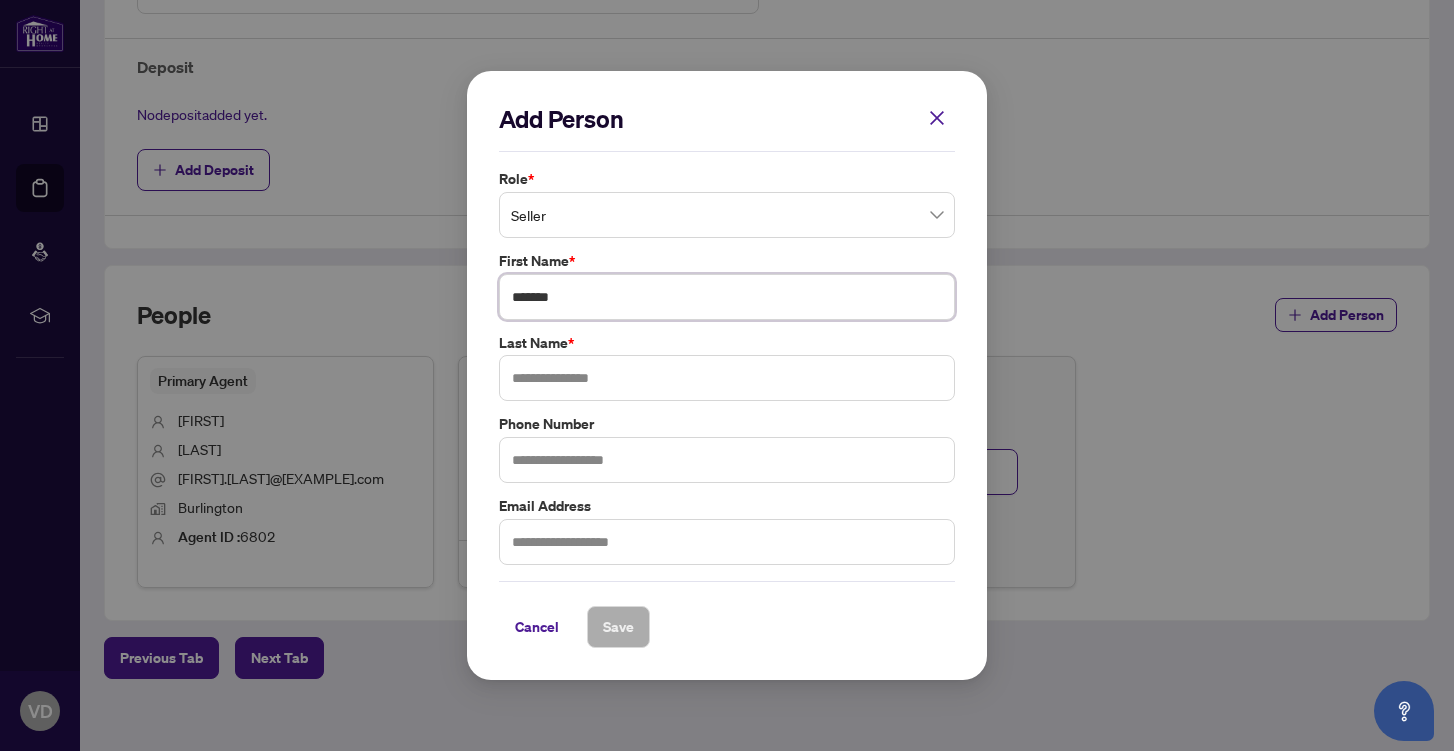 type on "******" 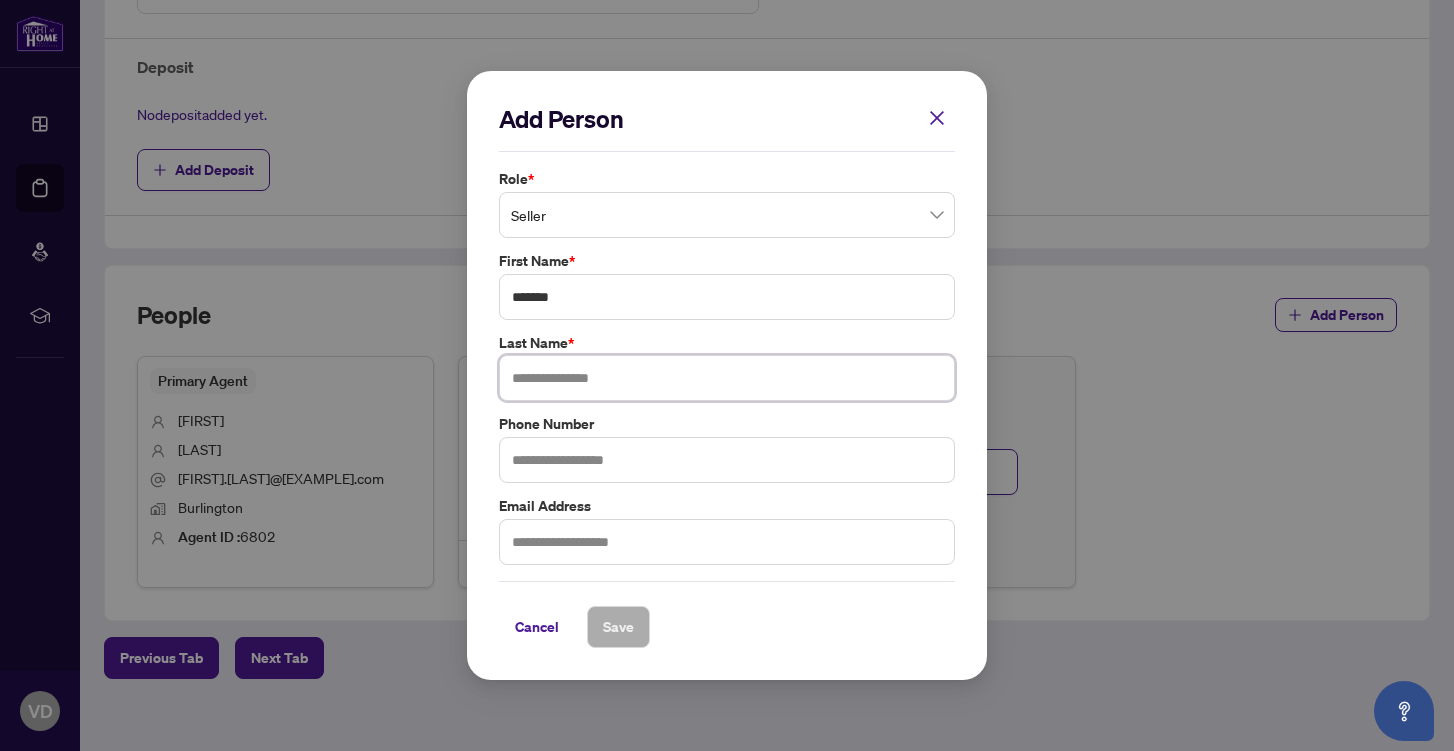 click at bounding box center [727, 378] 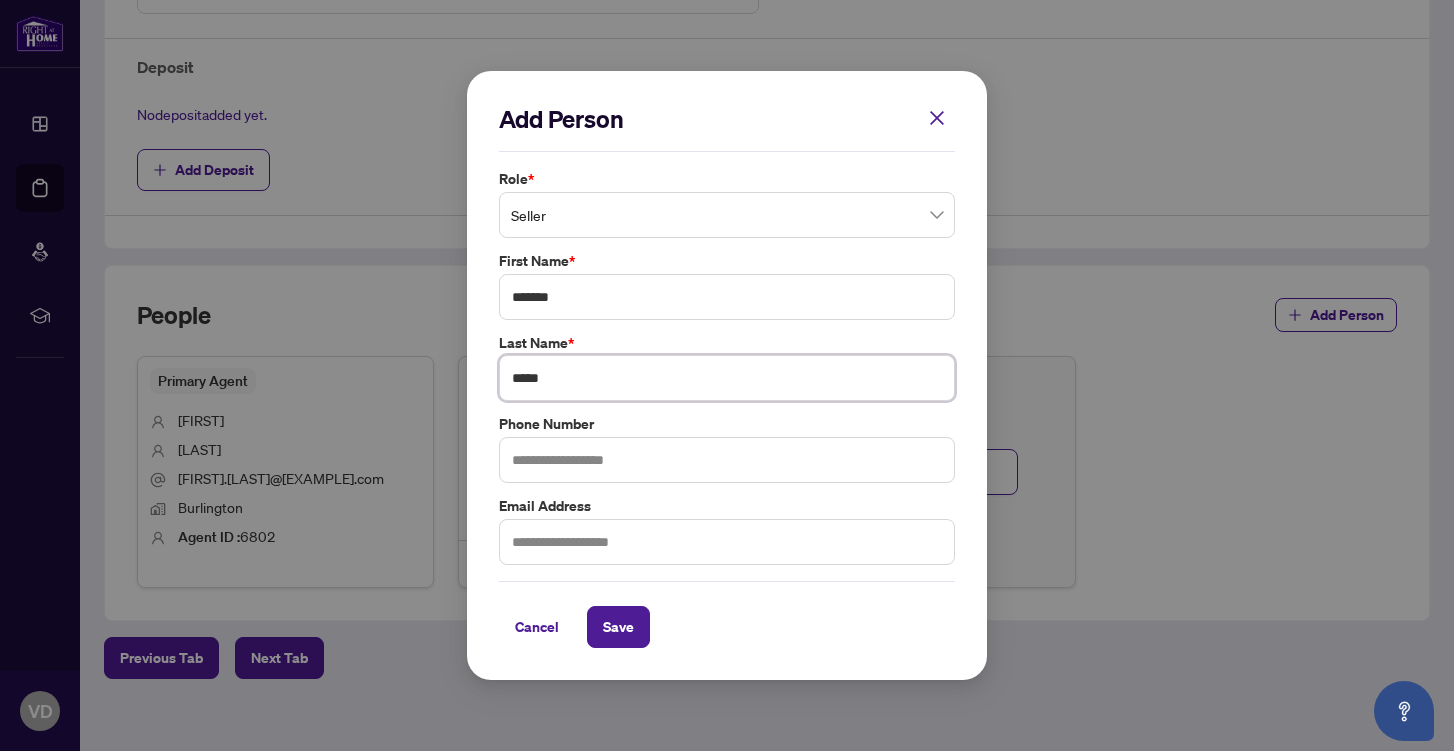 type on "*****" 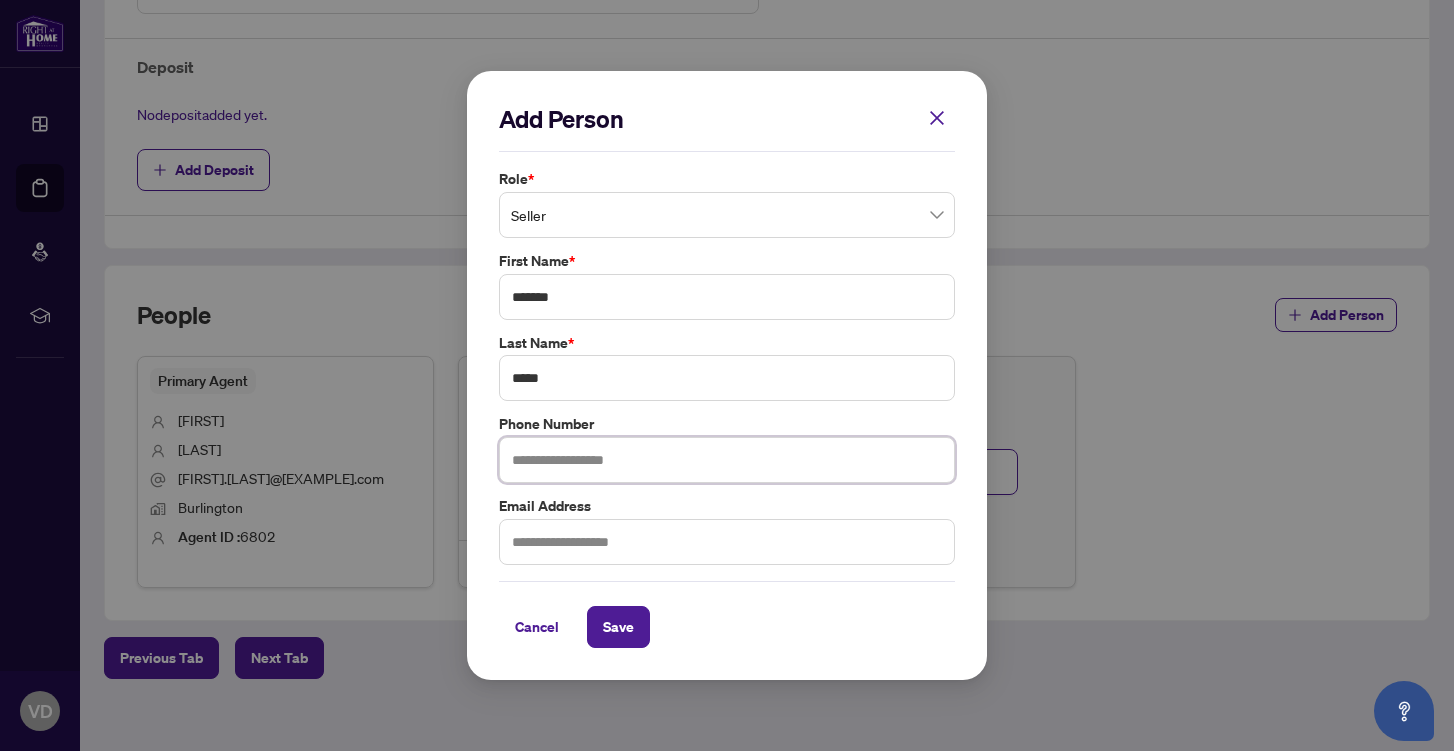 click at bounding box center [727, 460] 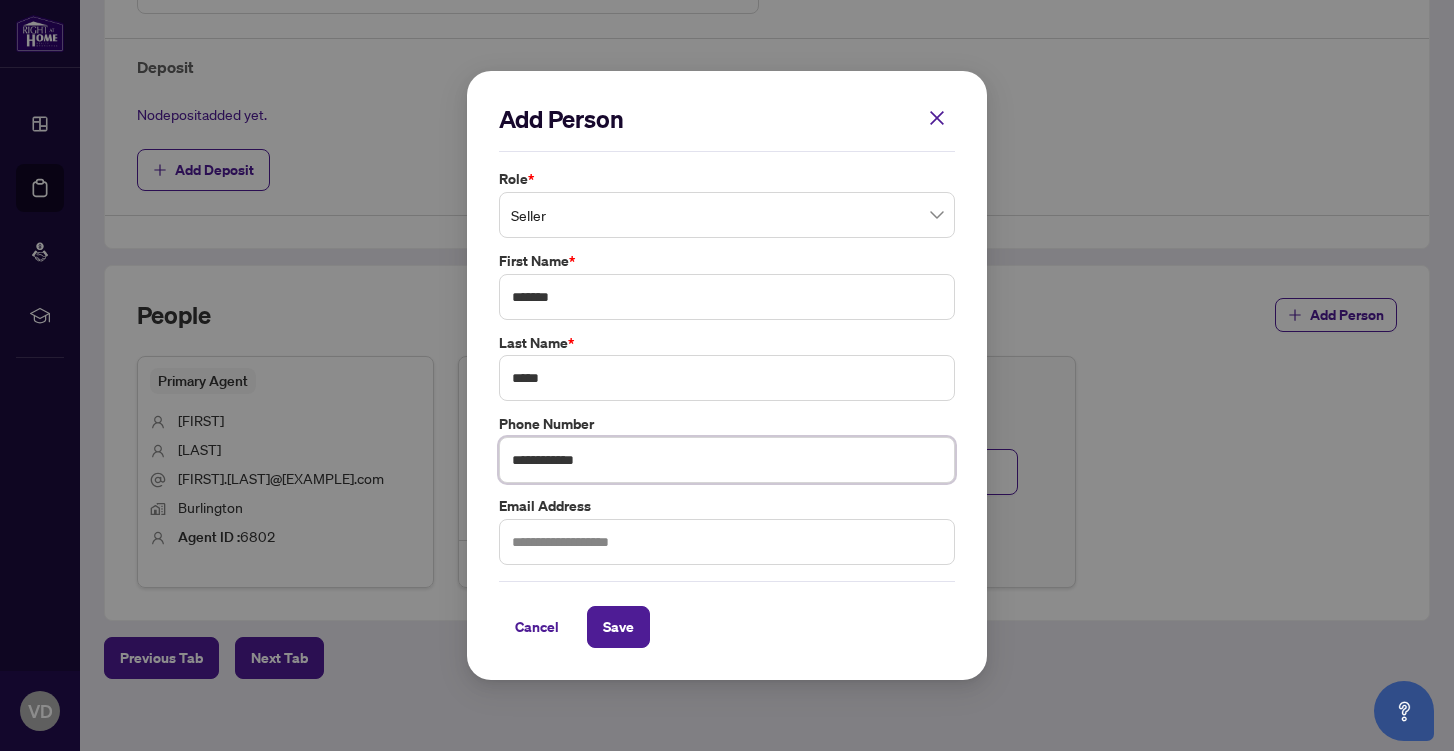 type on "**********" 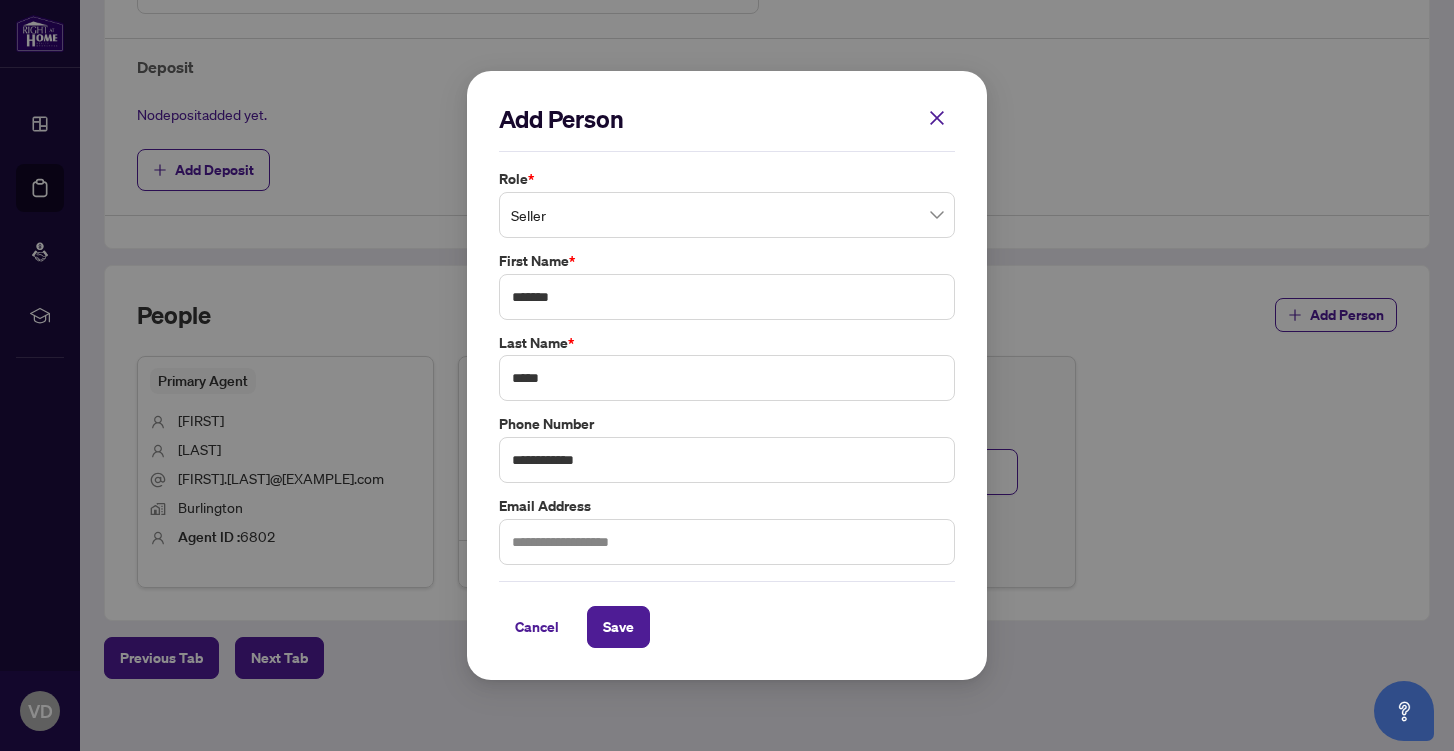 click on "Email Address" at bounding box center (727, 506) 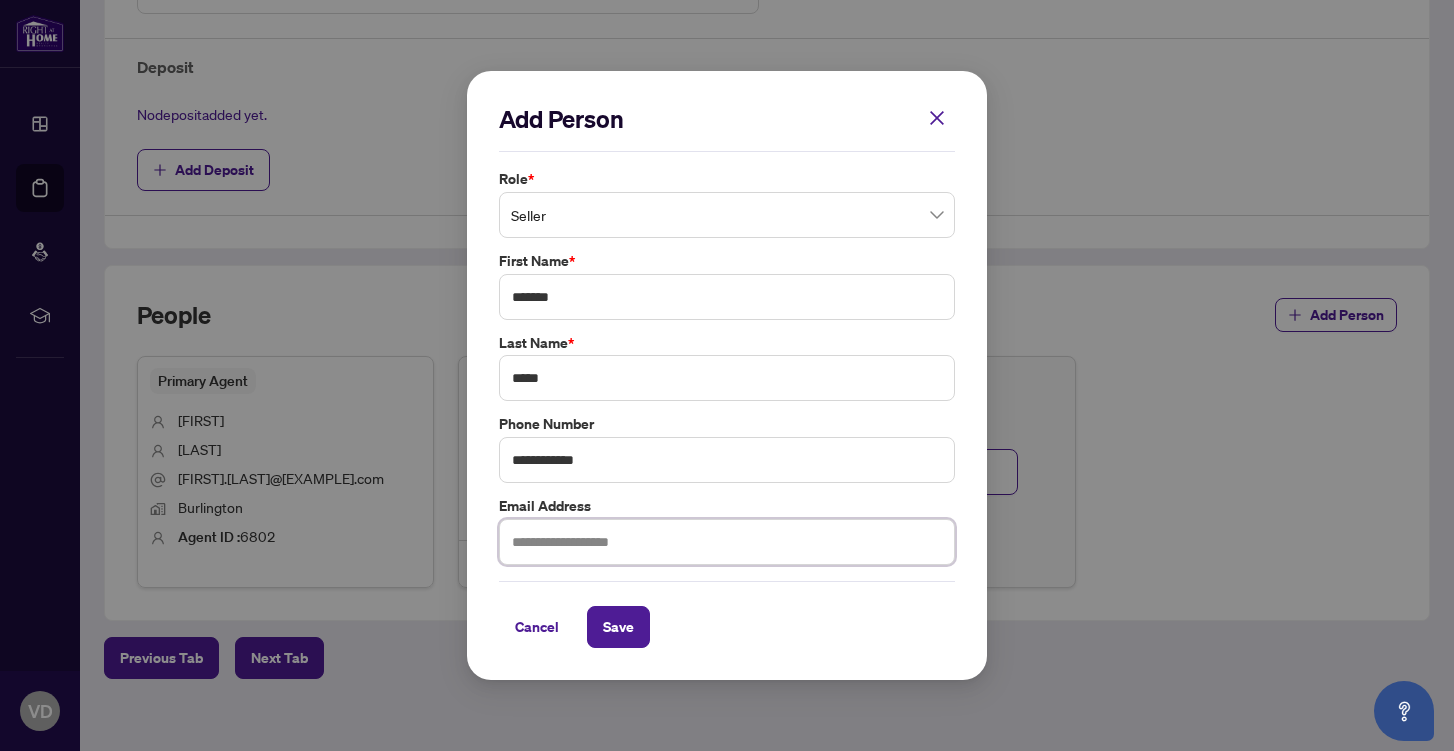 click at bounding box center [727, 542] 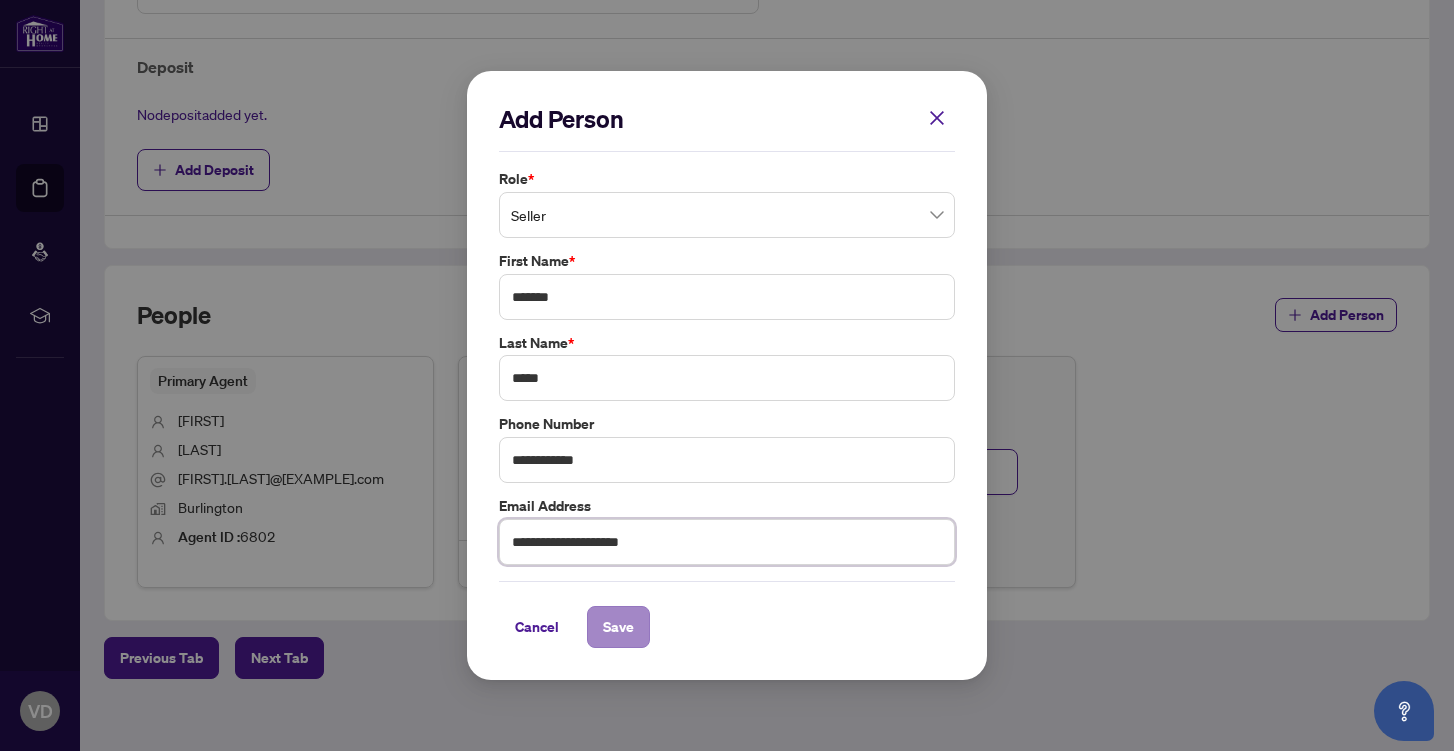 type on "**********" 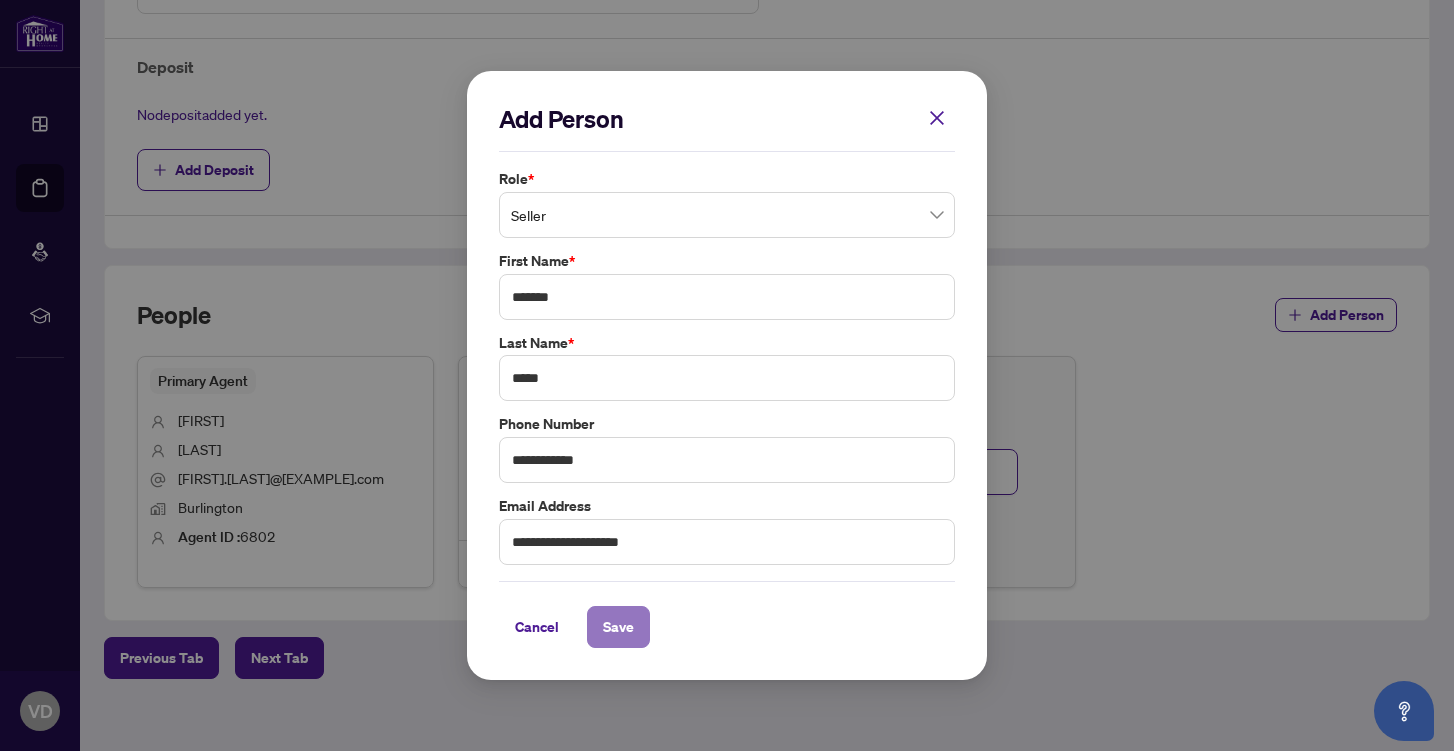 click on "Save" at bounding box center (618, 627) 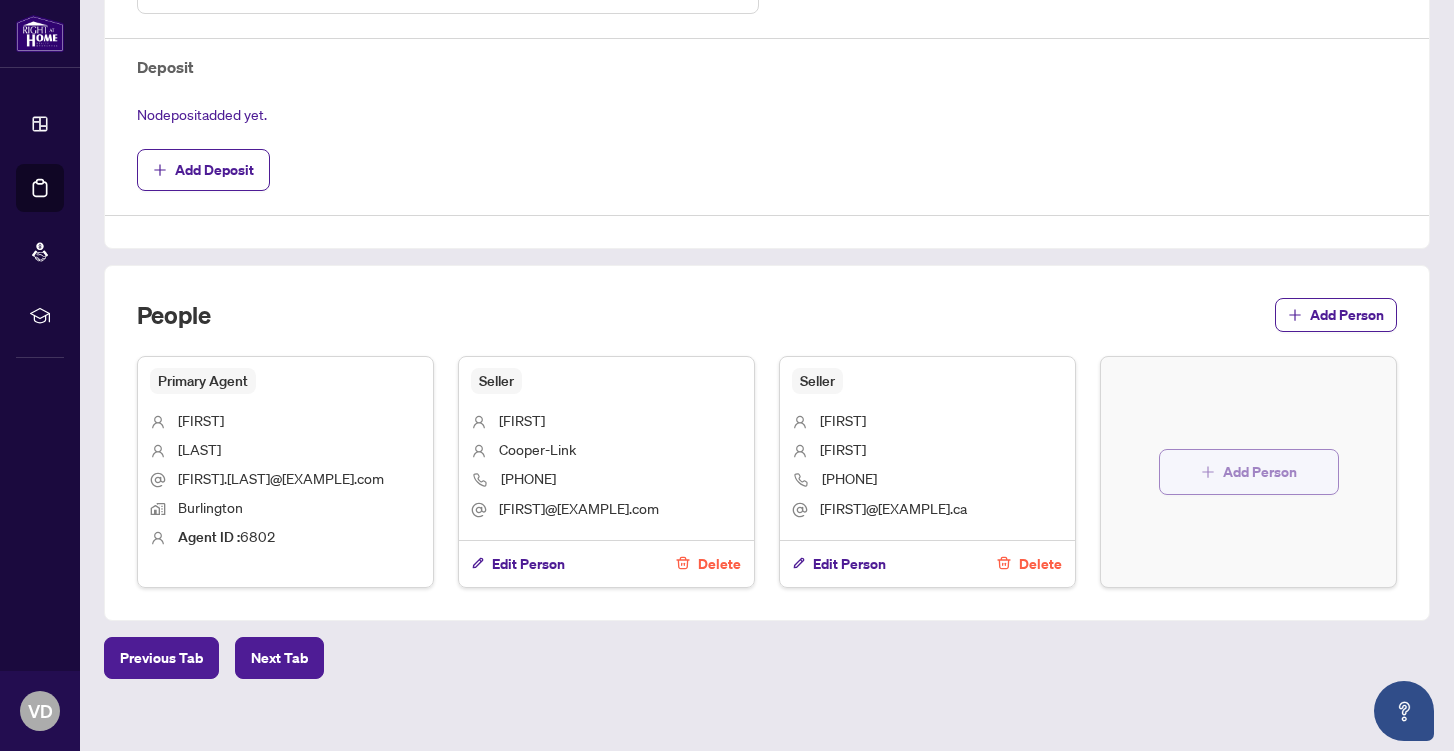 click 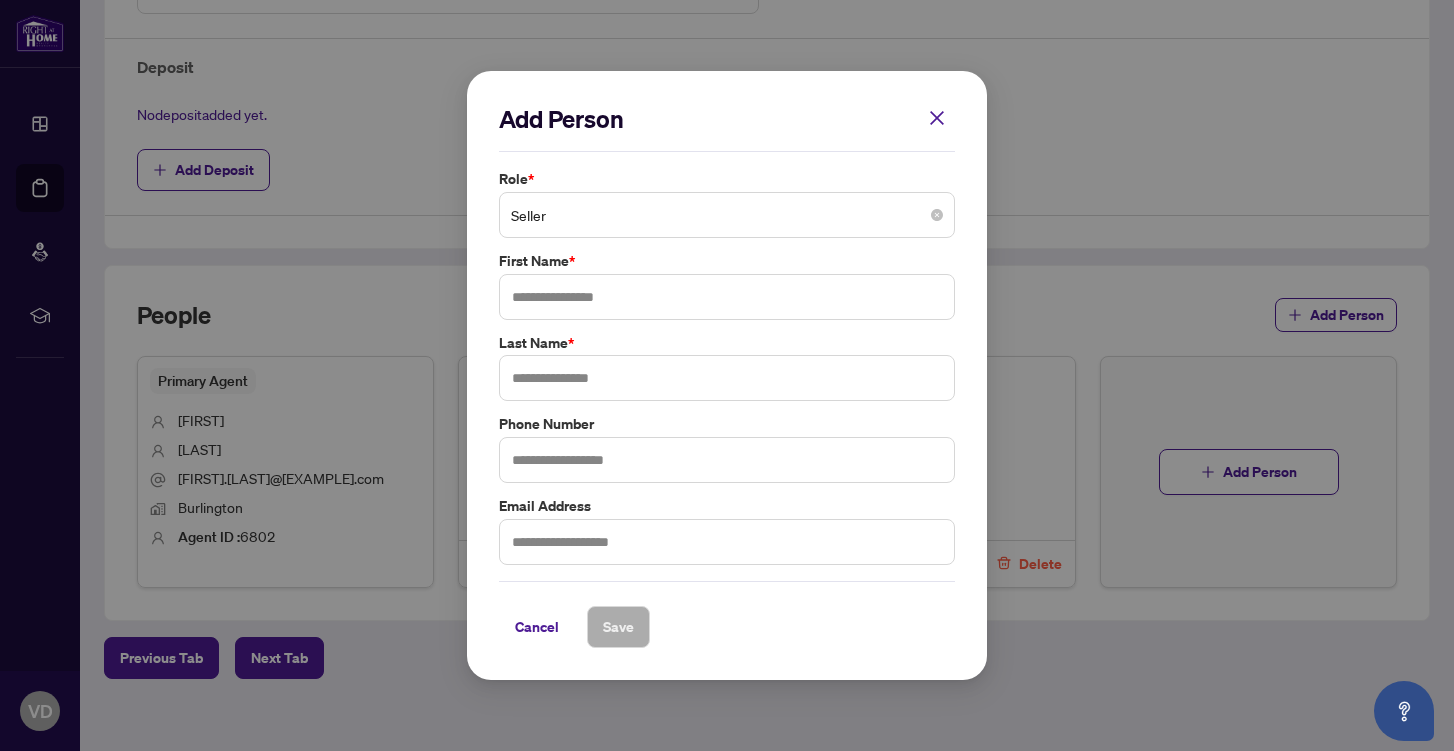 click on "Seller" at bounding box center [727, 215] 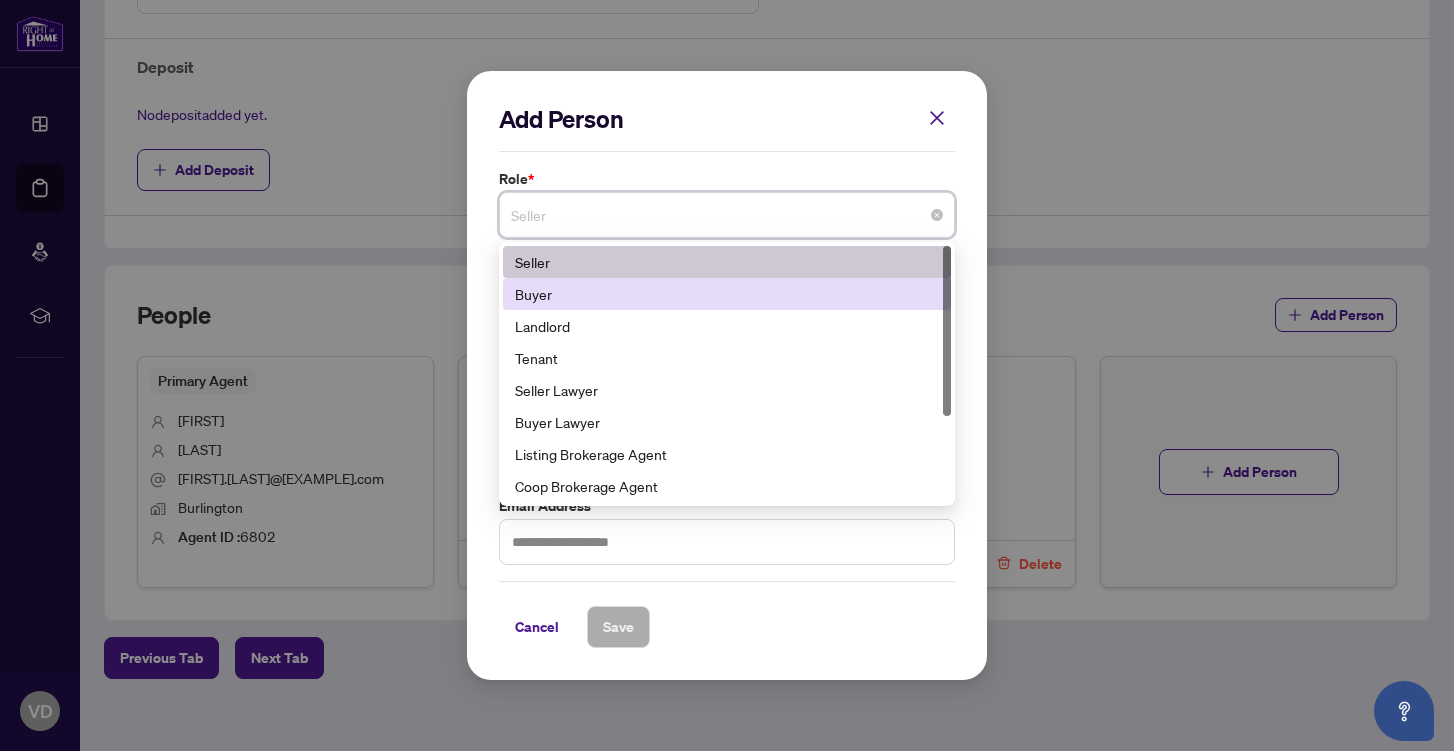 click on "Buyer" at bounding box center (727, 294) 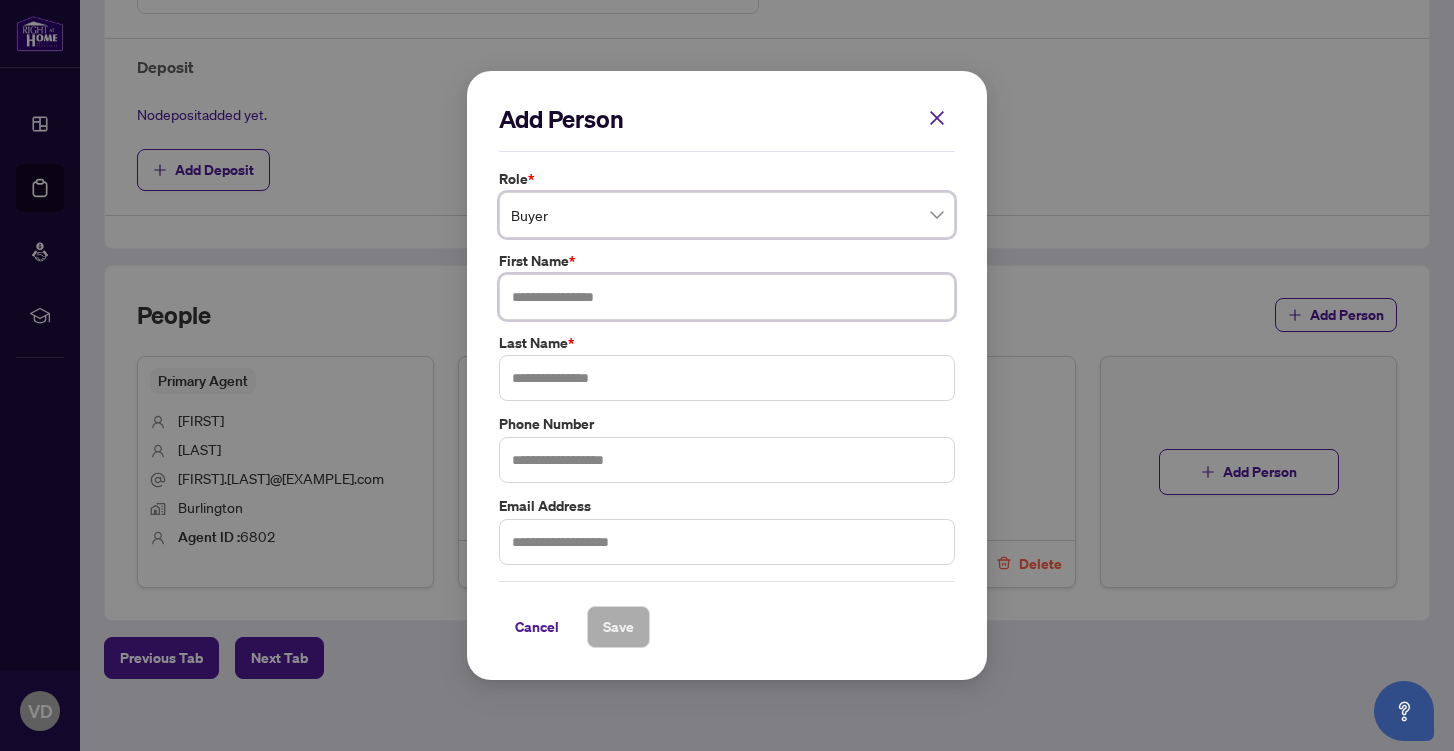 click at bounding box center [727, 297] 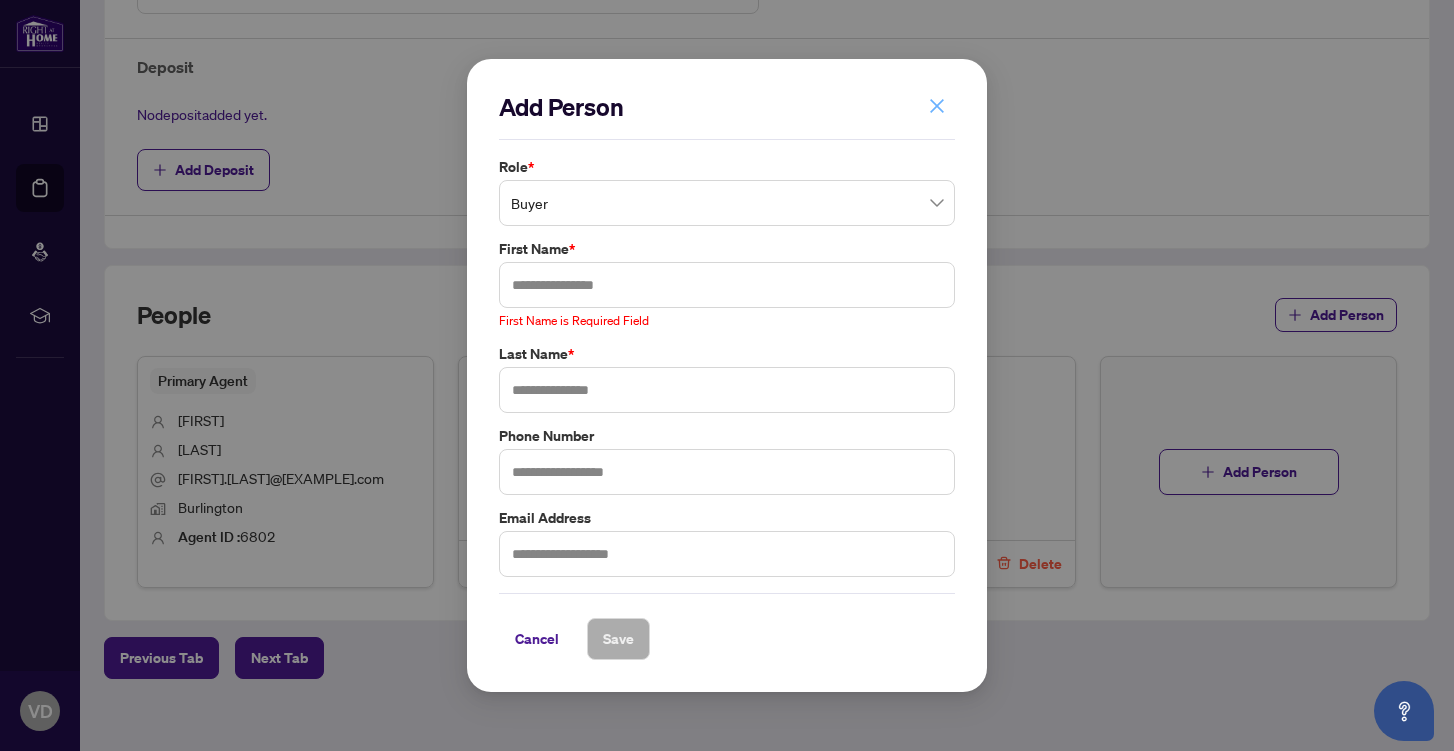 click at bounding box center [937, 106] 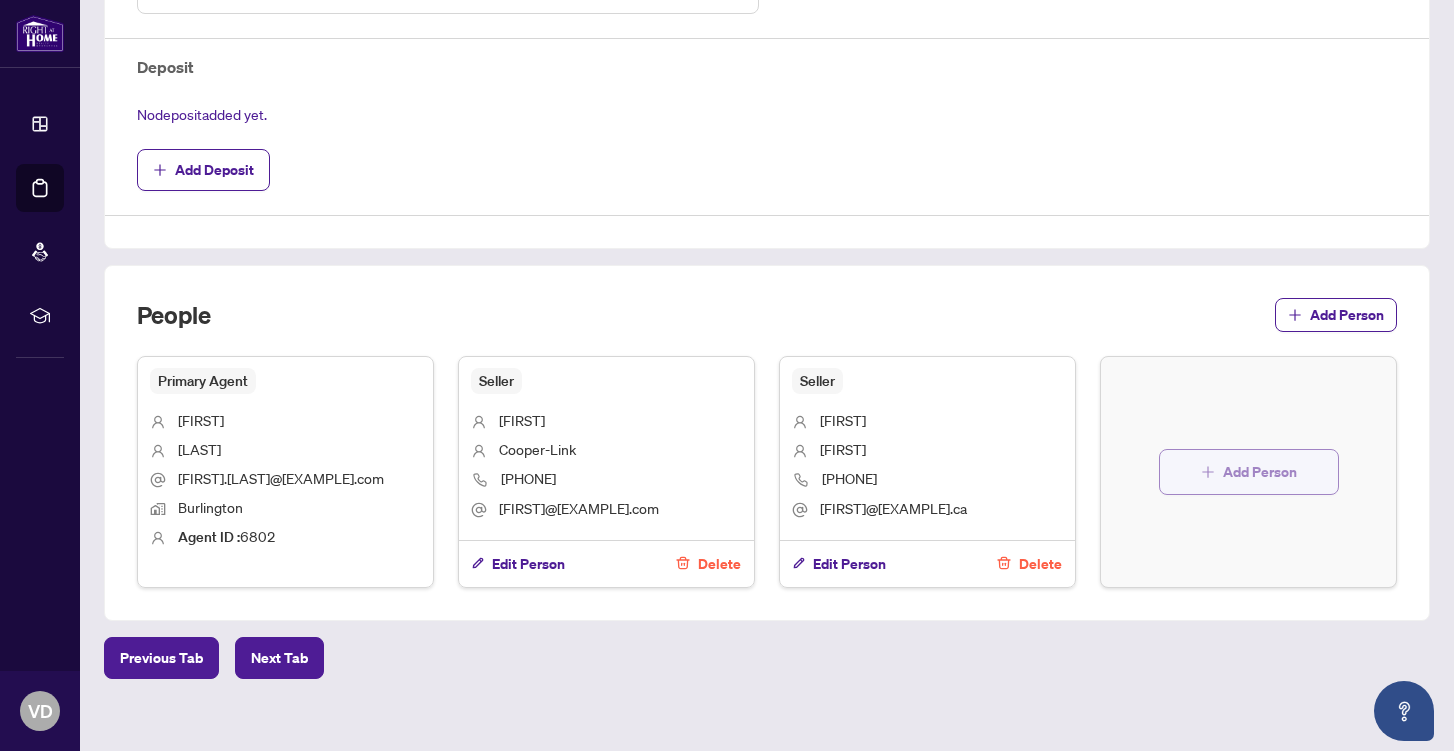 click on "Add Person" at bounding box center (1260, 472) 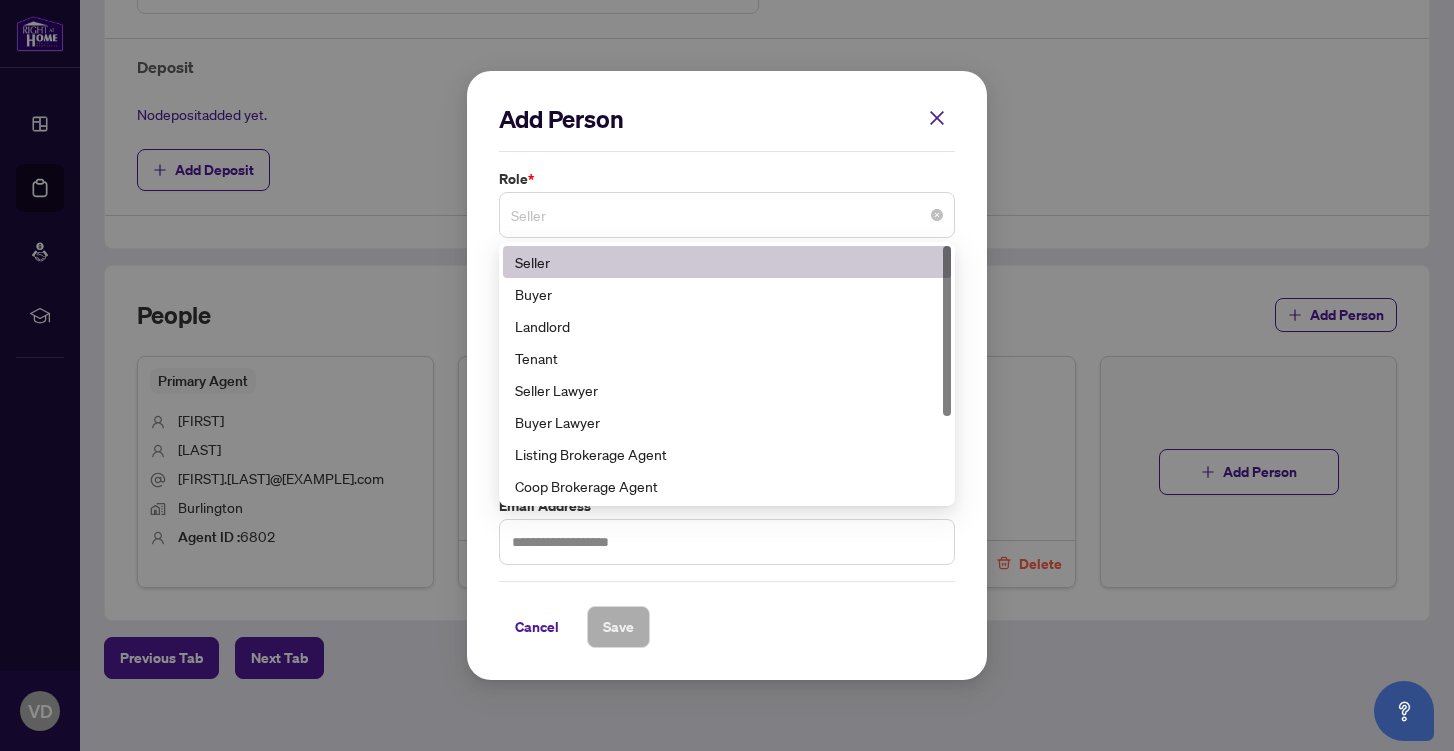 click on "Seller" at bounding box center [727, 215] 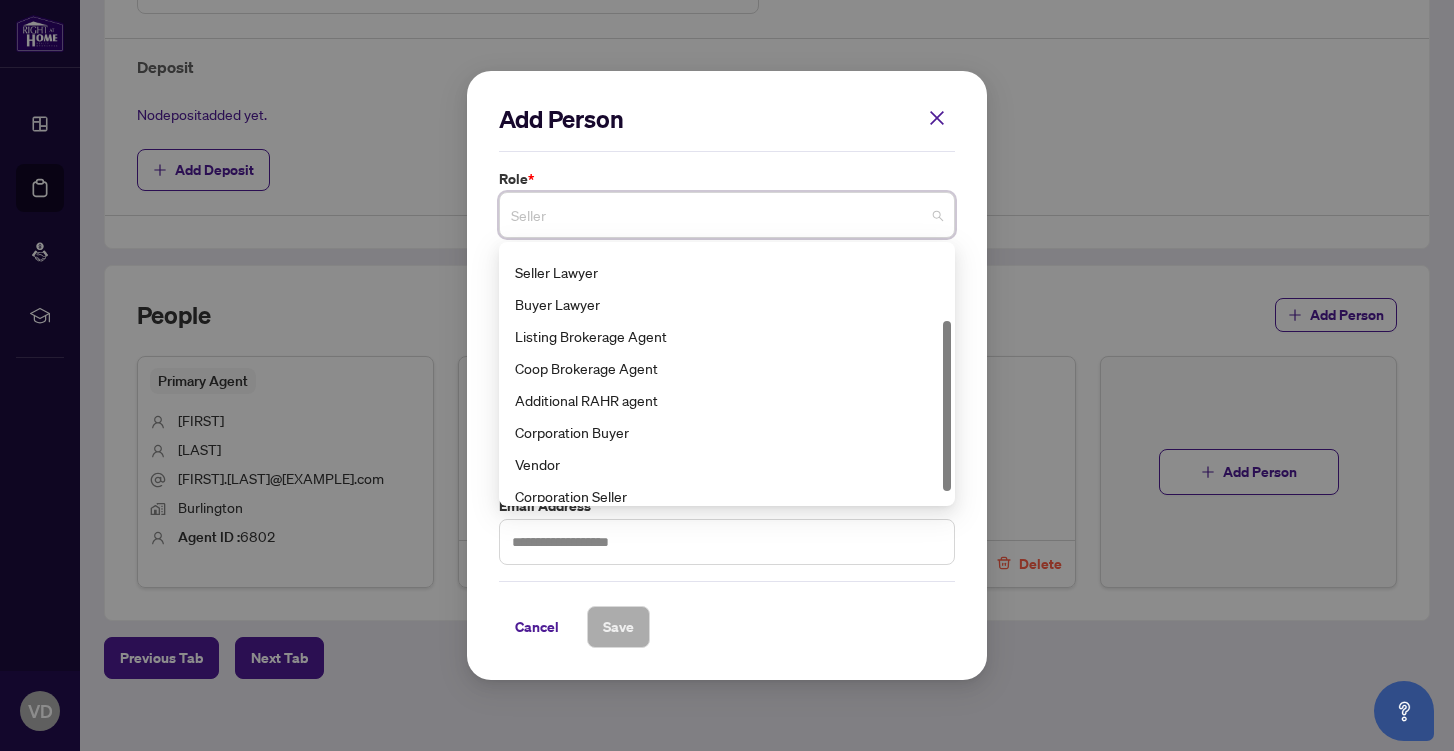 scroll, scrollTop: 111, scrollLeft: 0, axis: vertical 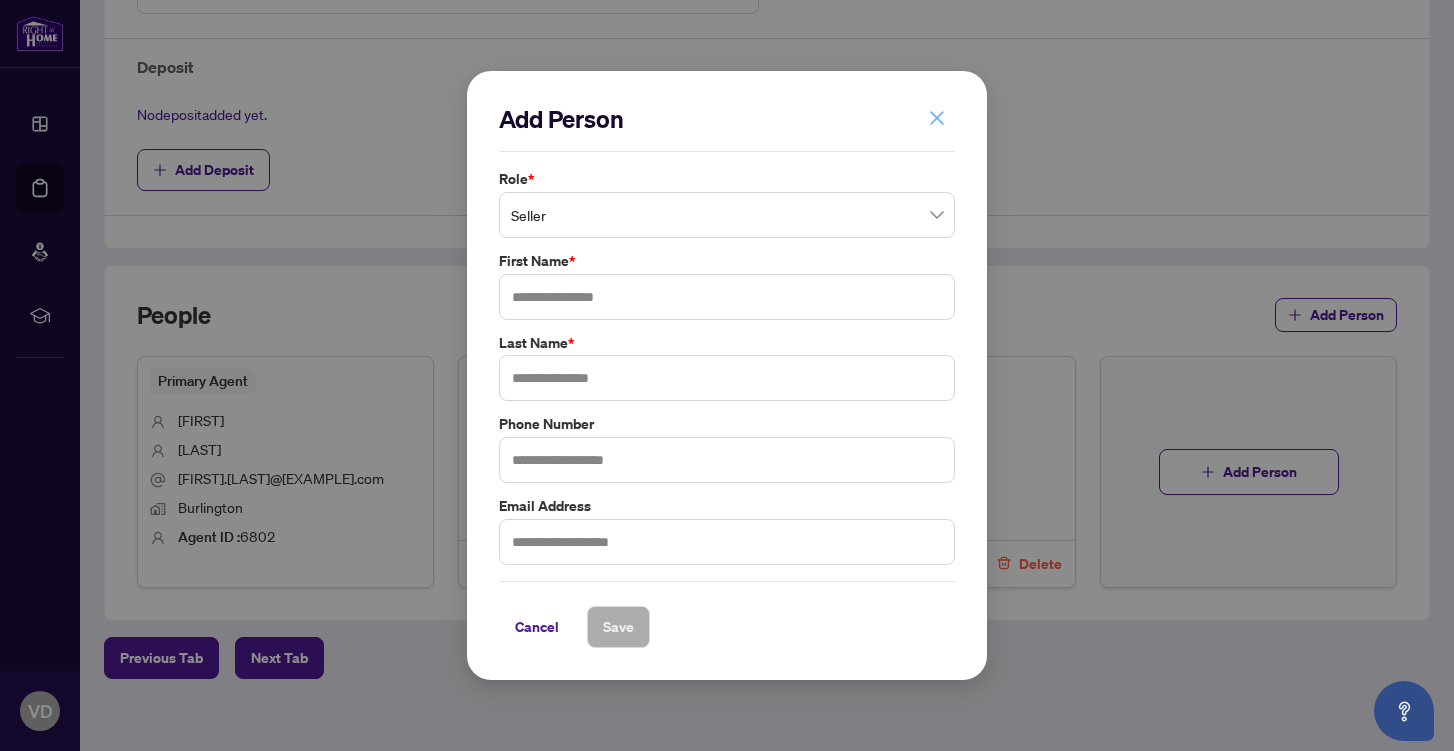 click 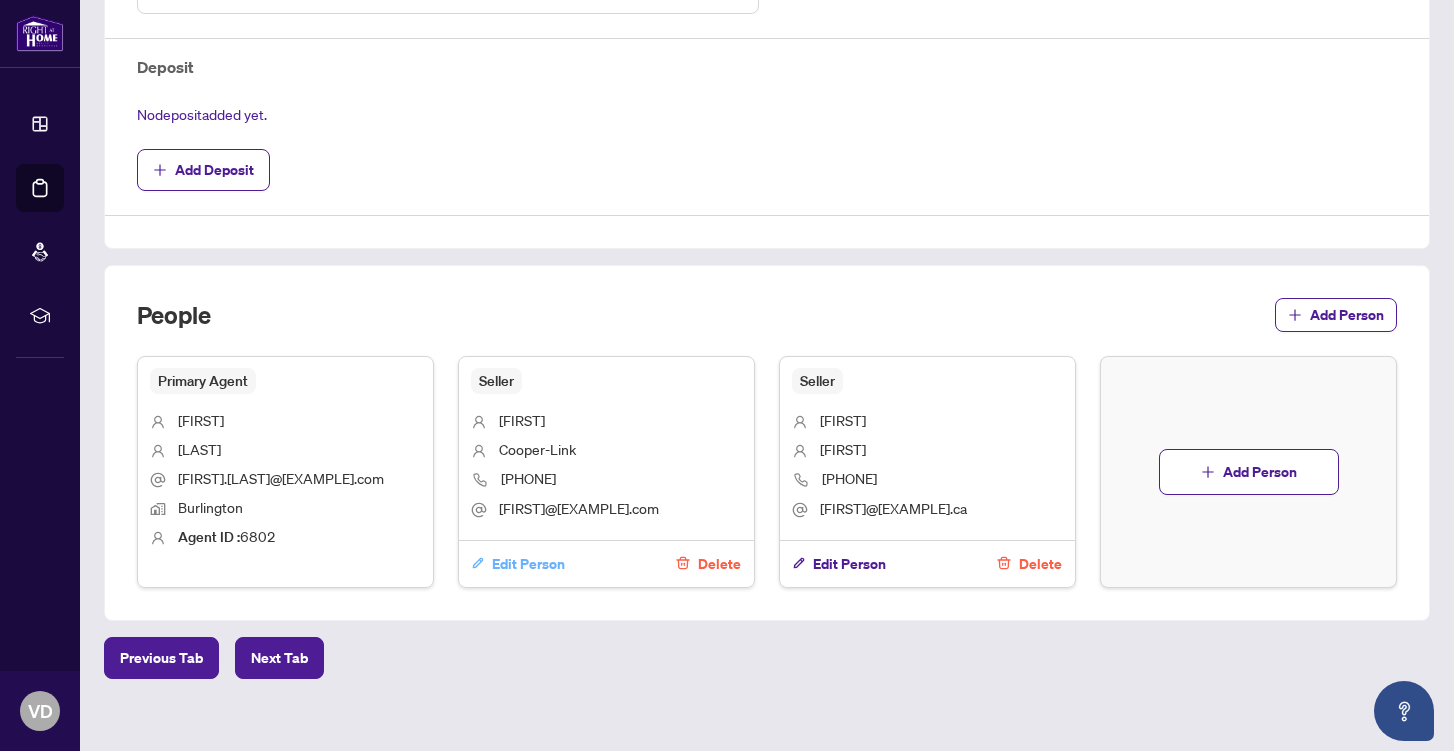 click on "Edit Person" at bounding box center [528, 564] 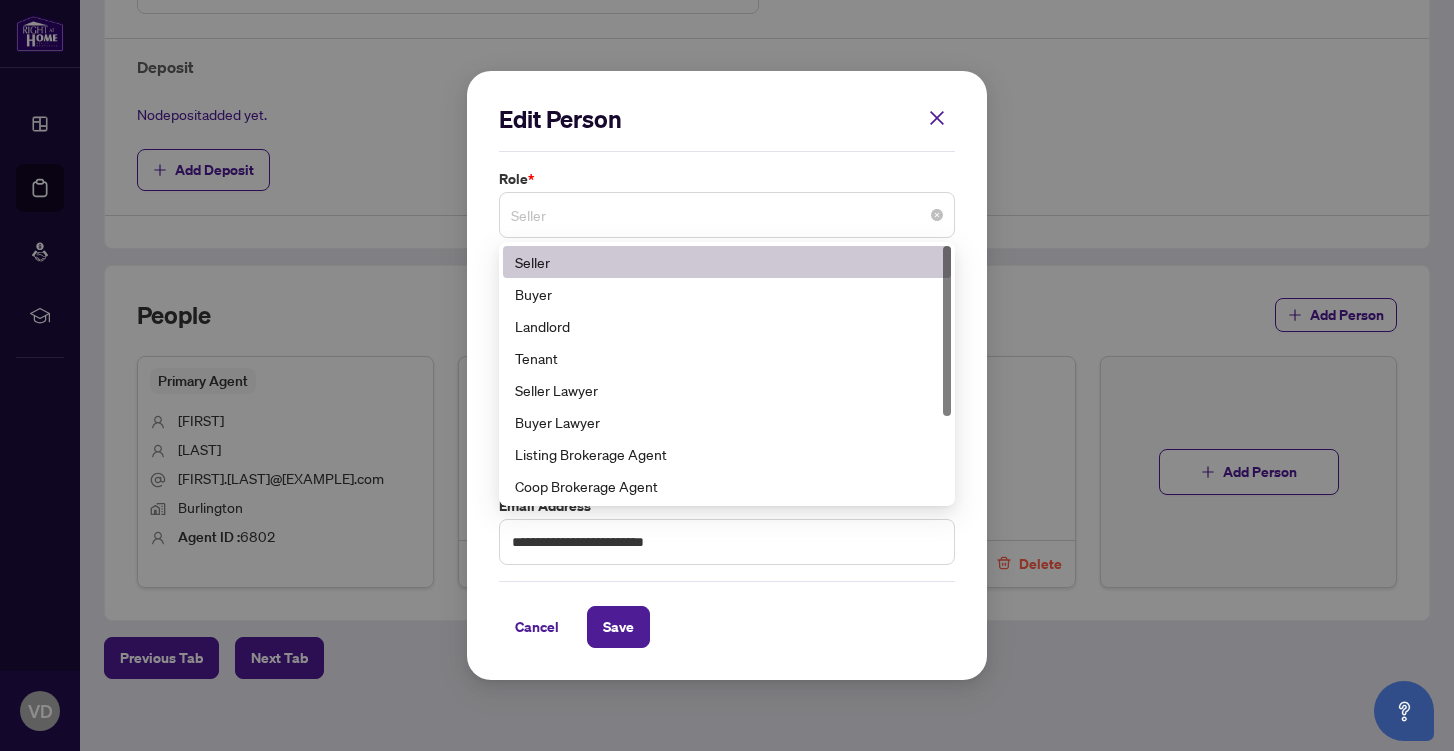 click on "Seller" at bounding box center [727, 215] 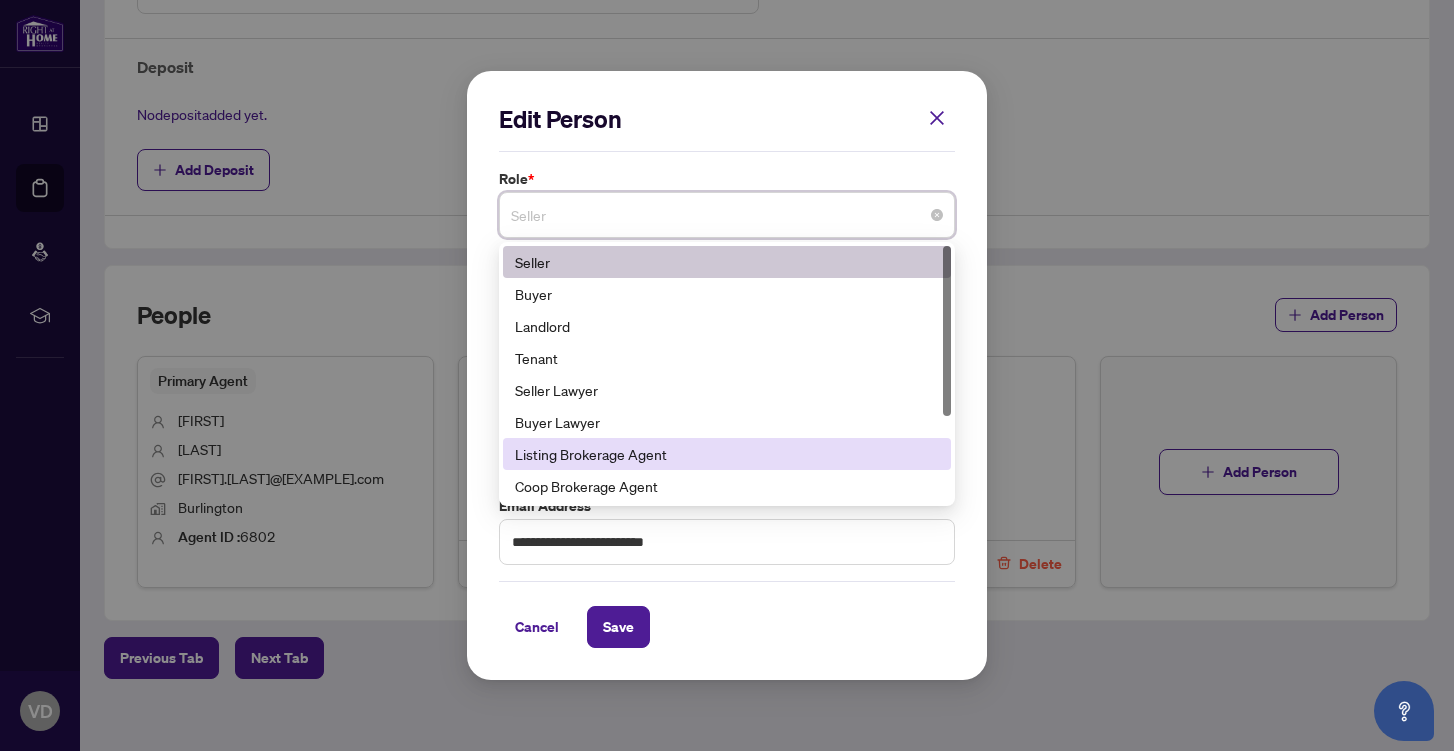 click on "Listing Brokerage Agent" at bounding box center (727, 454) 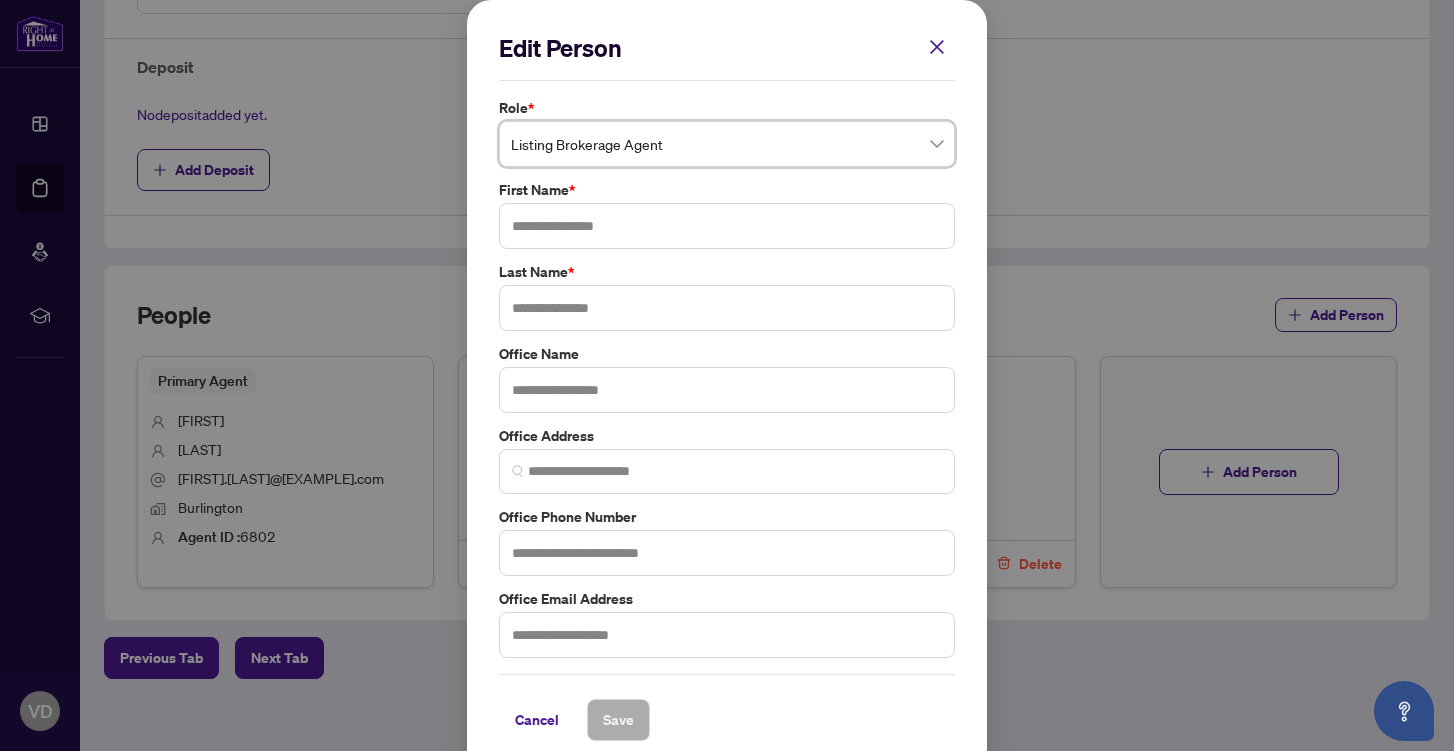 scroll, scrollTop: 22, scrollLeft: 0, axis: vertical 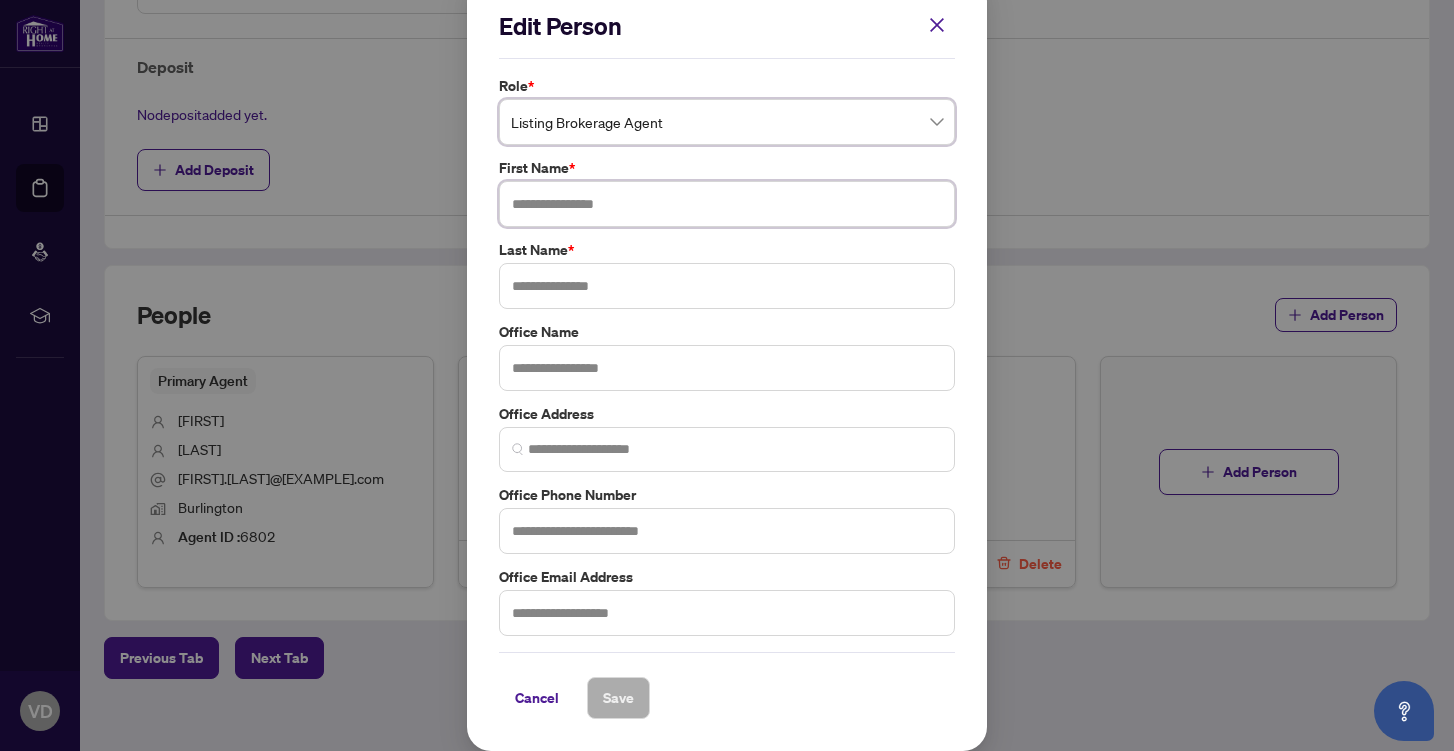click at bounding box center (727, 204) 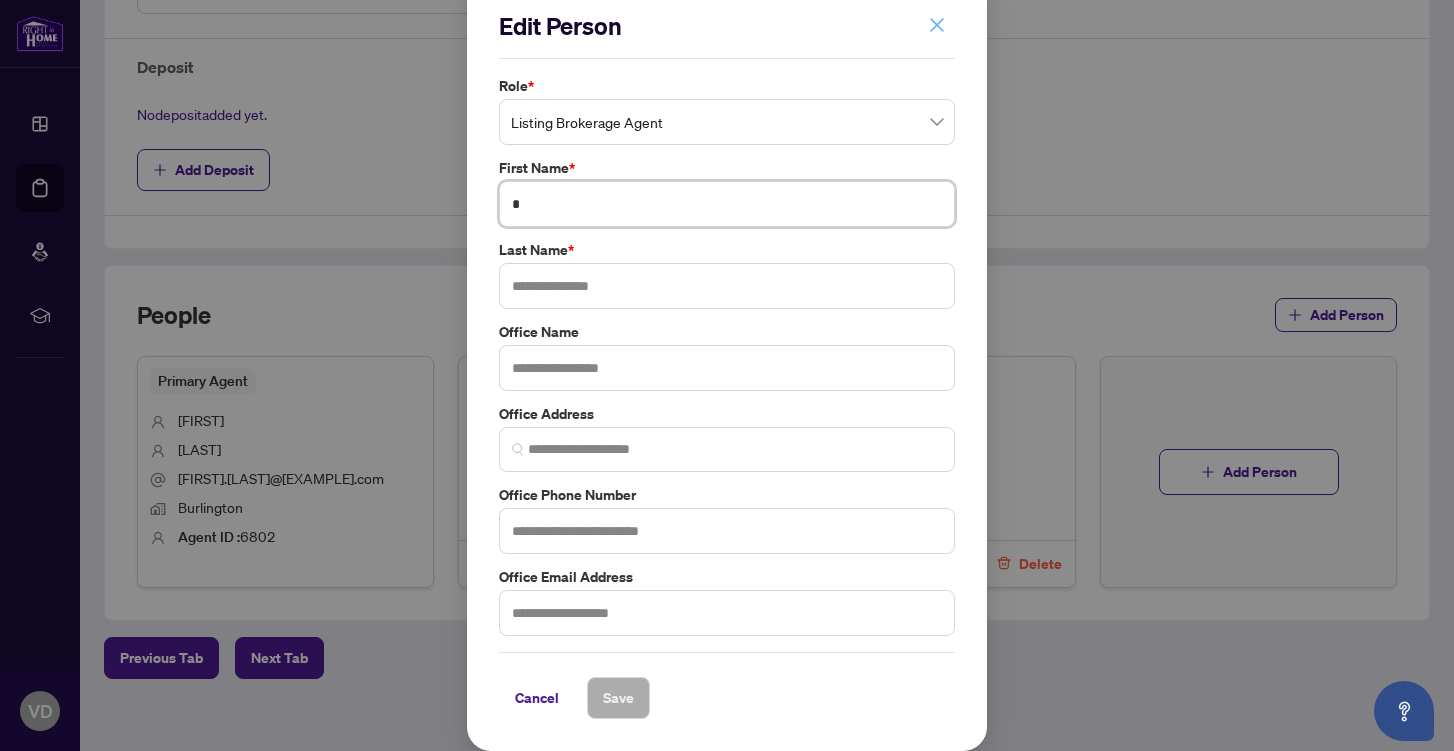 type on "*" 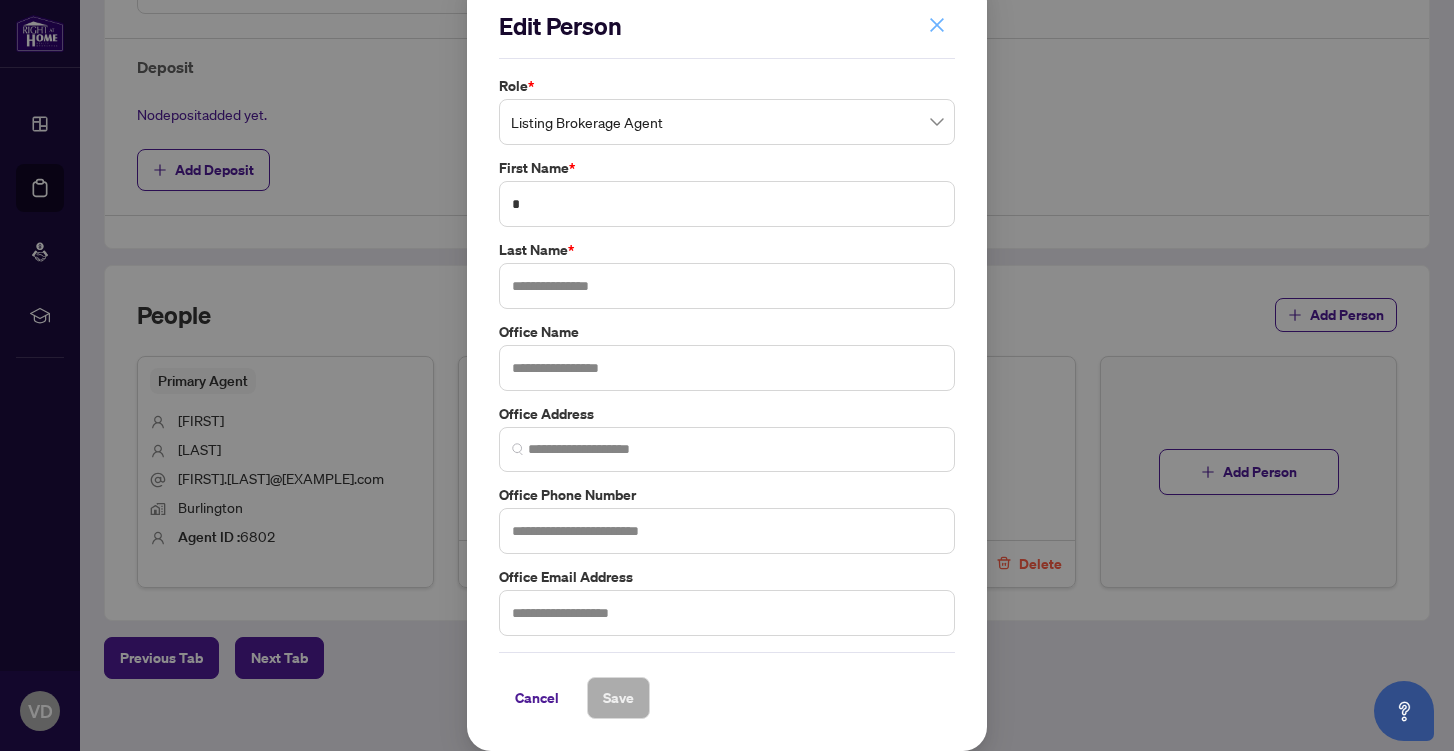 click 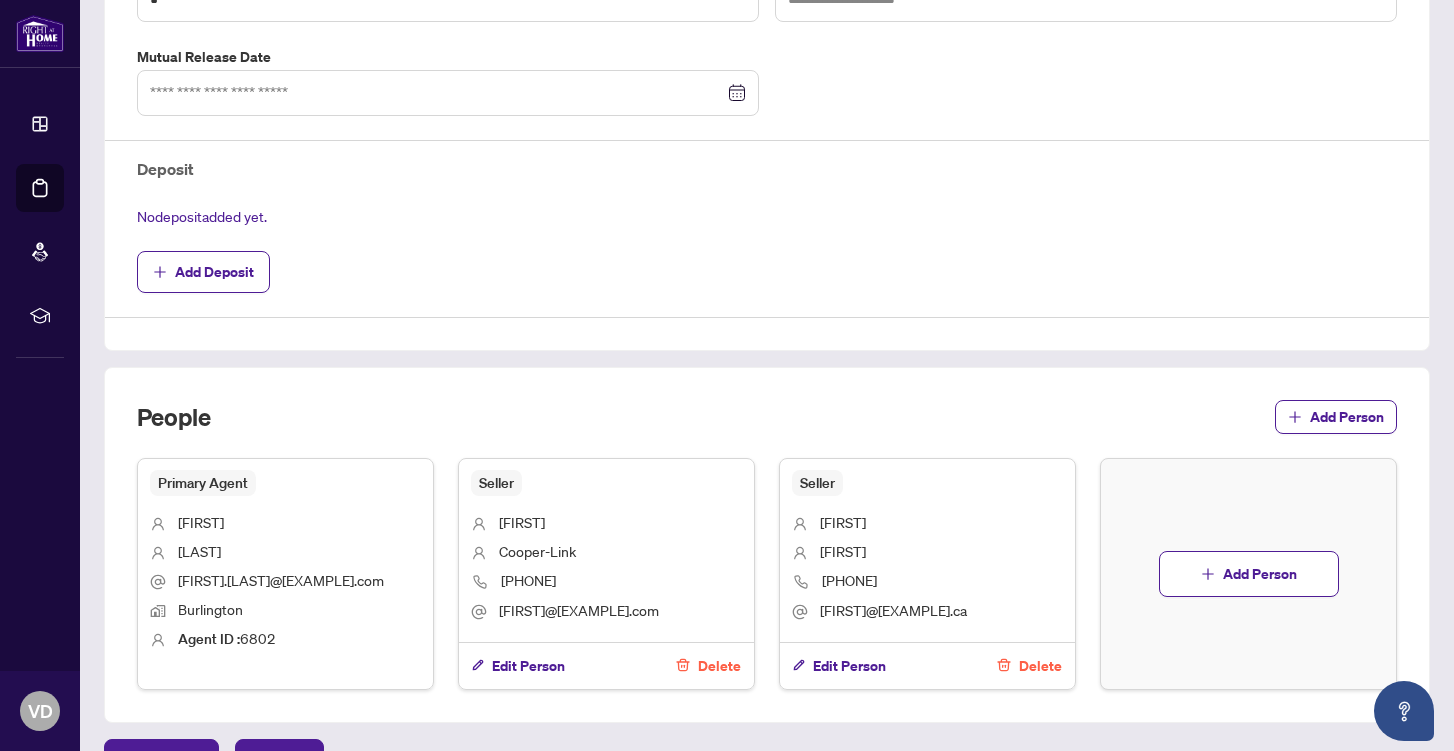 scroll, scrollTop: 814, scrollLeft: 0, axis: vertical 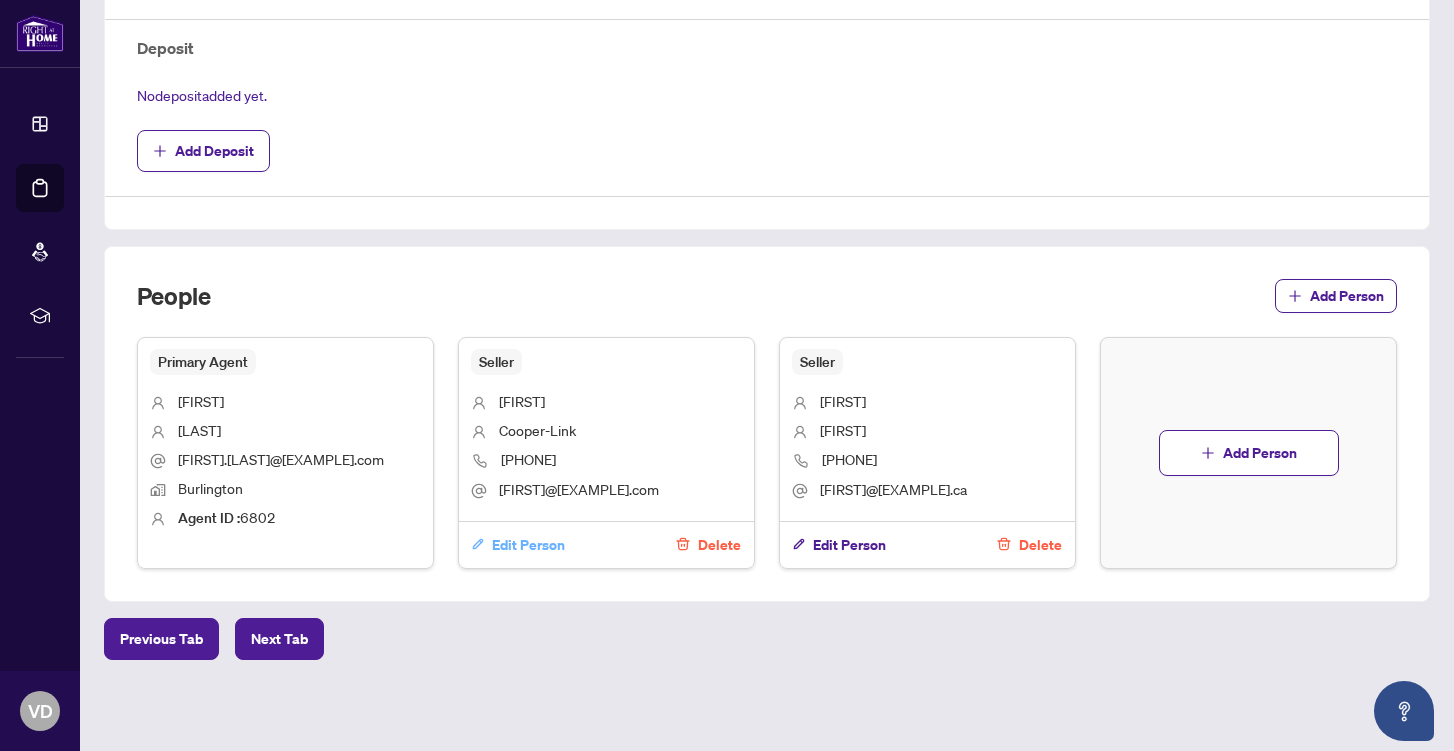 click on "Edit Person" at bounding box center [528, 545] 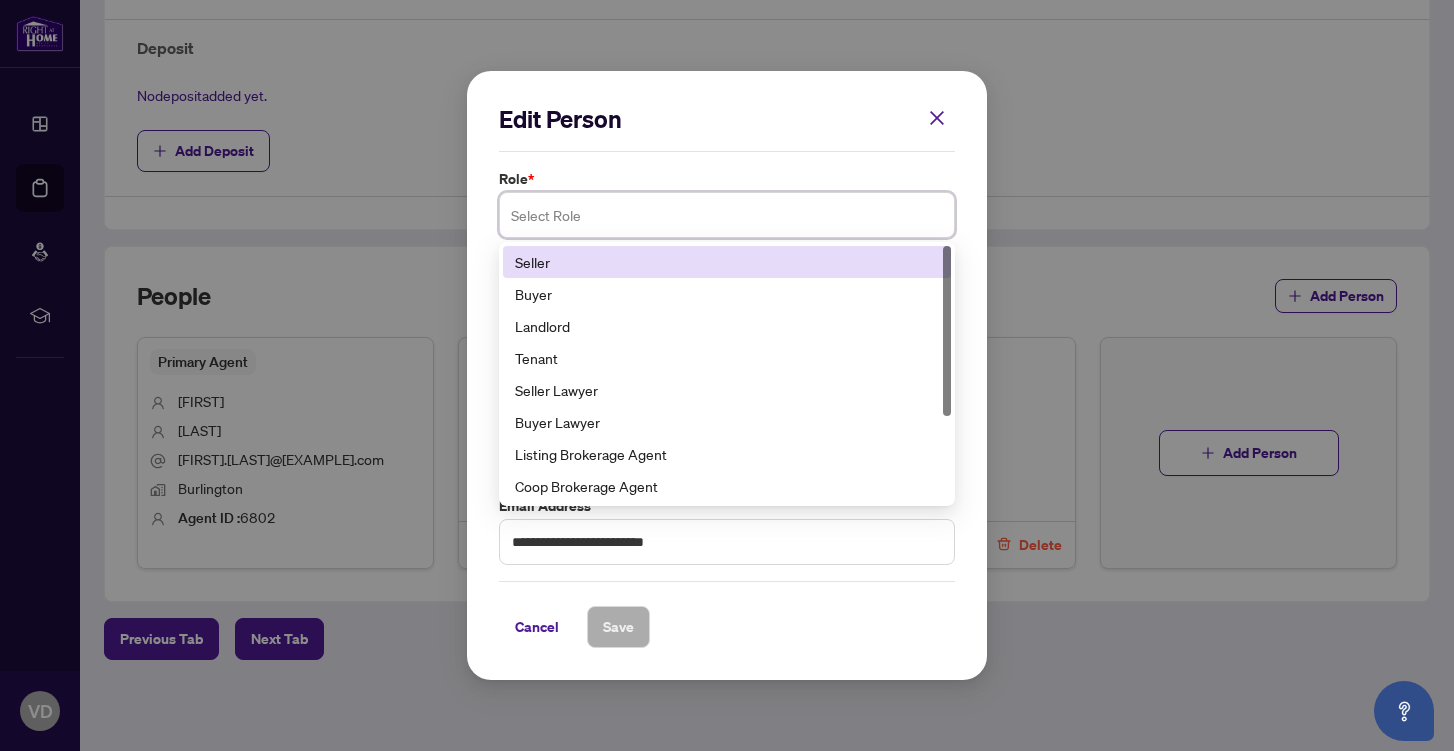 click at bounding box center [727, 215] 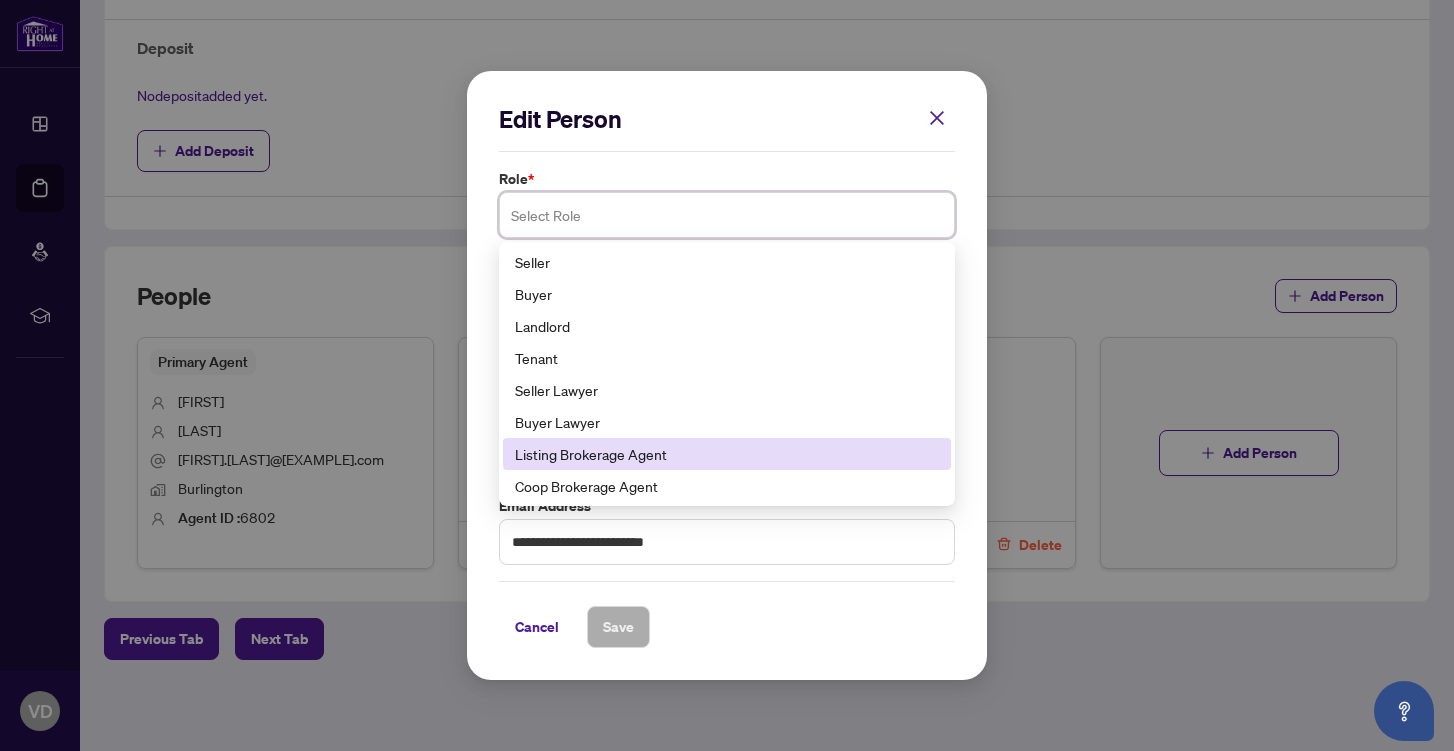 click on "Listing Brokerage Agent" at bounding box center (727, 454) 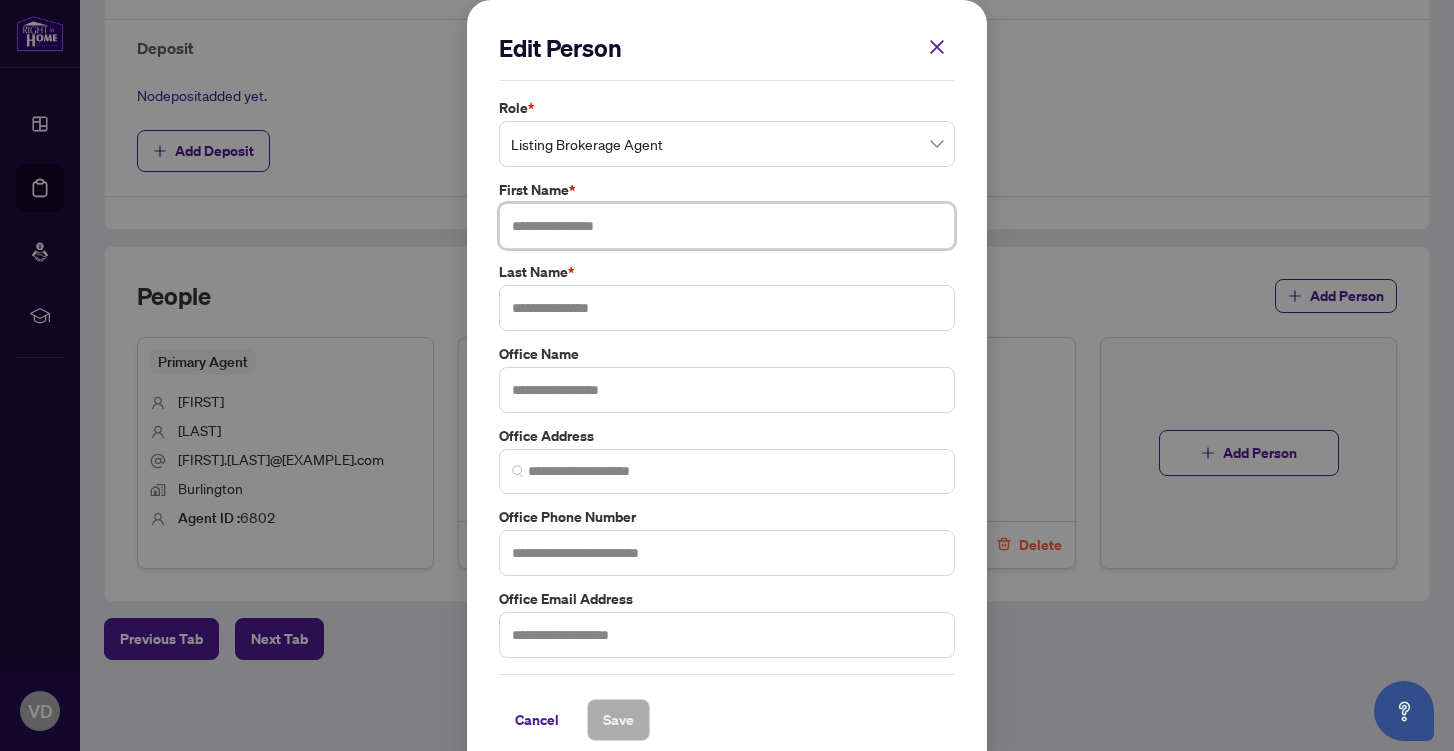 click at bounding box center [727, 226] 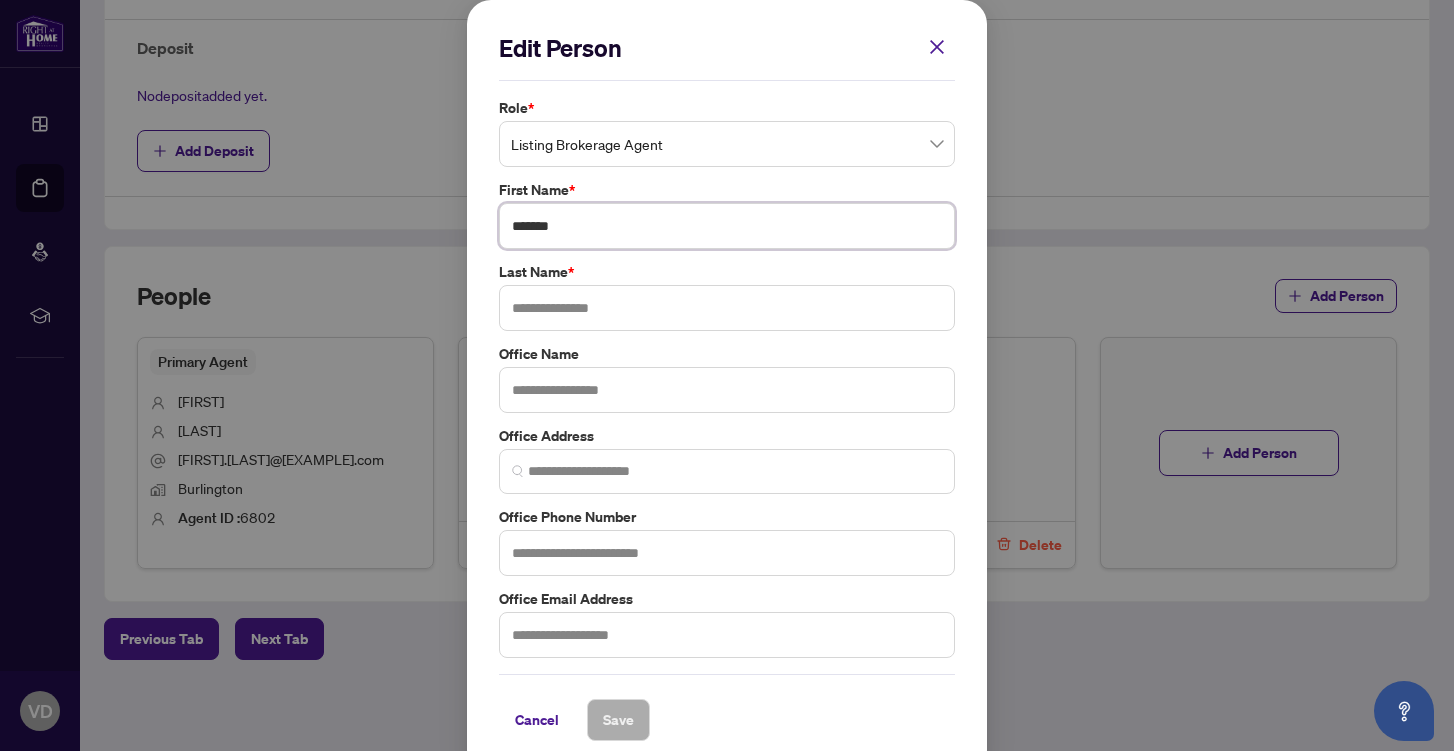 type on "******" 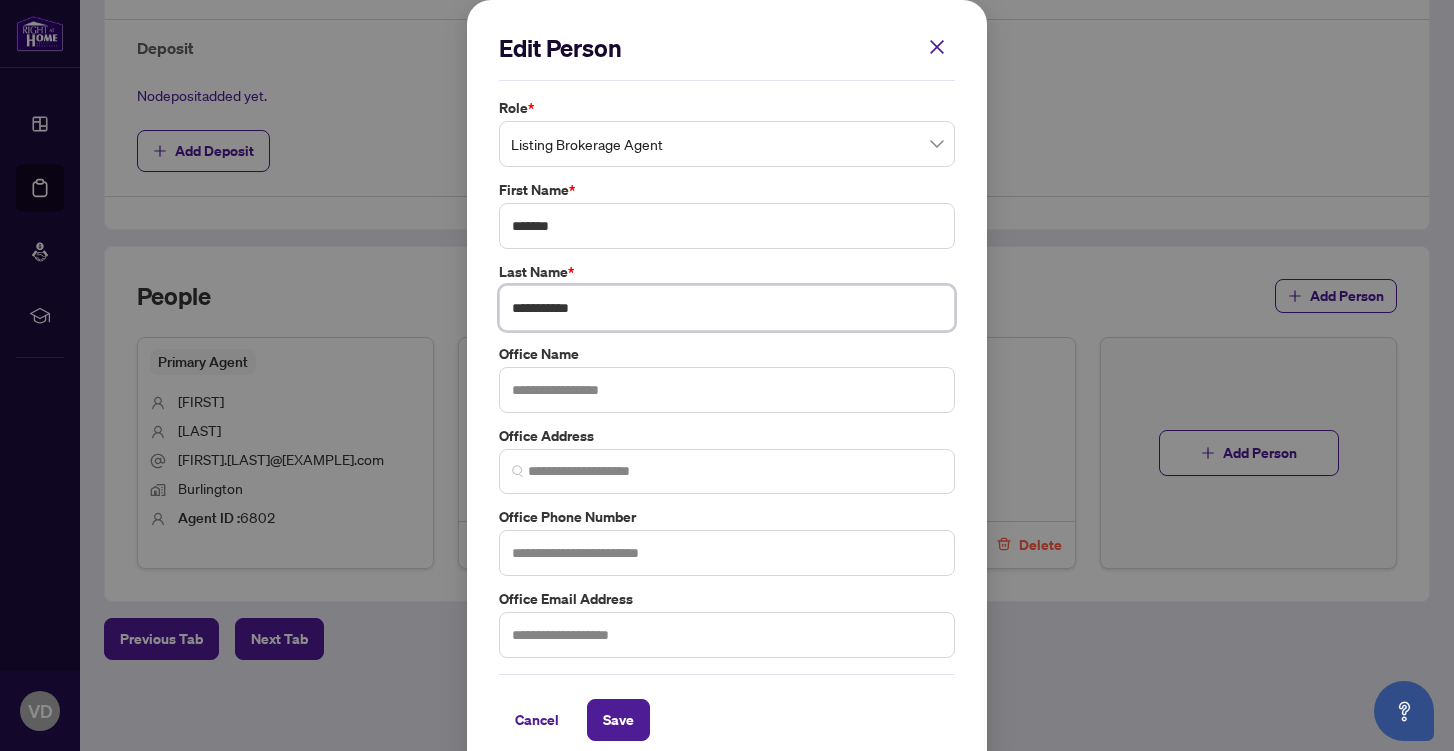 type on "**********" 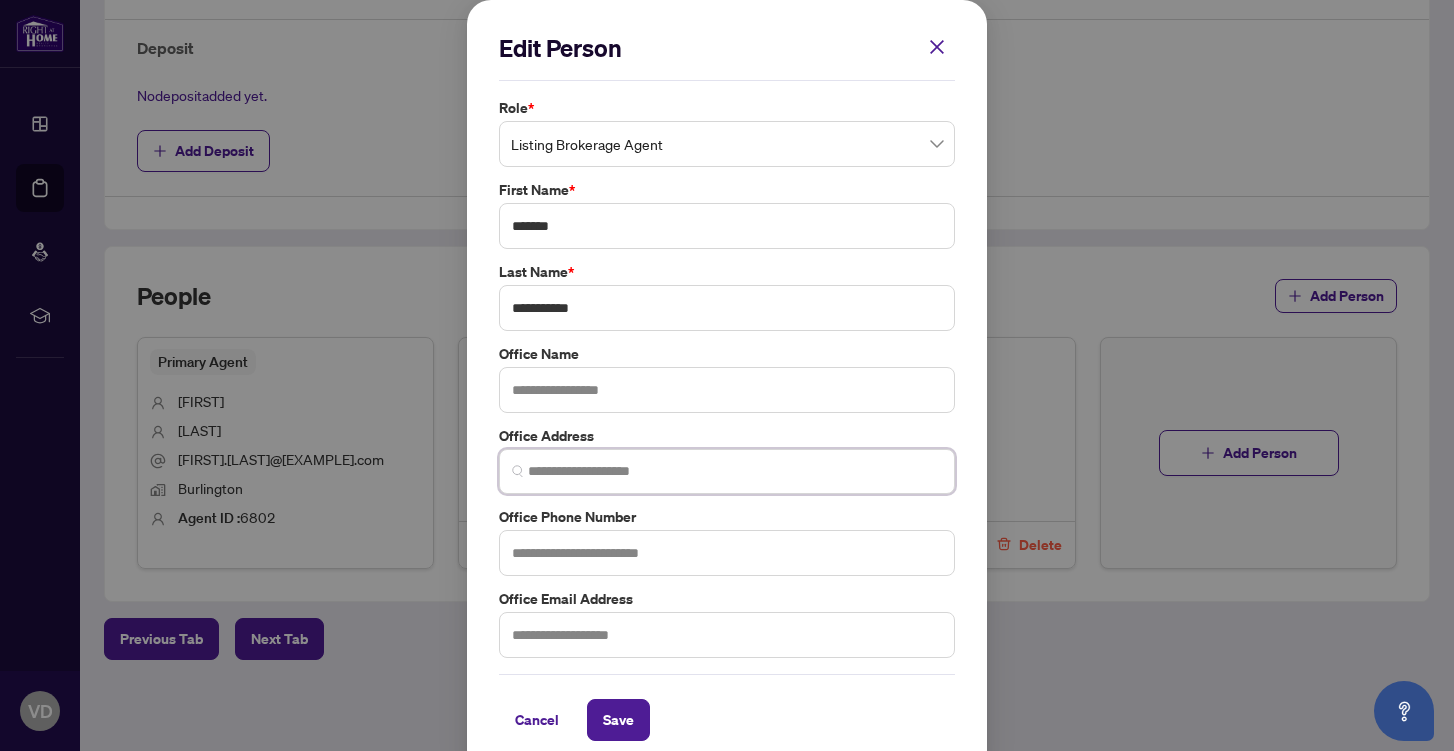 click at bounding box center [735, 471] 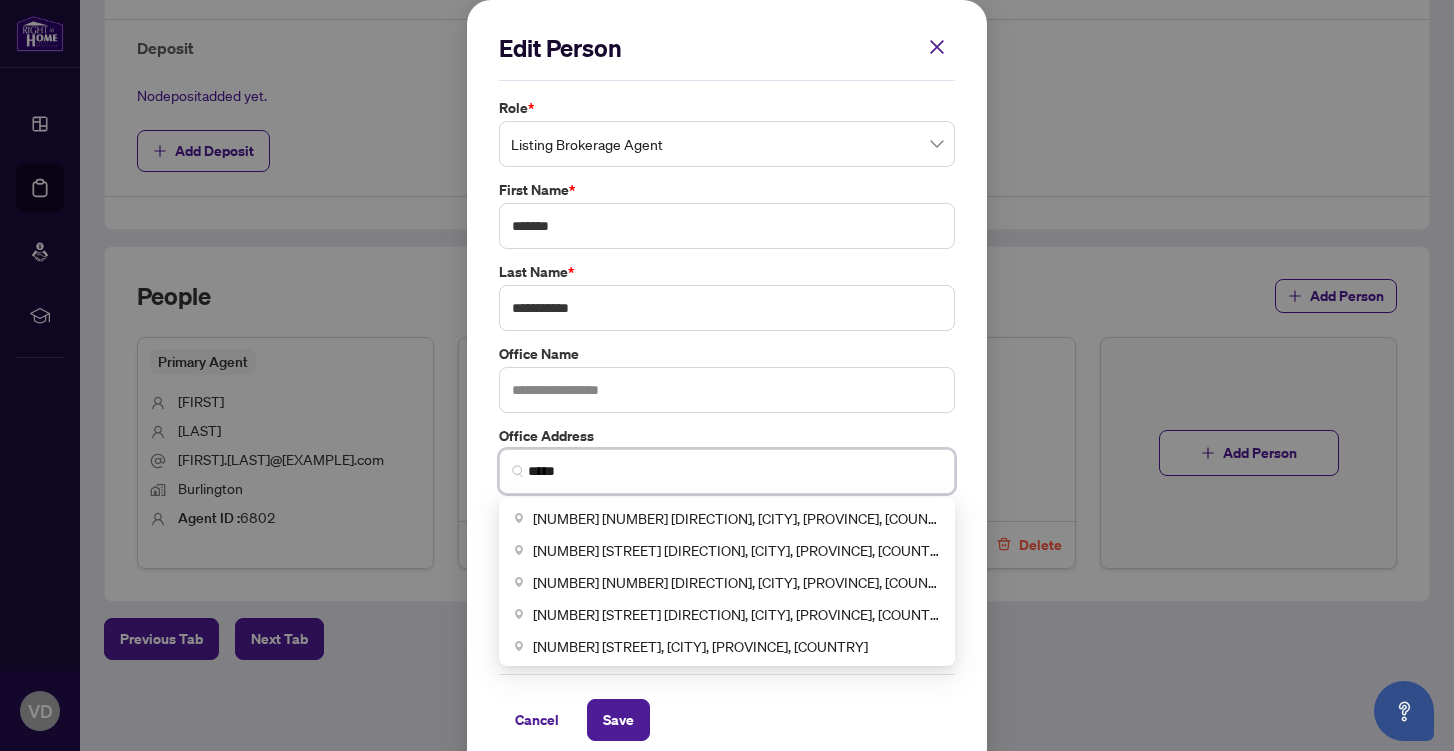 type on "**********" 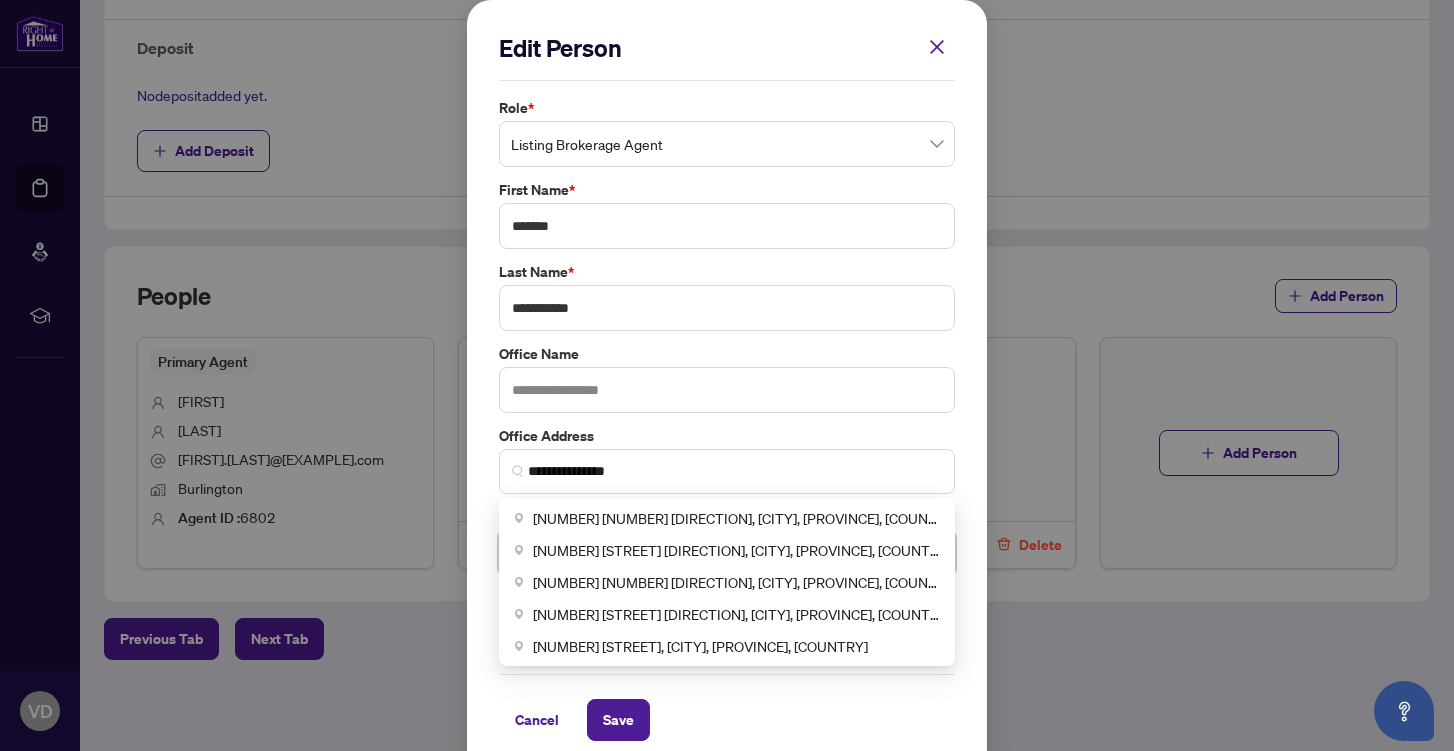 type on "**********" 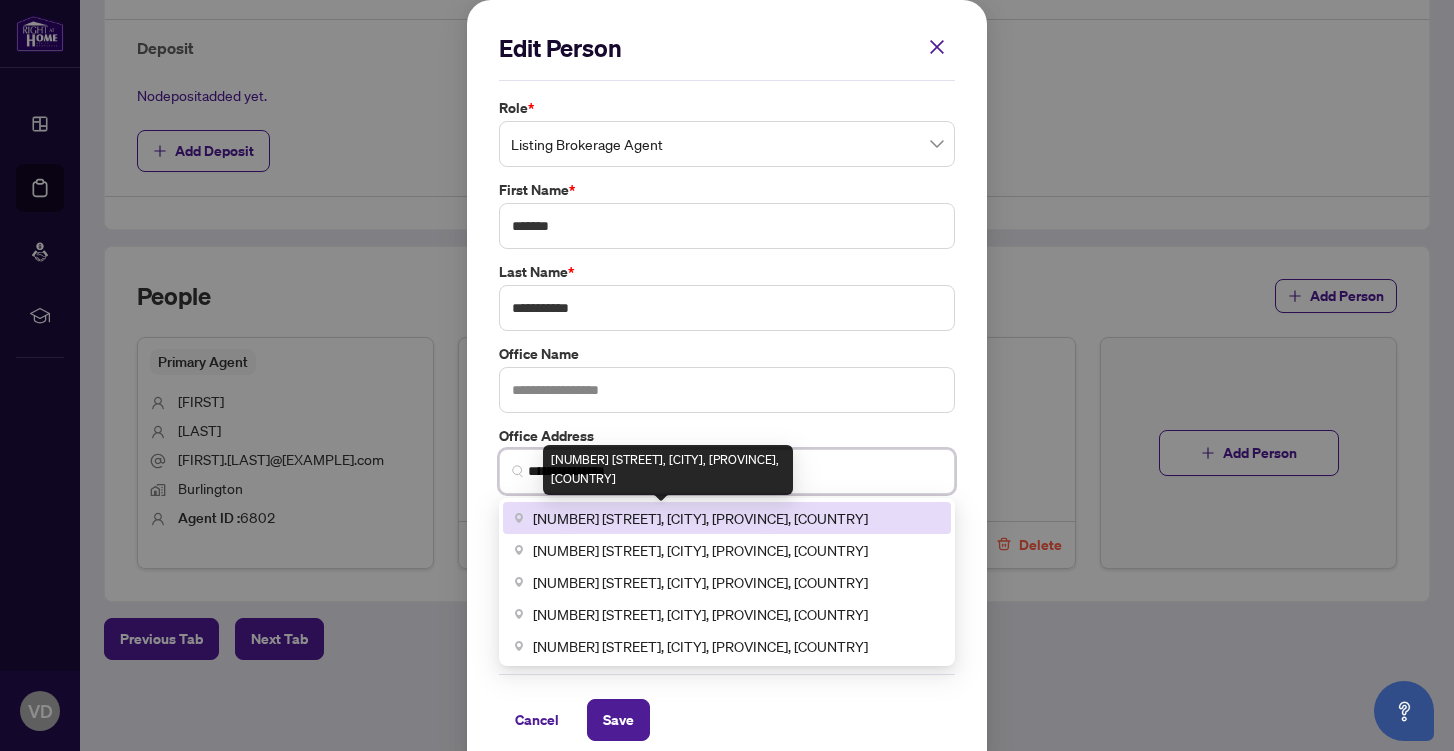 click on "[NUMBER] [STREET], [CITY], [PROVINCE], [COUNTRY]" at bounding box center [700, 518] 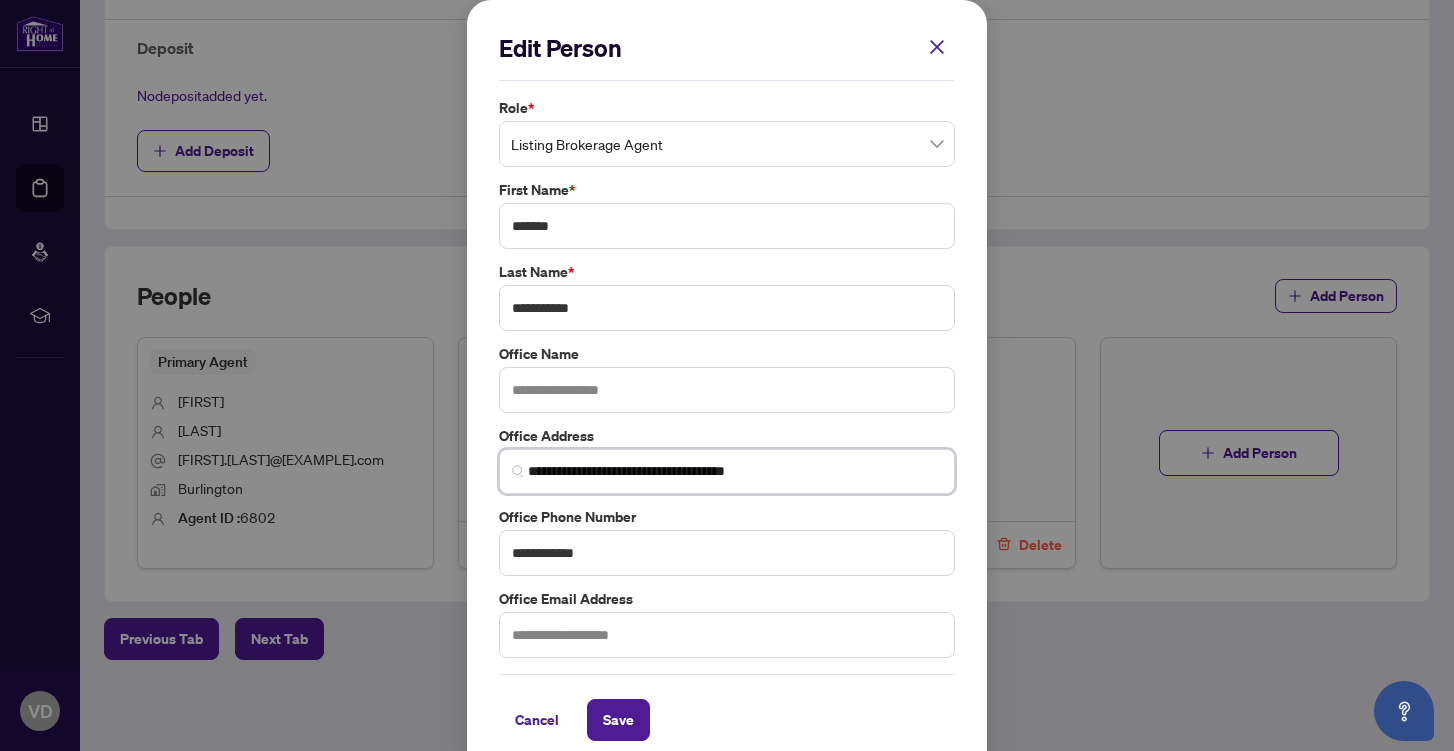 scroll, scrollTop: 22, scrollLeft: 0, axis: vertical 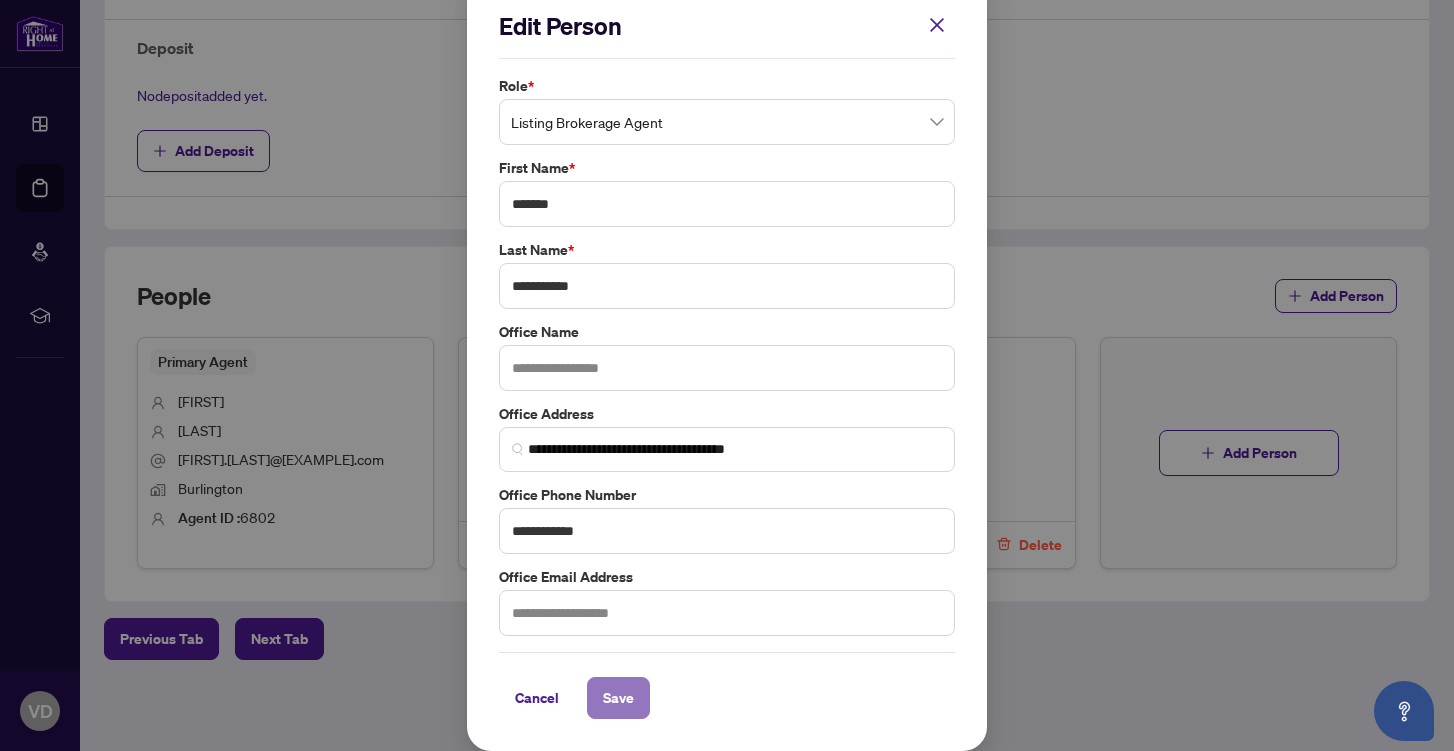 click on "Save" at bounding box center [618, 698] 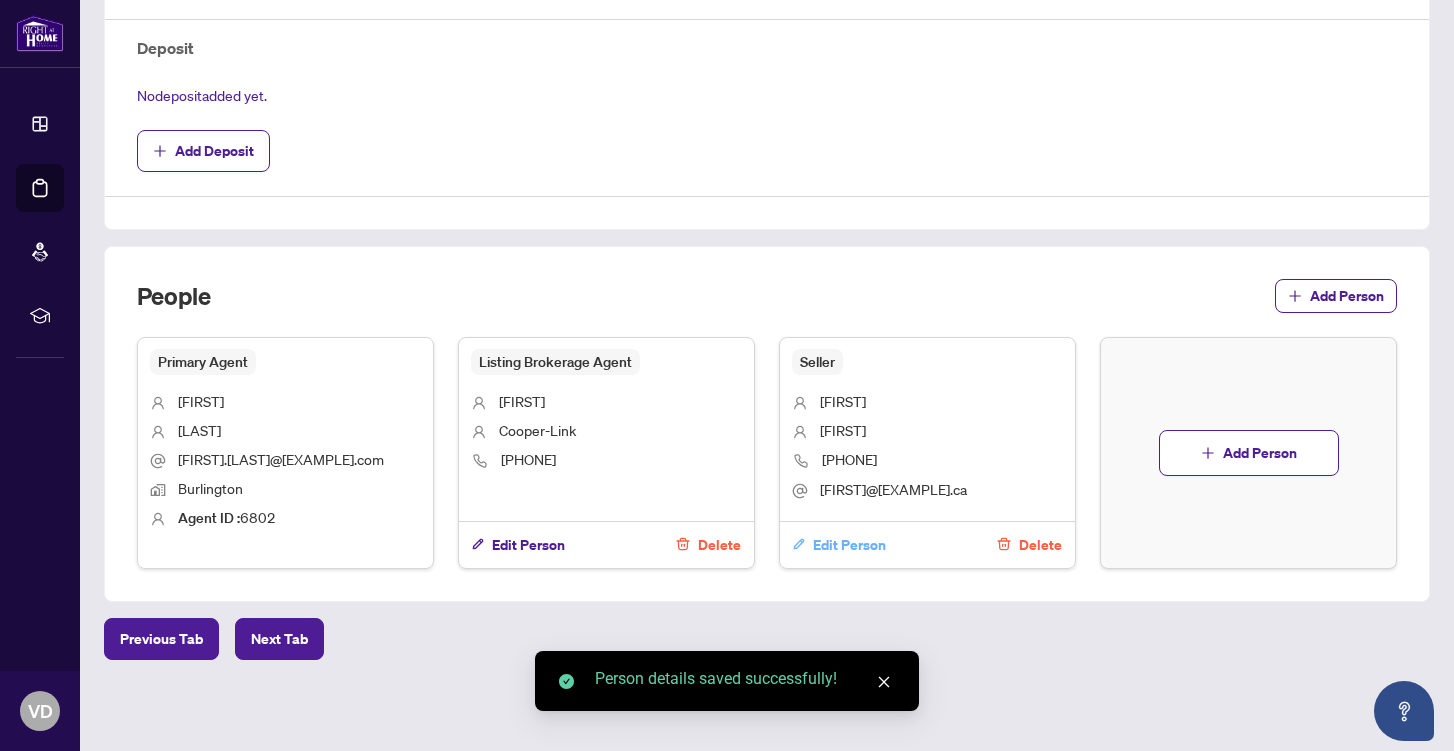 click on "Edit Person" at bounding box center [849, 545] 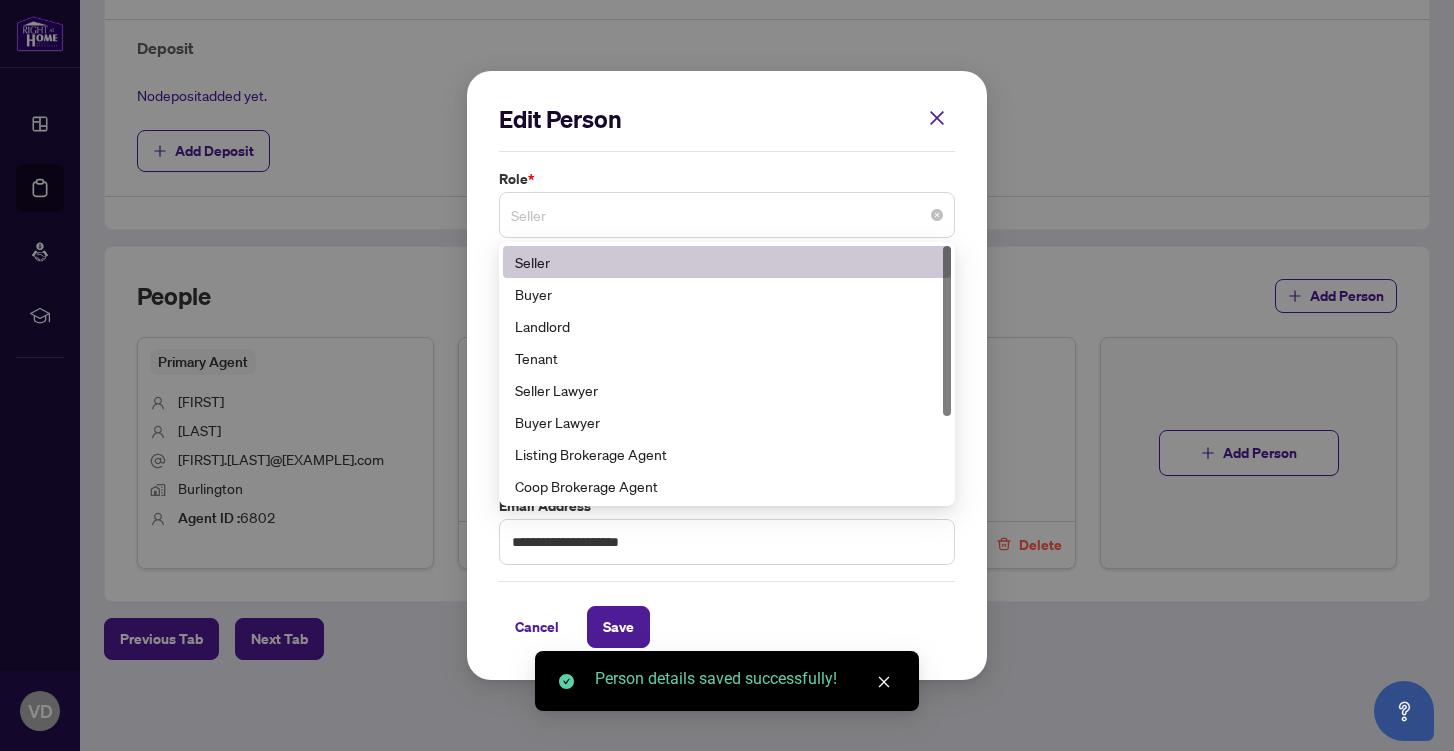 click on "Seller" at bounding box center [727, 215] 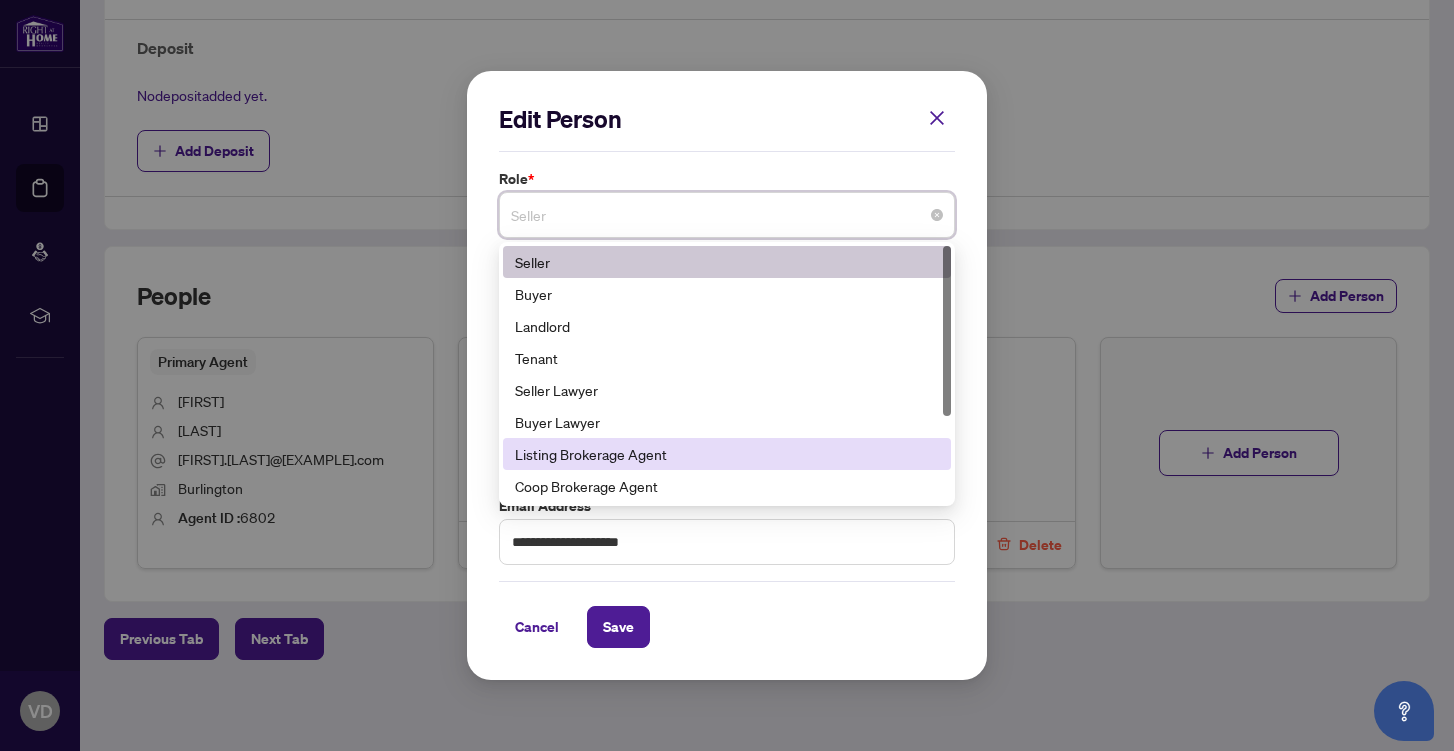 click on "Listing Brokerage Agent" at bounding box center (727, 454) 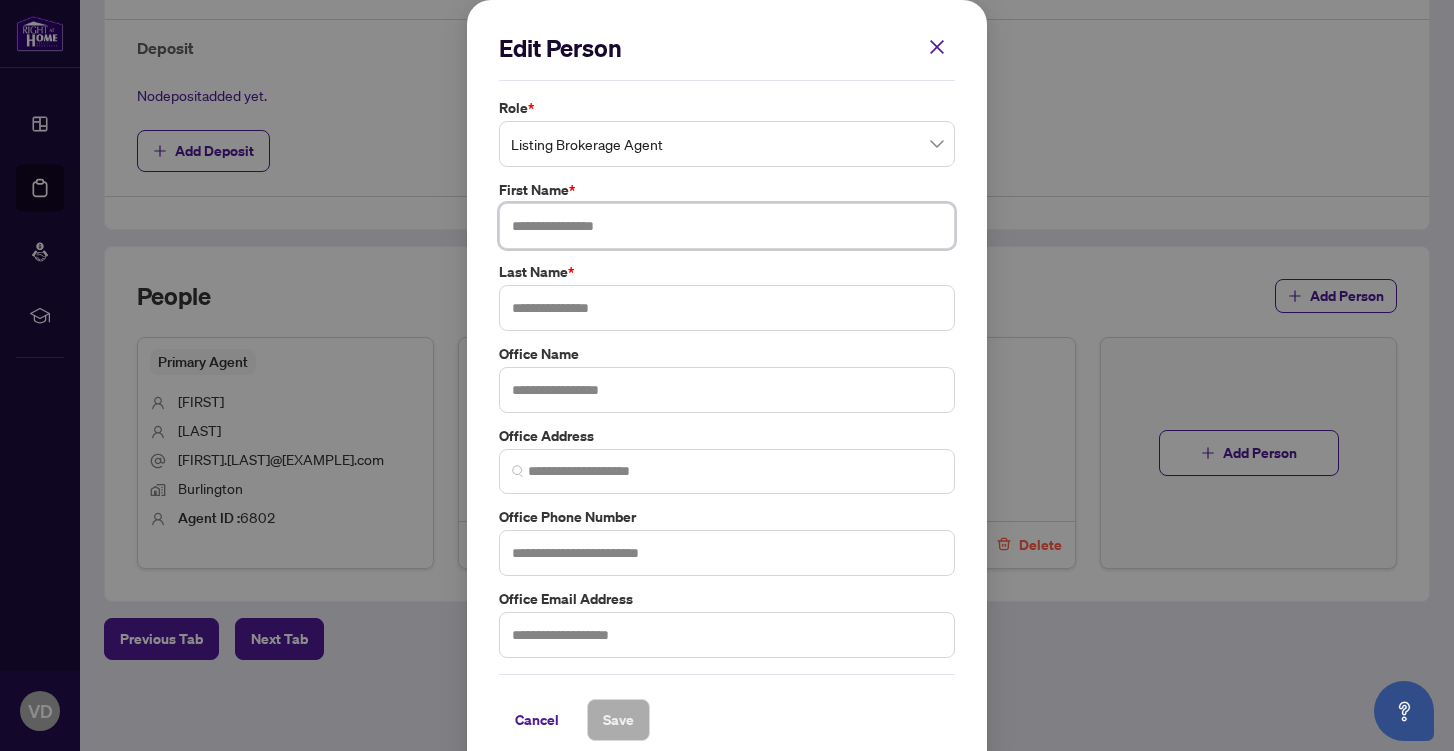 click at bounding box center (727, 226) 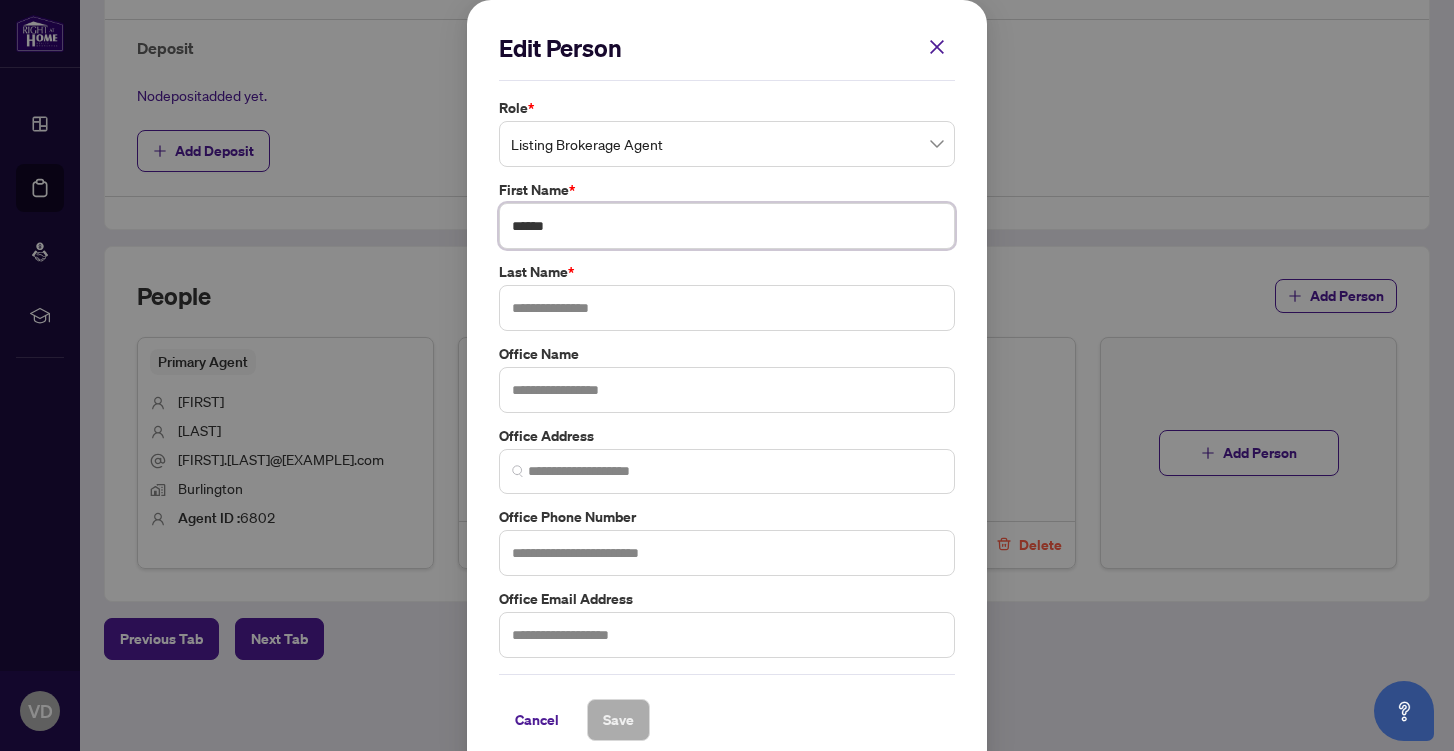 type on "******" 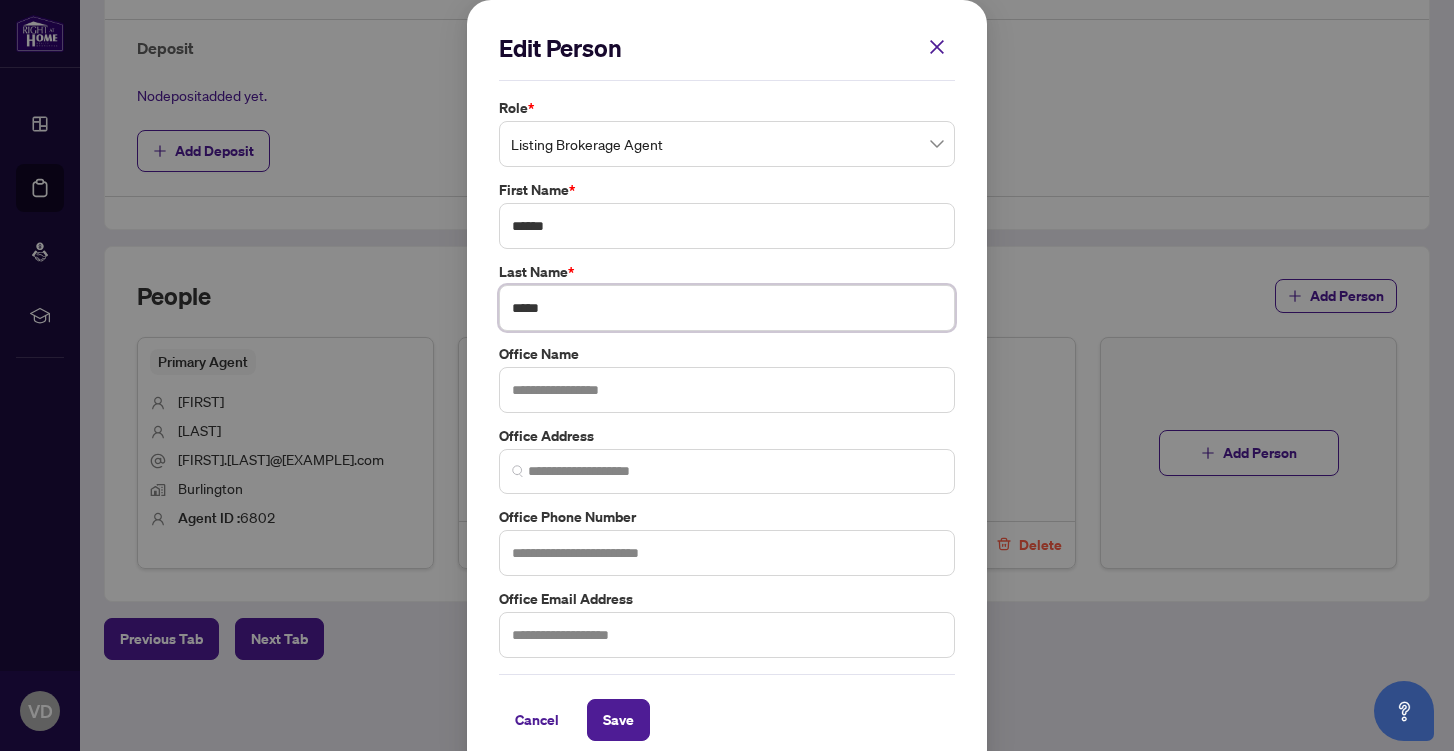 type on "*****" 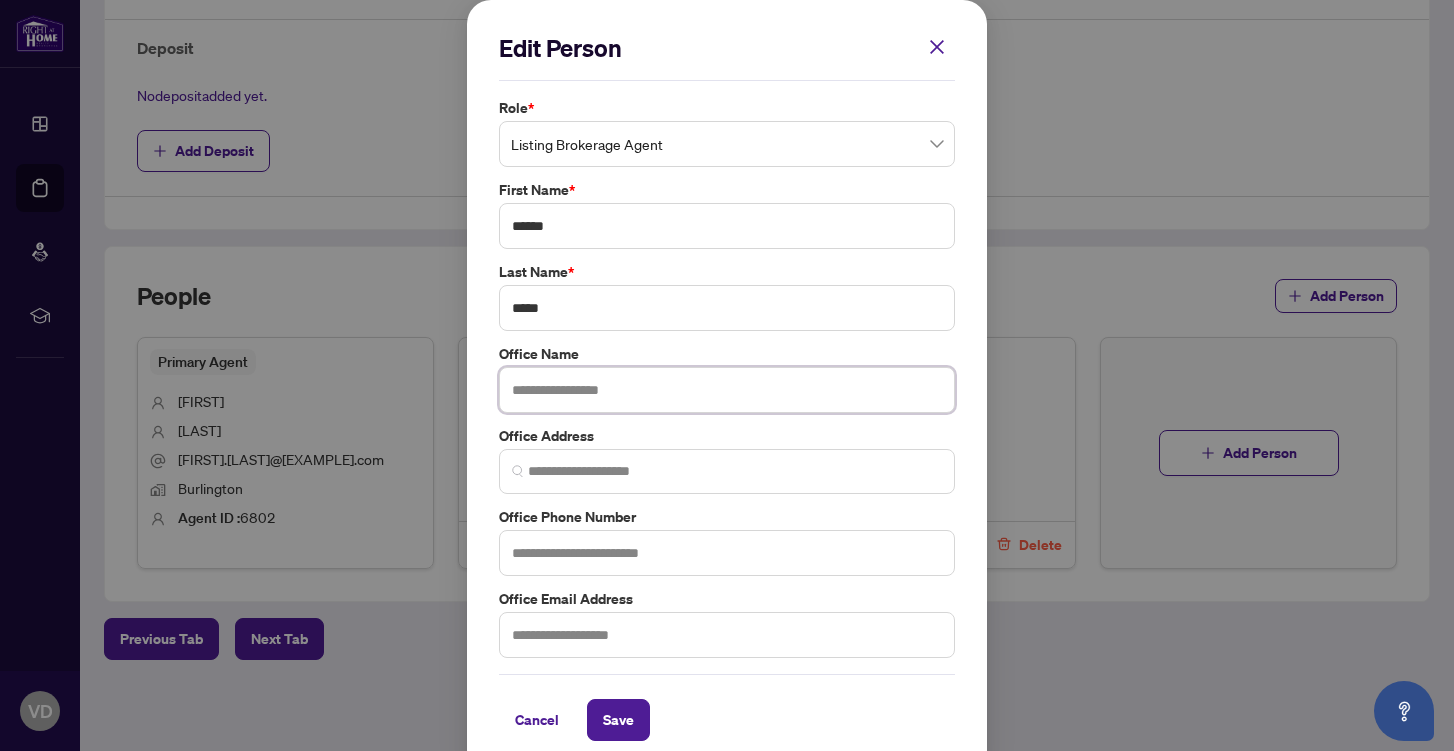 click at bounding box center (727, 390) 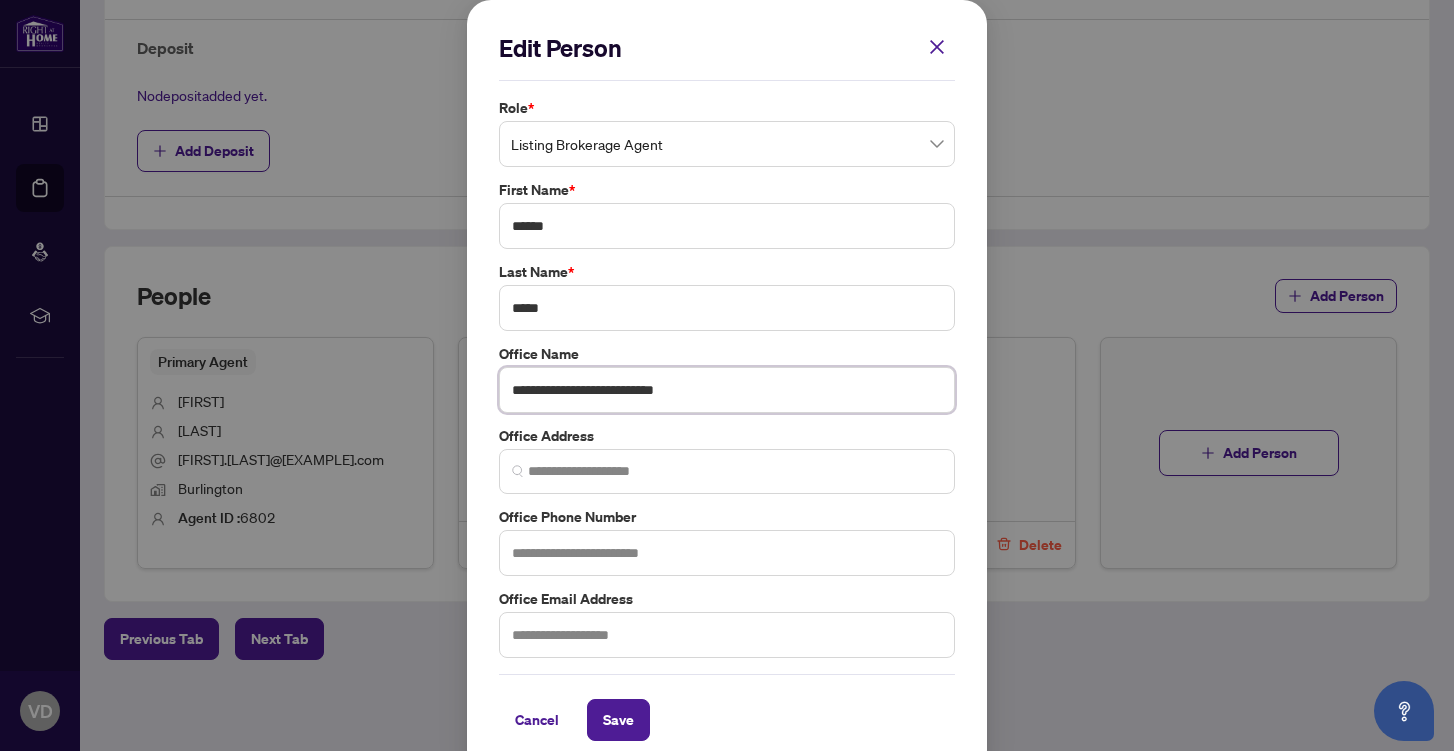 scroll, scrollTop: 22, scrollLeft: 0, axis: vertical 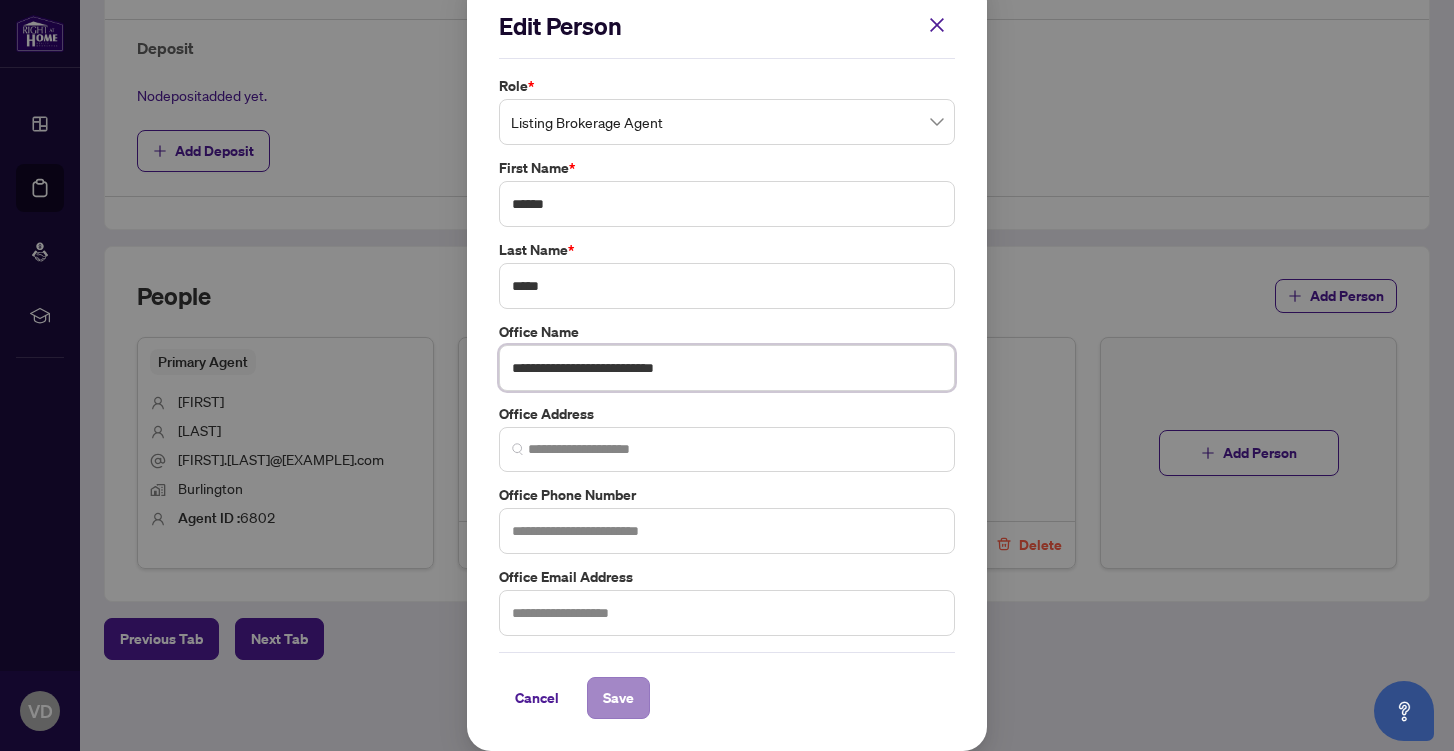 type on "**********" 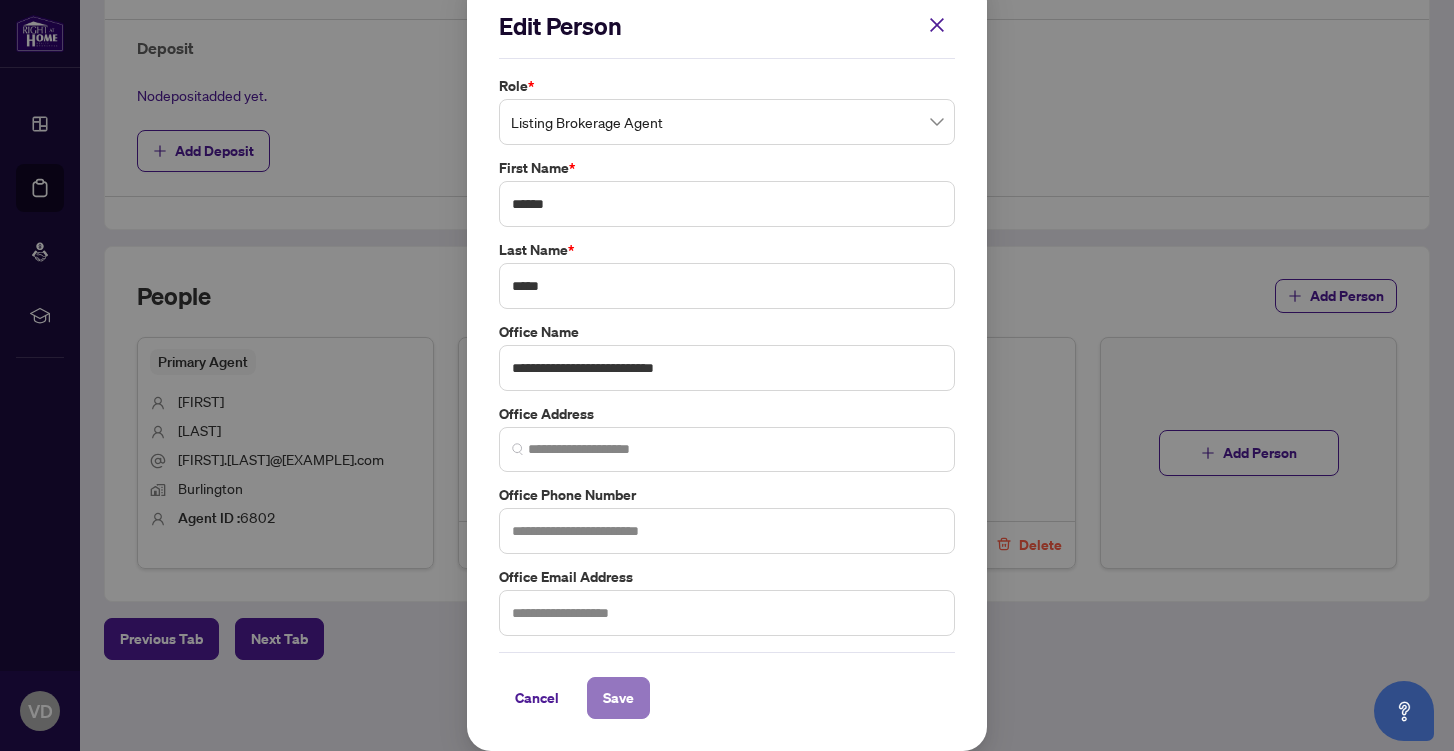 click on "Save" at bounding box center [618, 698] 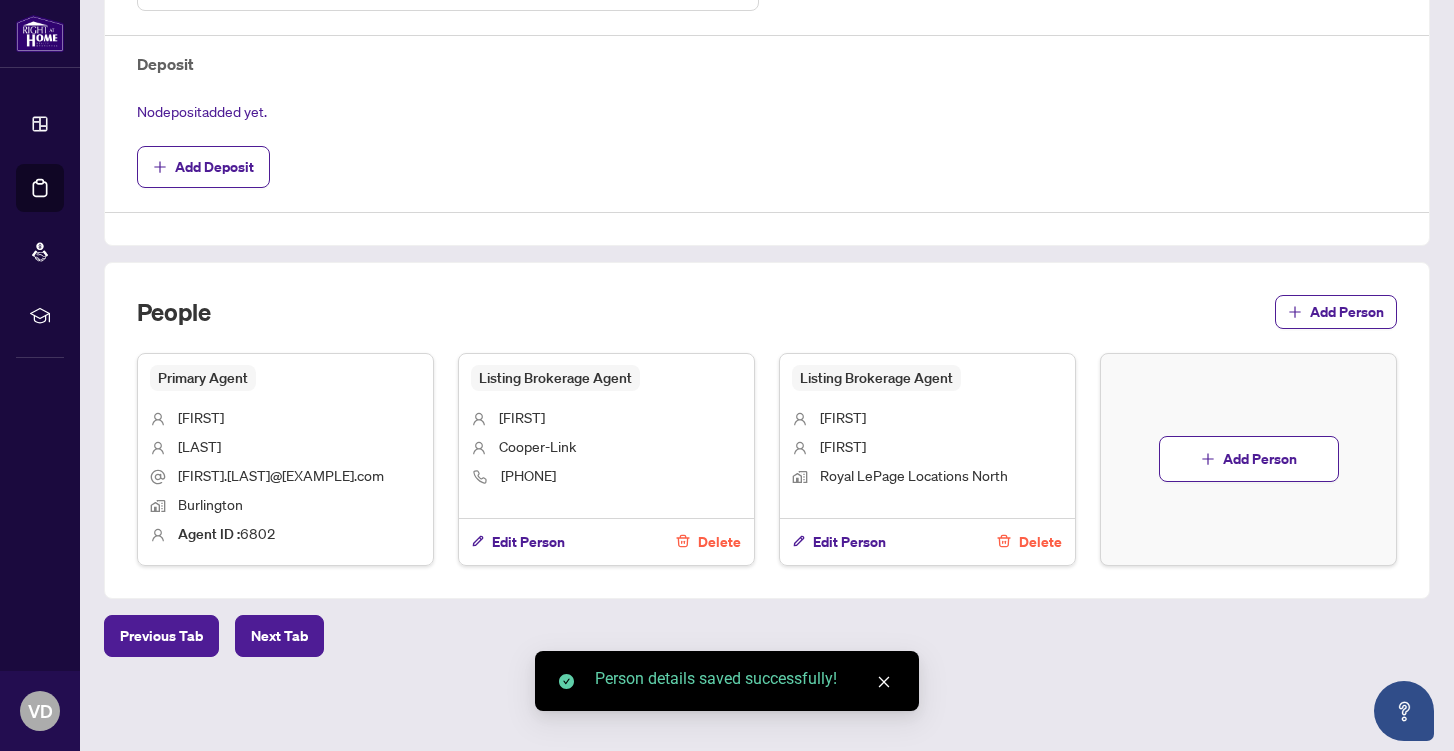 scroll, scrollTop: 795, scrollLeft: 0, axis: vertical 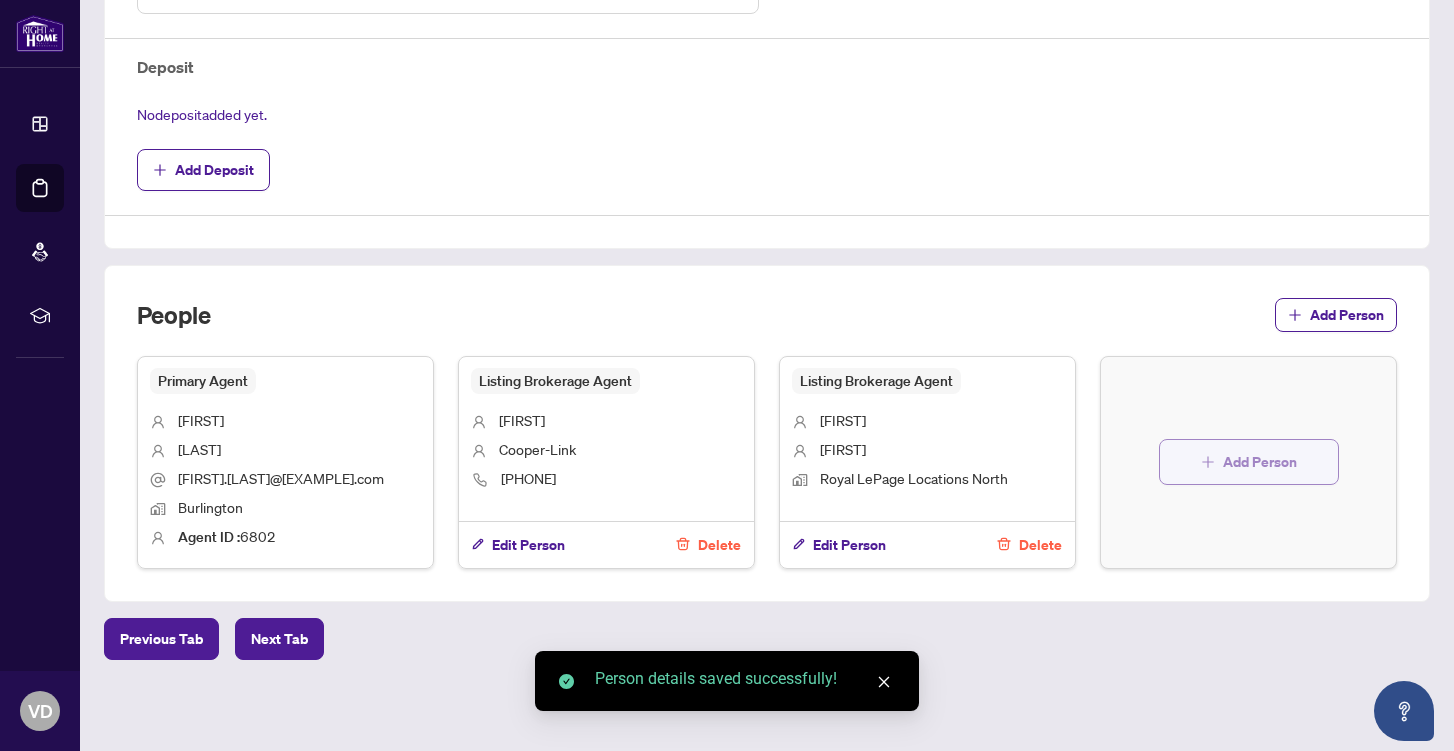 click 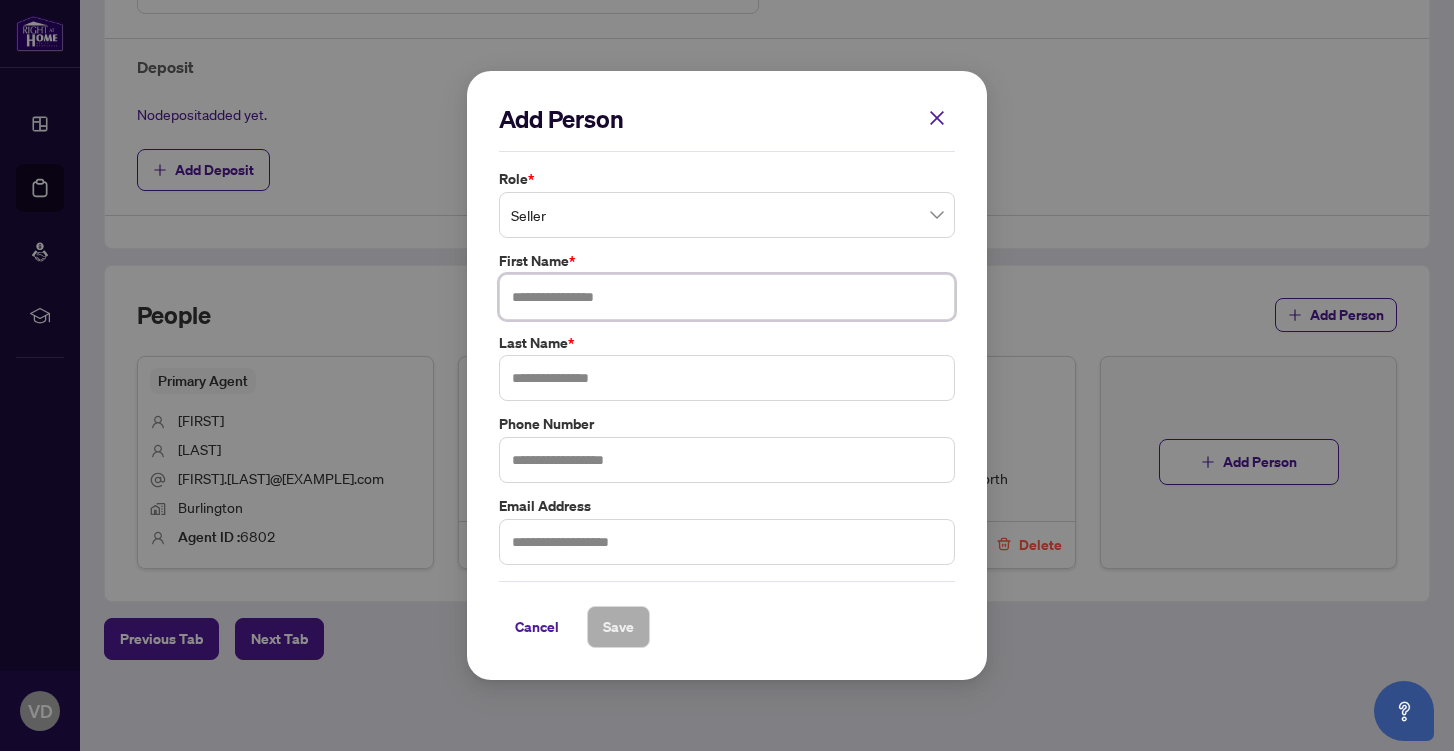 click at bounding box center [727, 297] 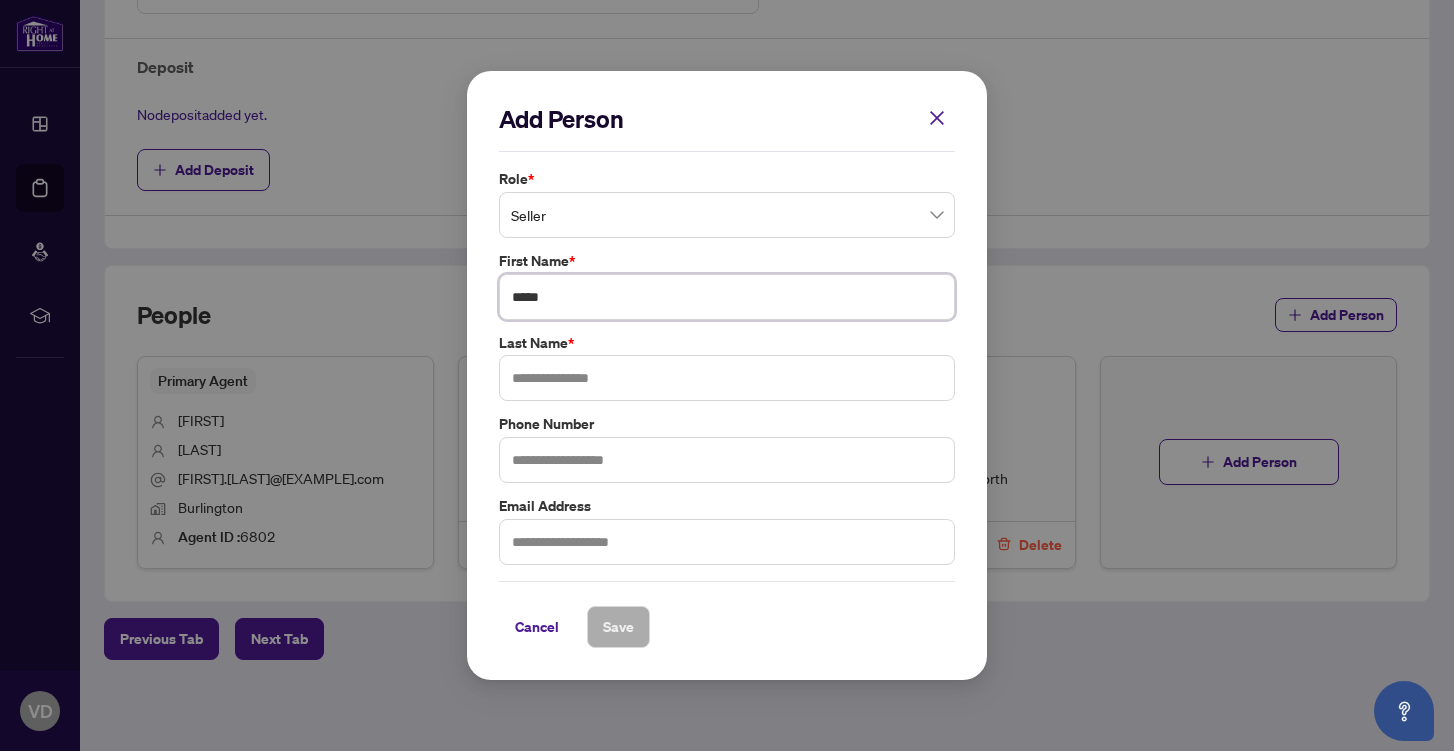type on "*****" 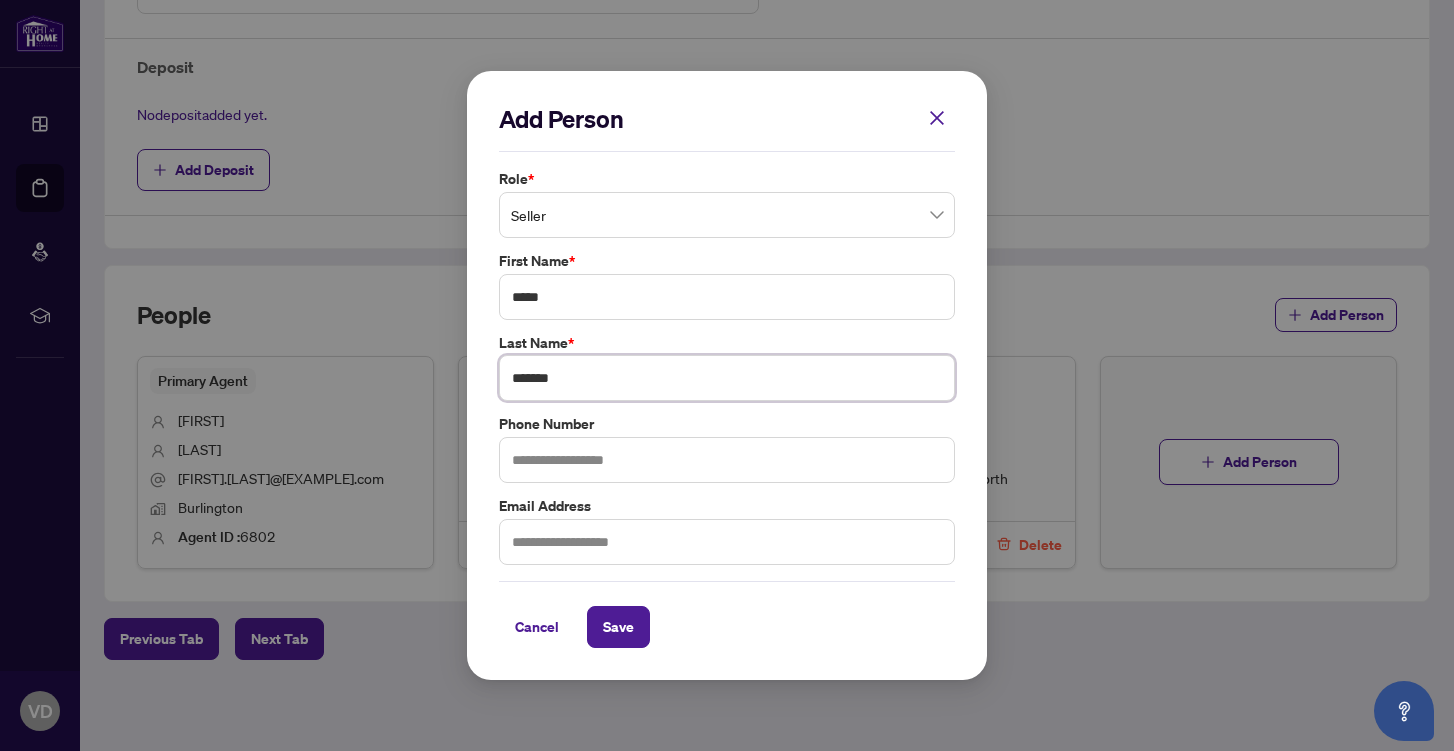 type on "*******" 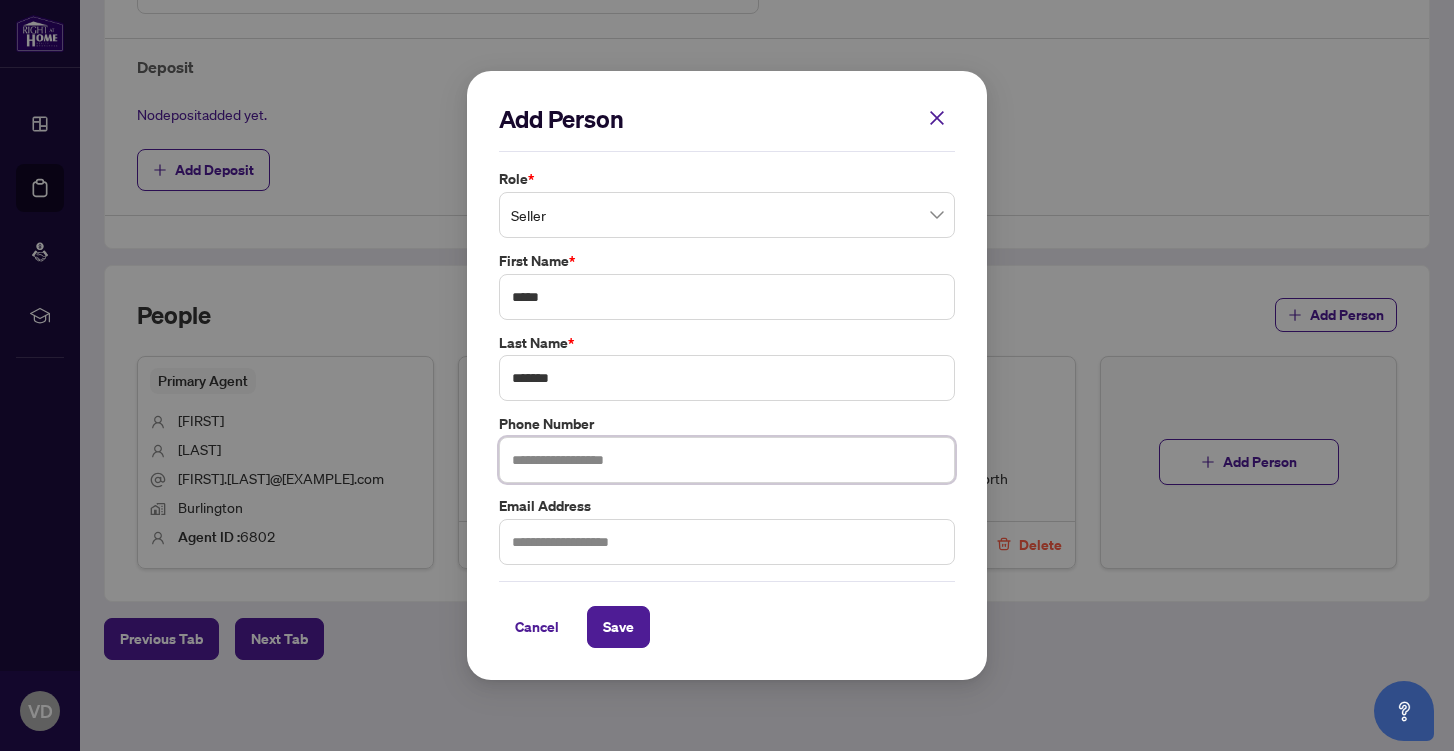 click at bounding box center (727, 460) 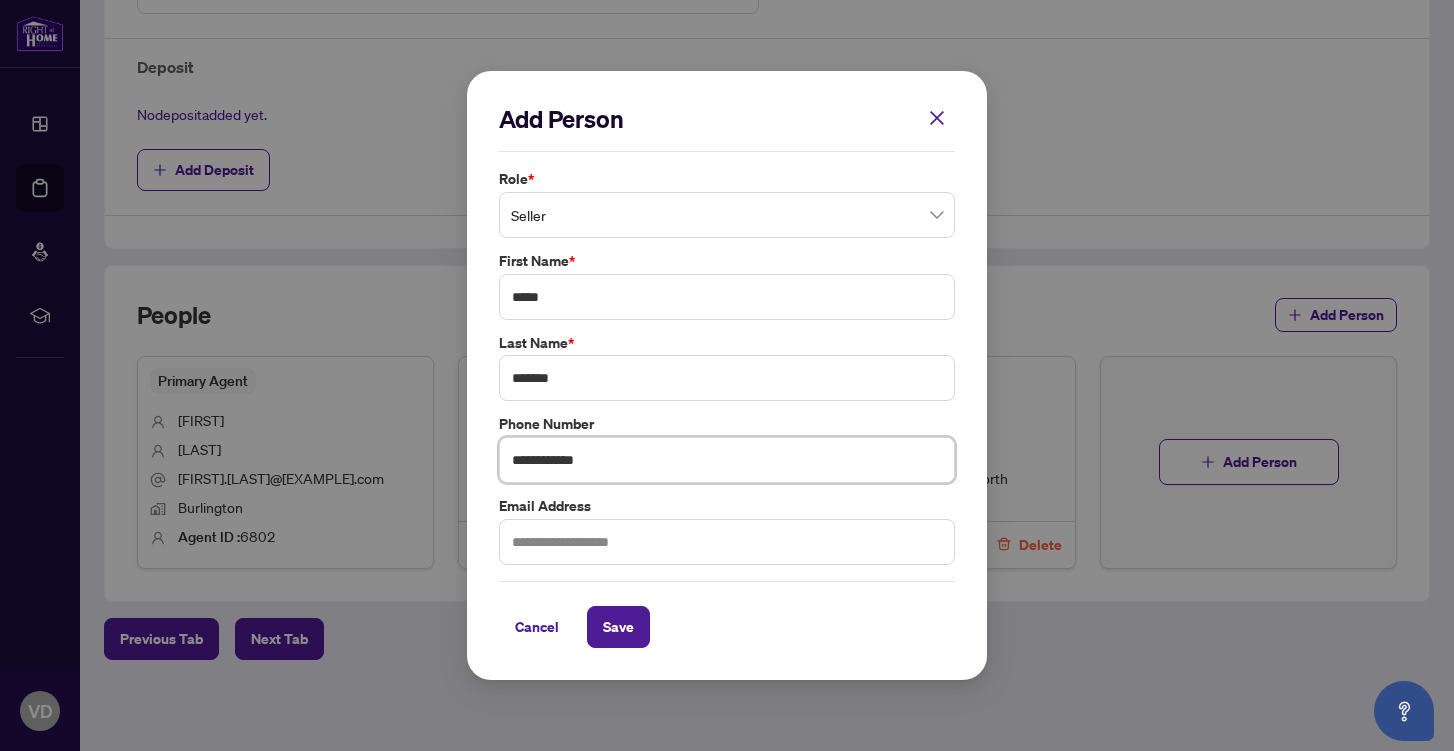type on "**********" 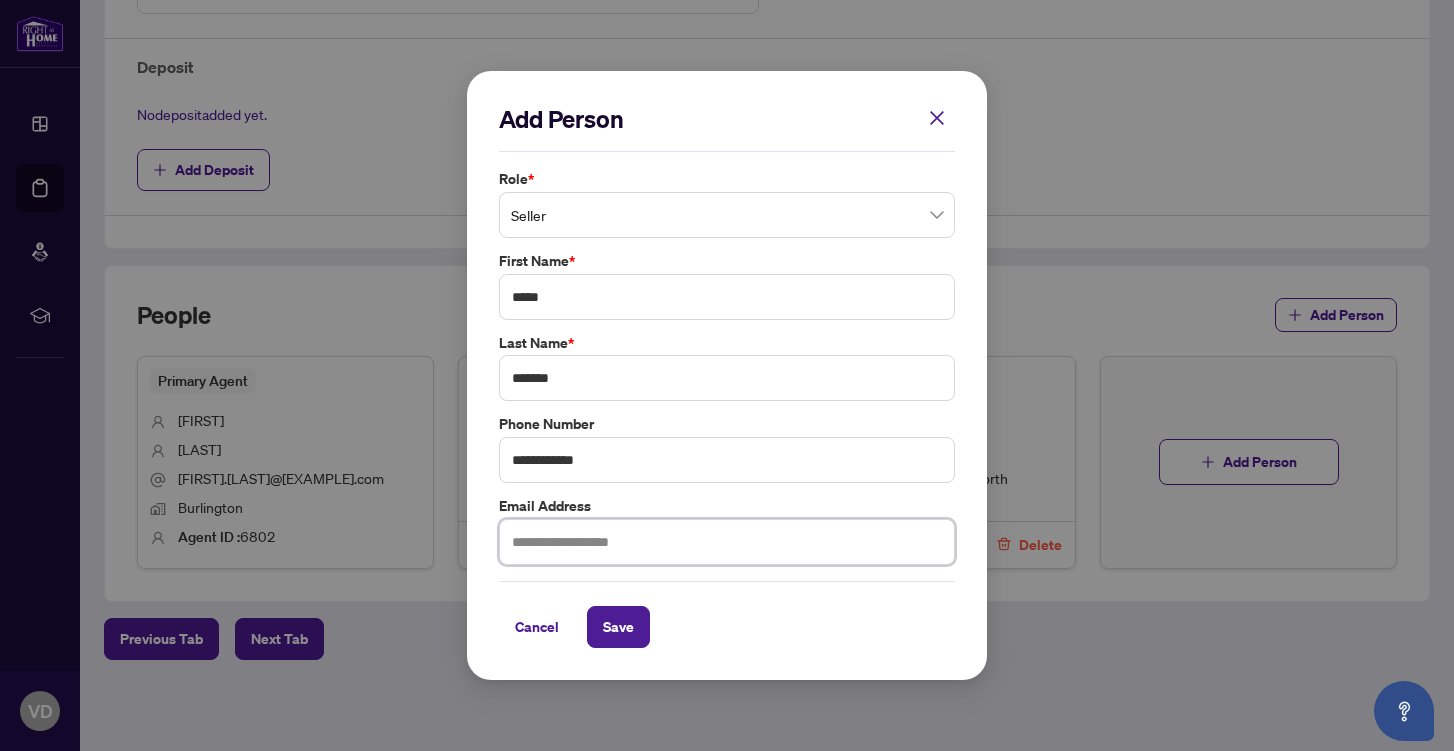 click at bounding box center [727, 542] 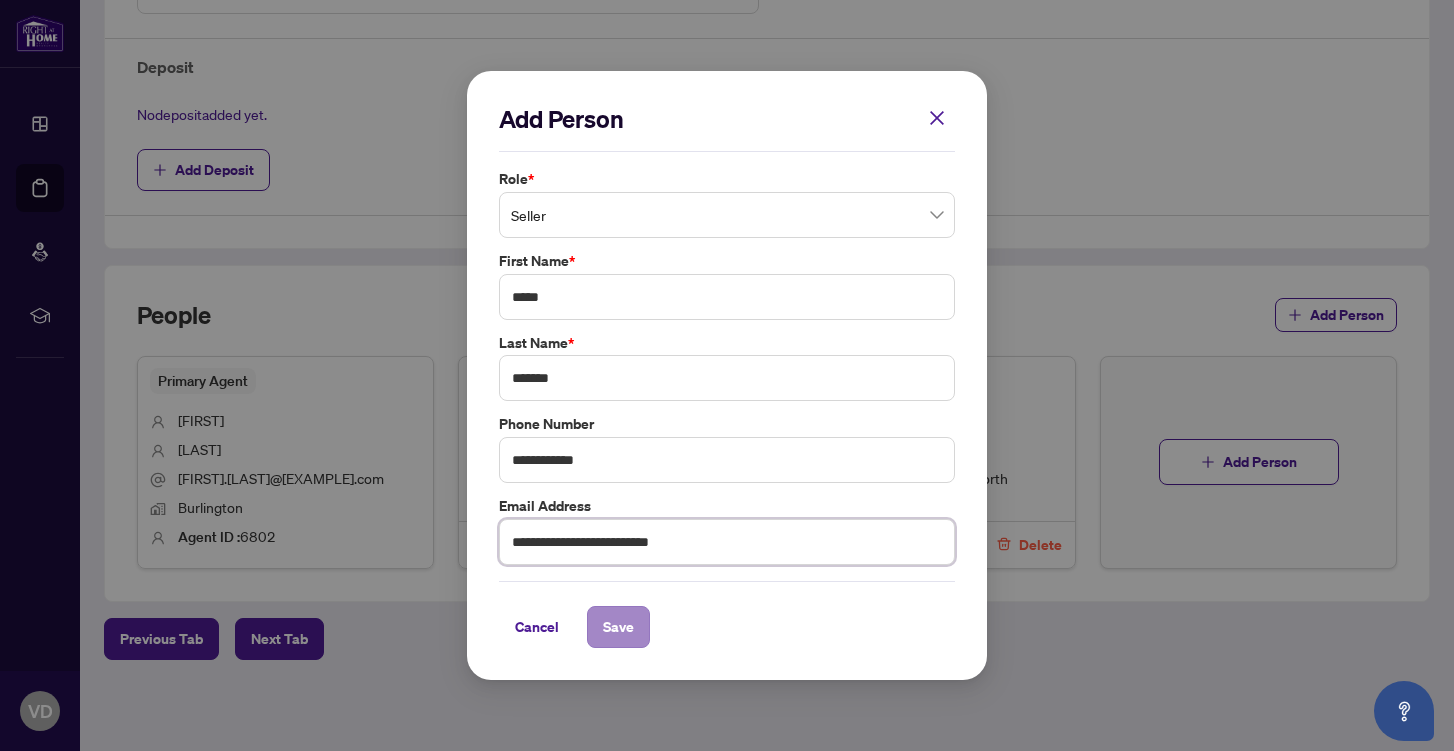 type on "**********" 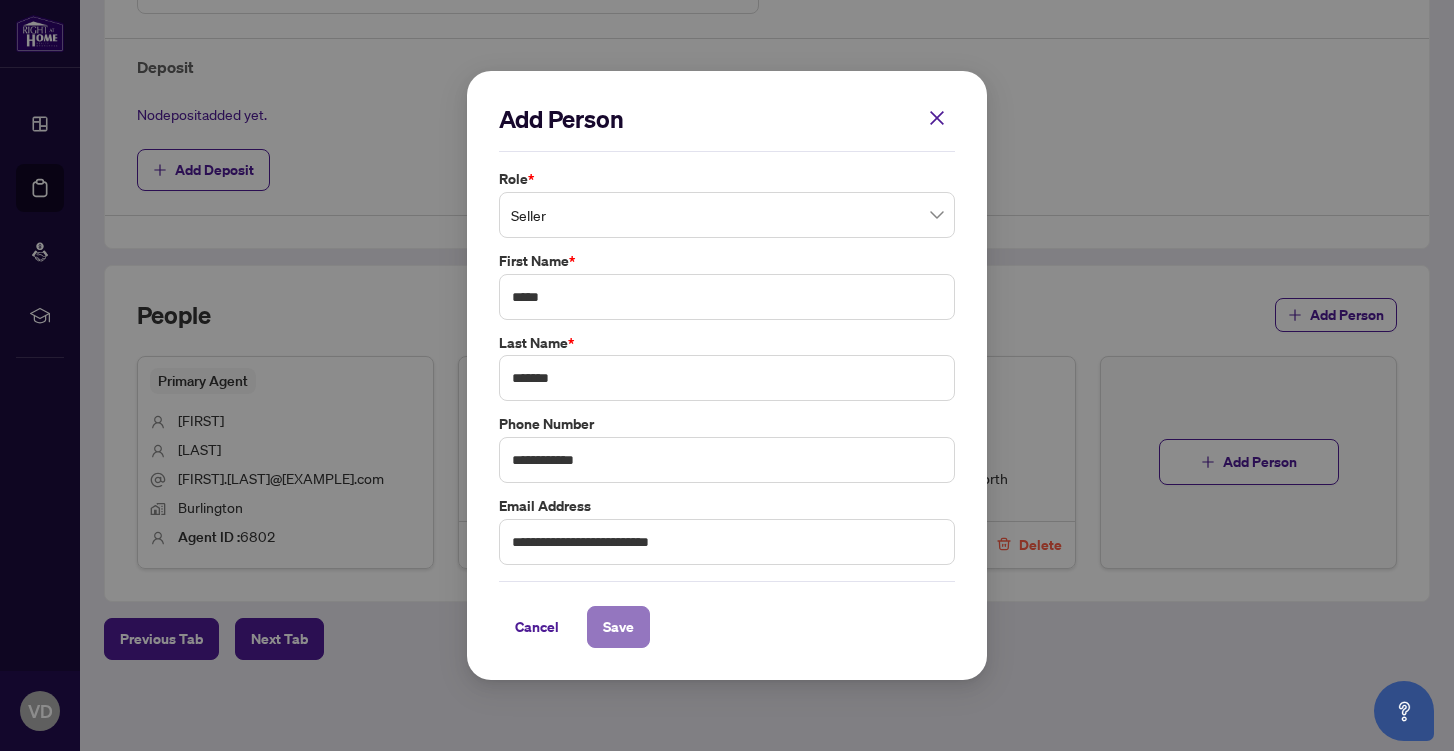 click on "Save" at bounding box center (618, 627) 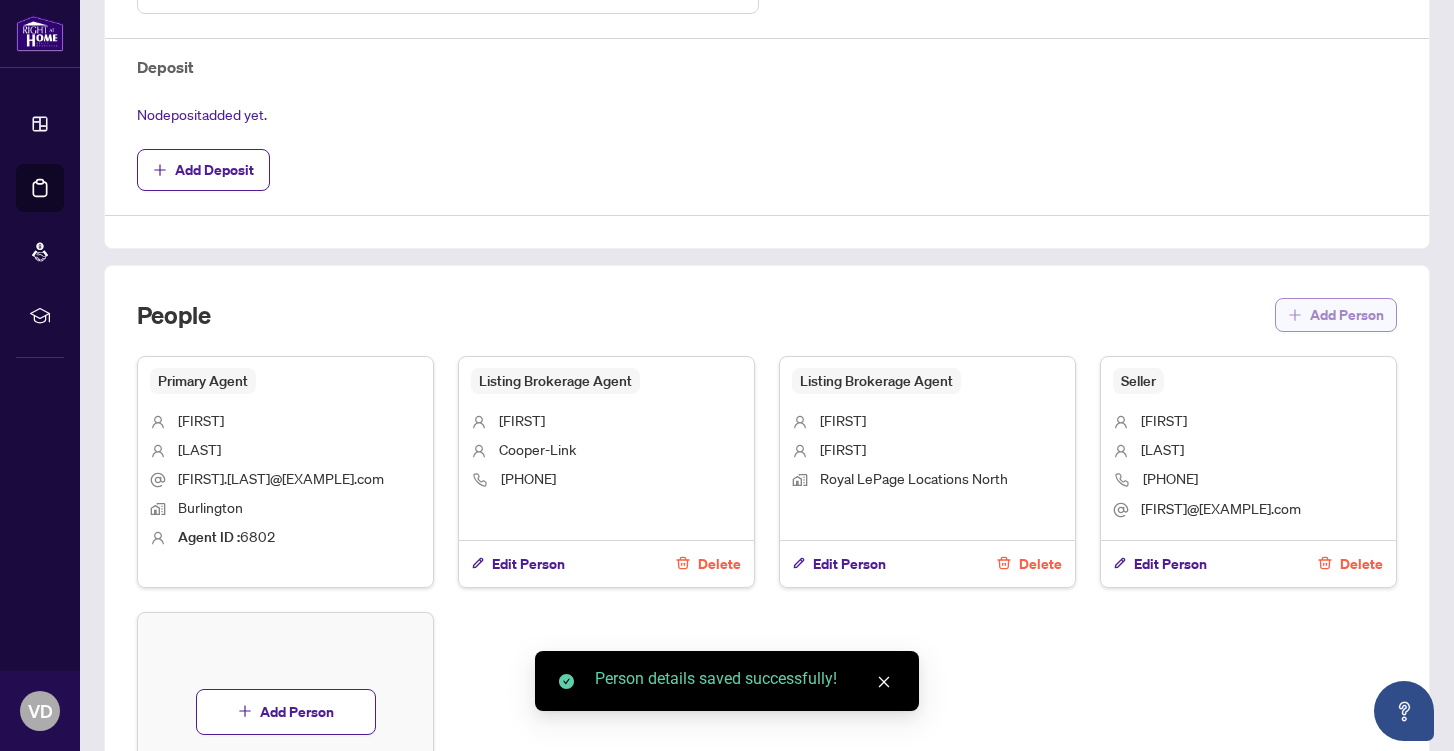 click on "Add Person" at bounding box center (1347, 315) 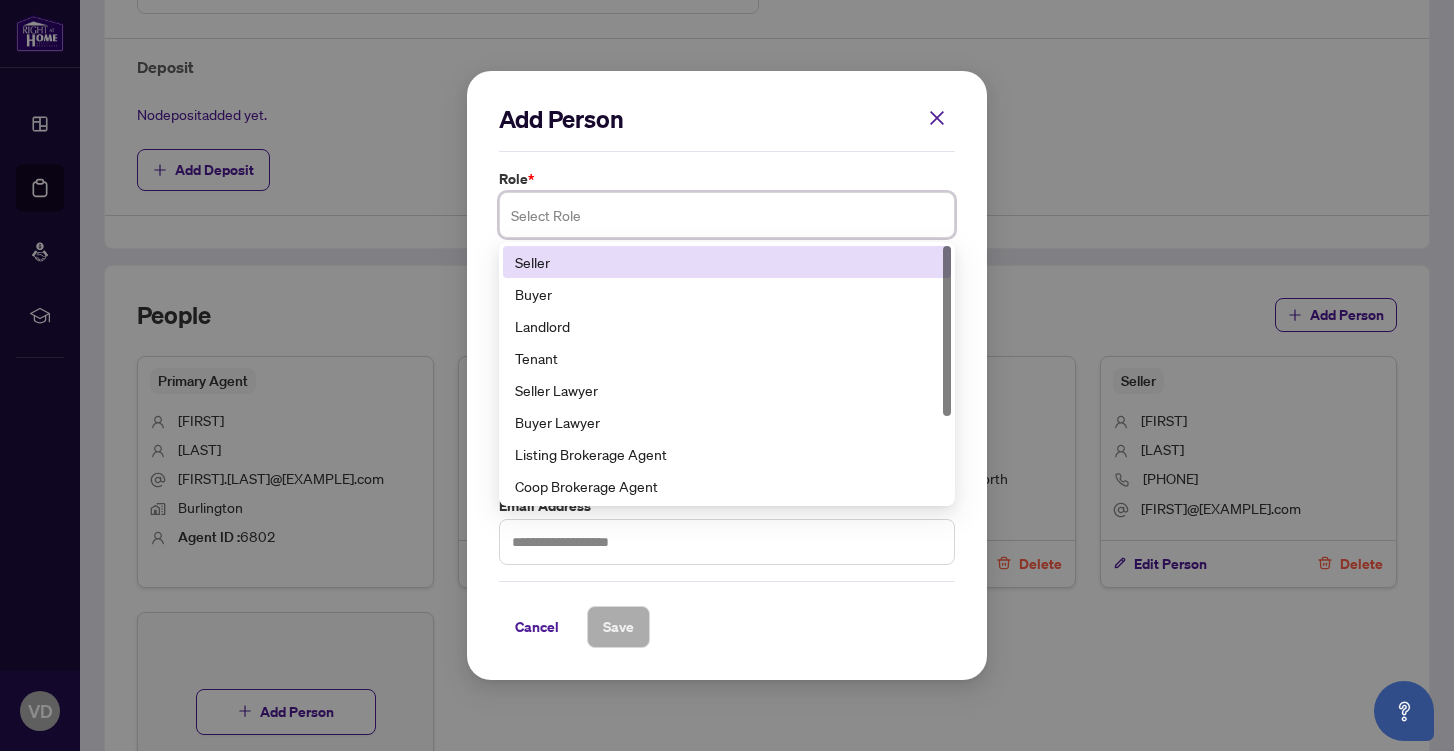 click at bounding box center [727, 215] 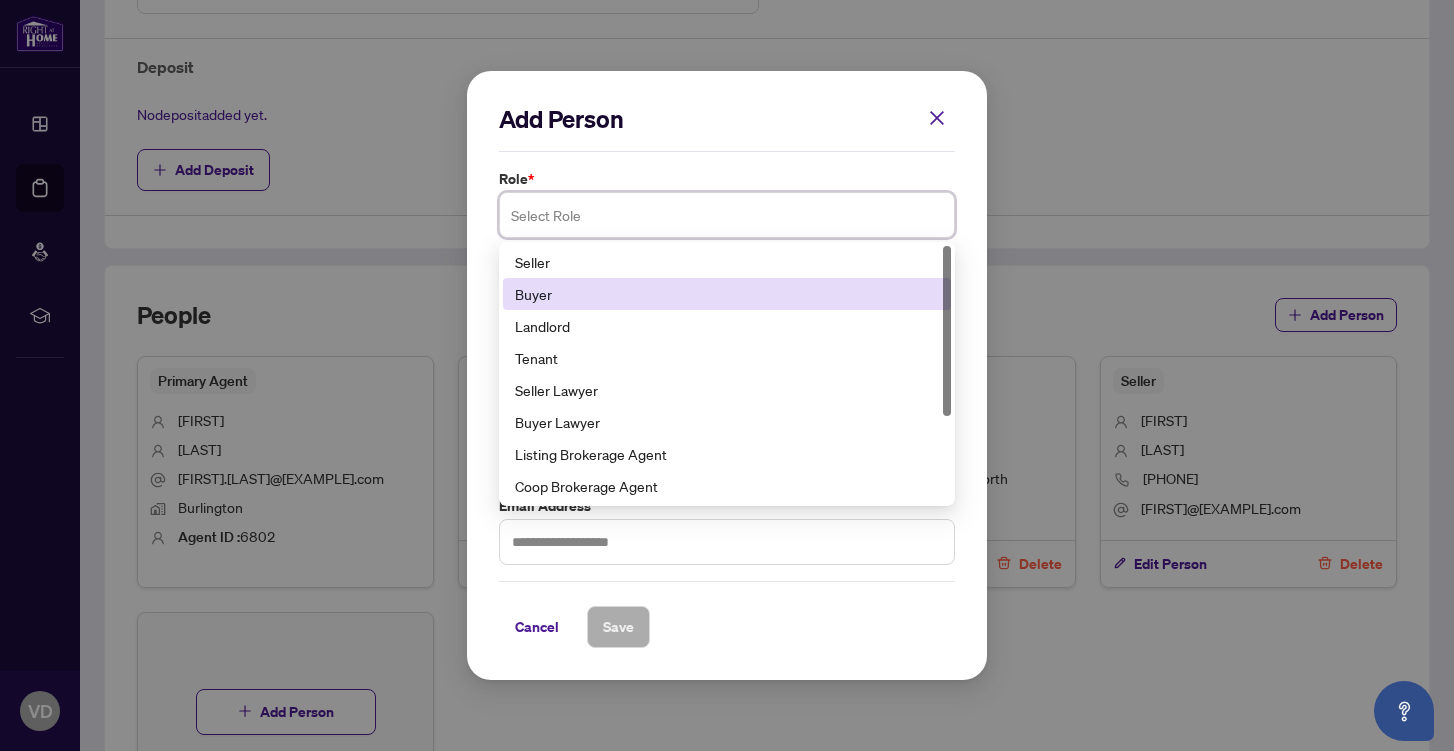 click on "Buyer" at bounding box center [727, 294] 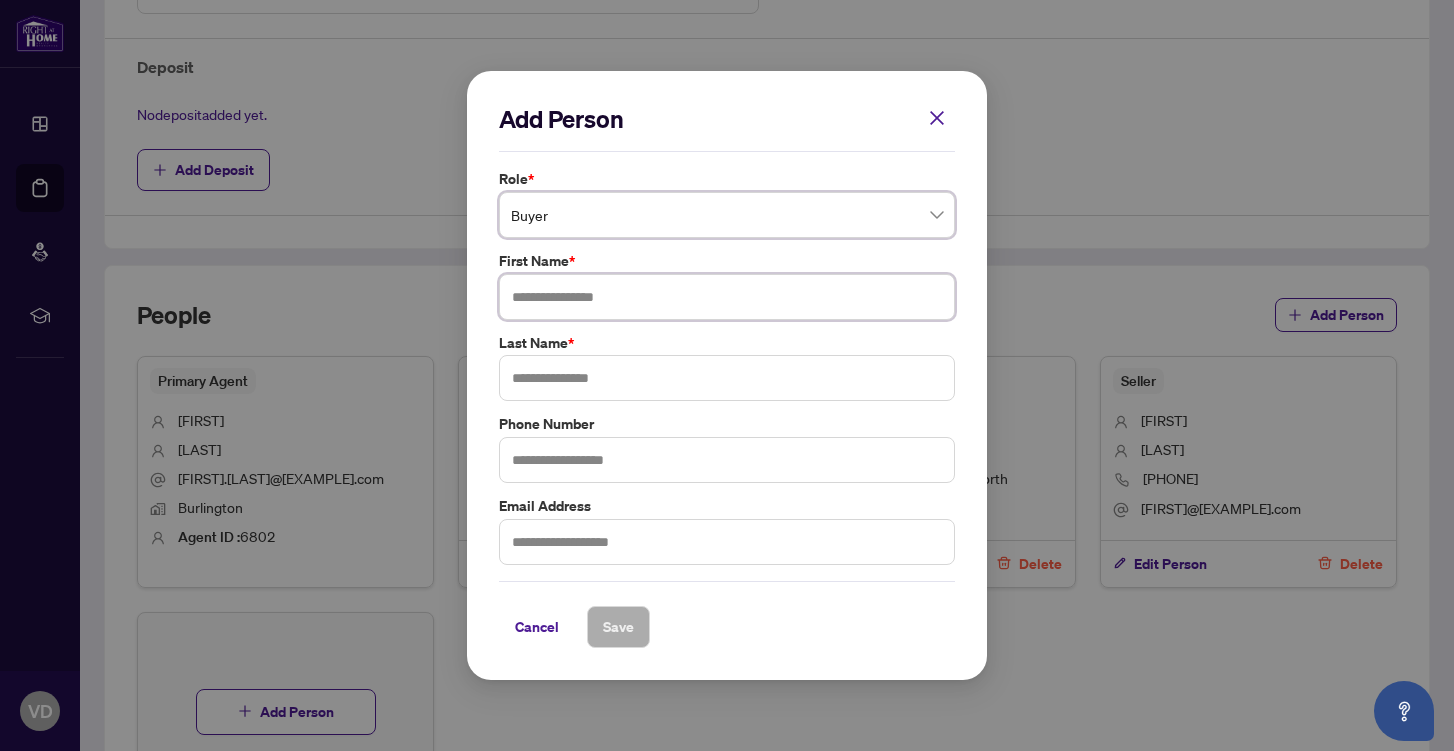 click at bounding box center (727, 297) 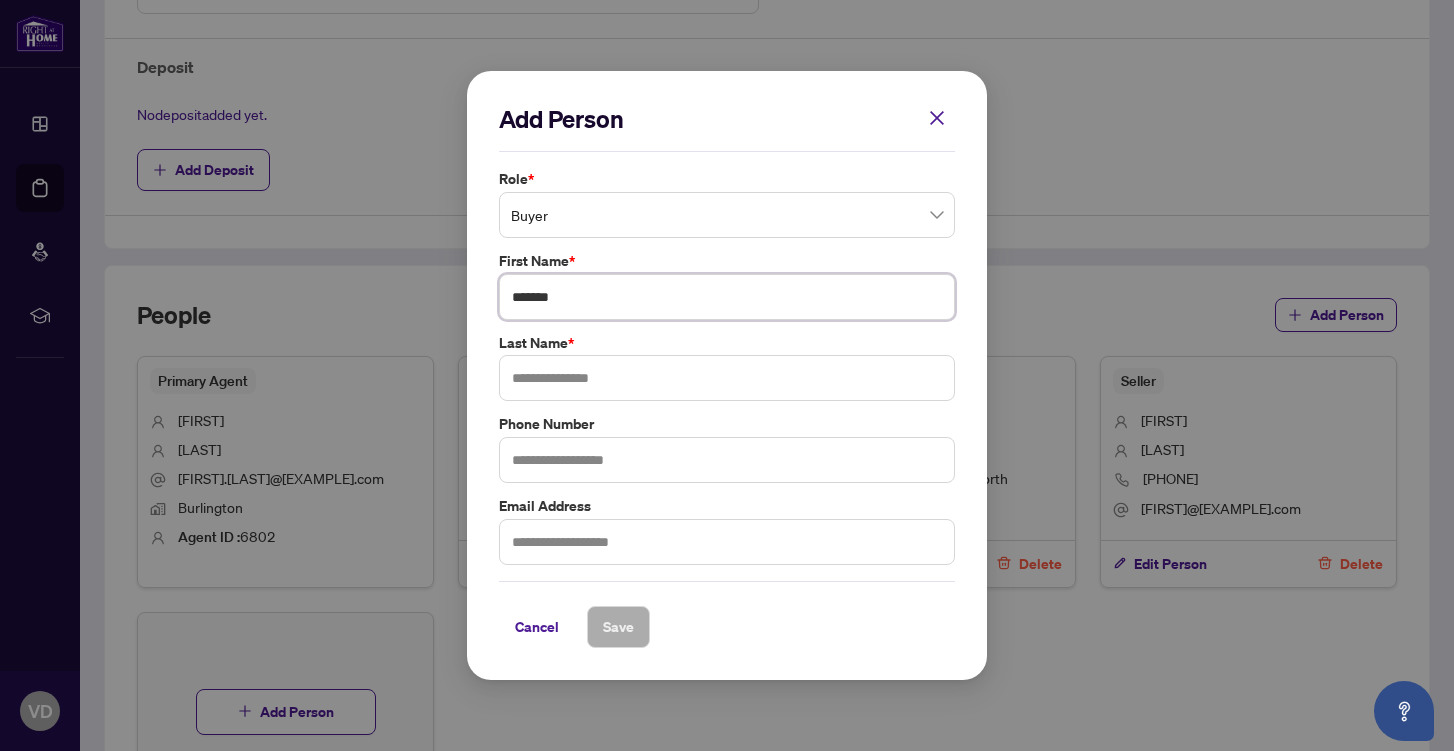 type on "*******" 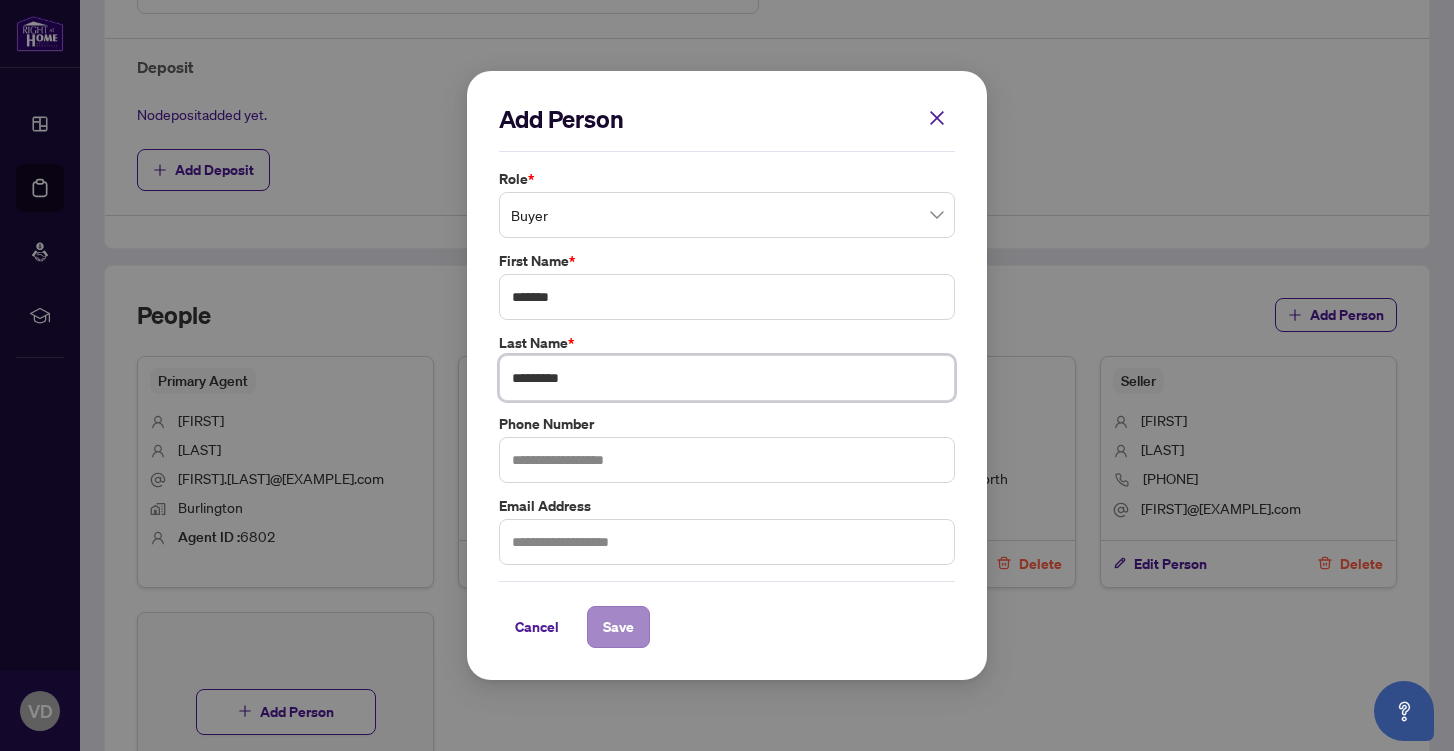 type on "*********" 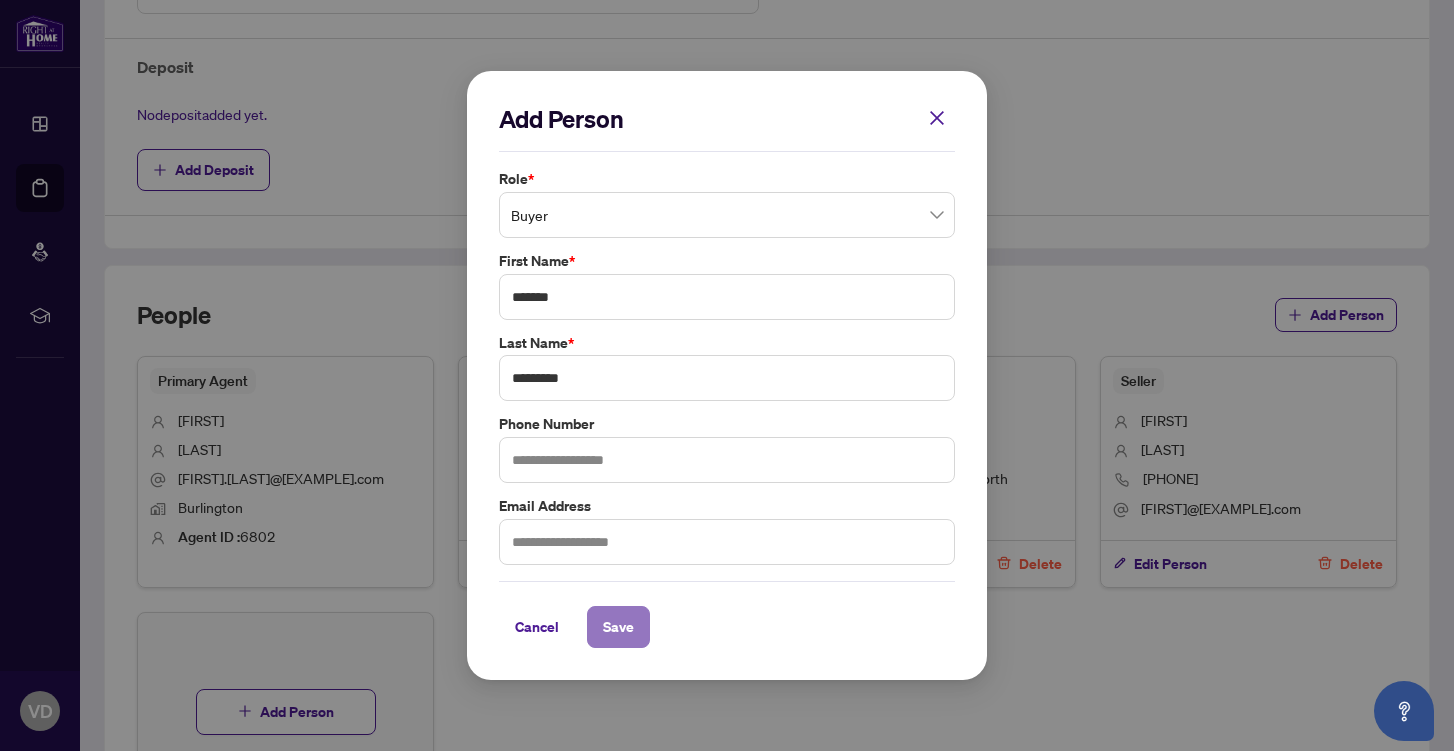 click on "Save" at bounding box center [618, 627] 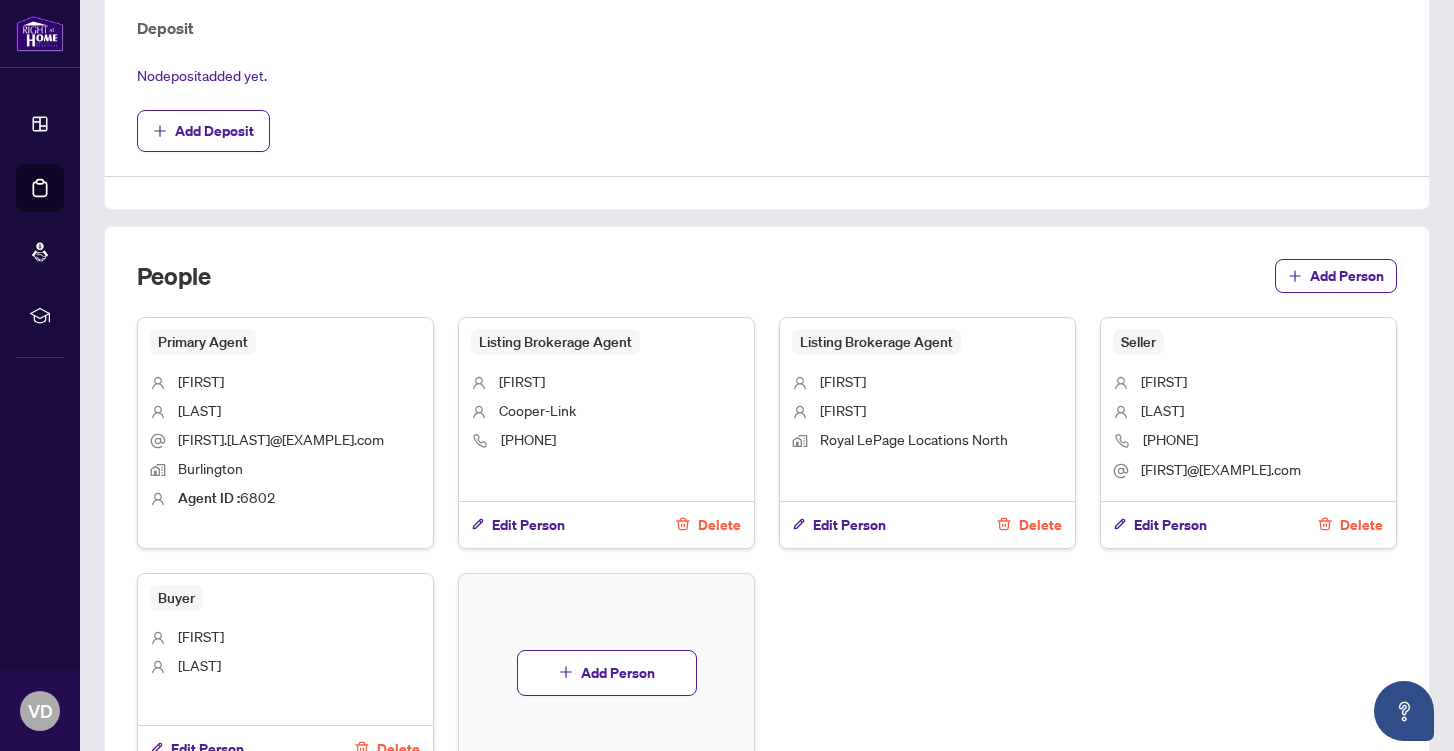 scroll, scrollTop: 822, scrollLeft: 0, axis: vertical 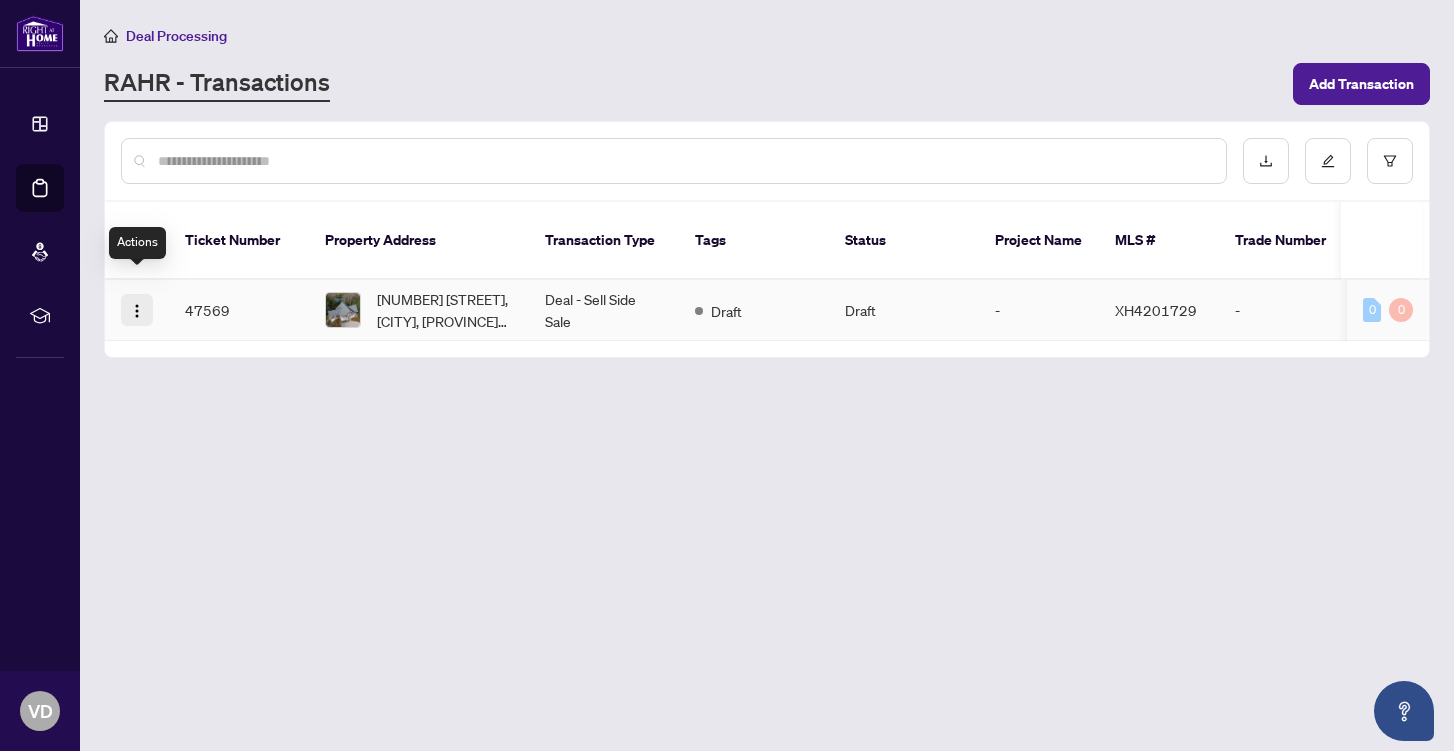 click at bounding box center [137, 311] 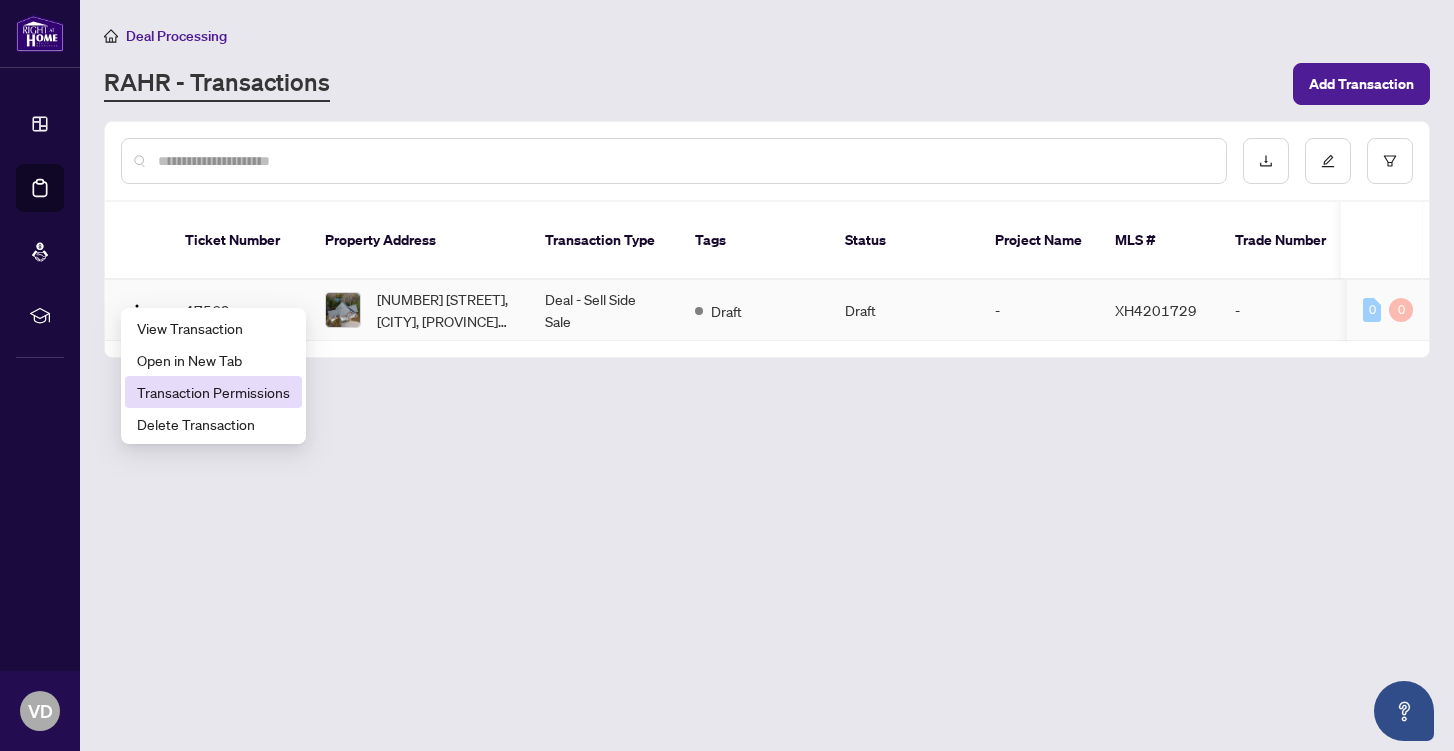 click on "Transaction Permissions" at bounding box center (213, 392) 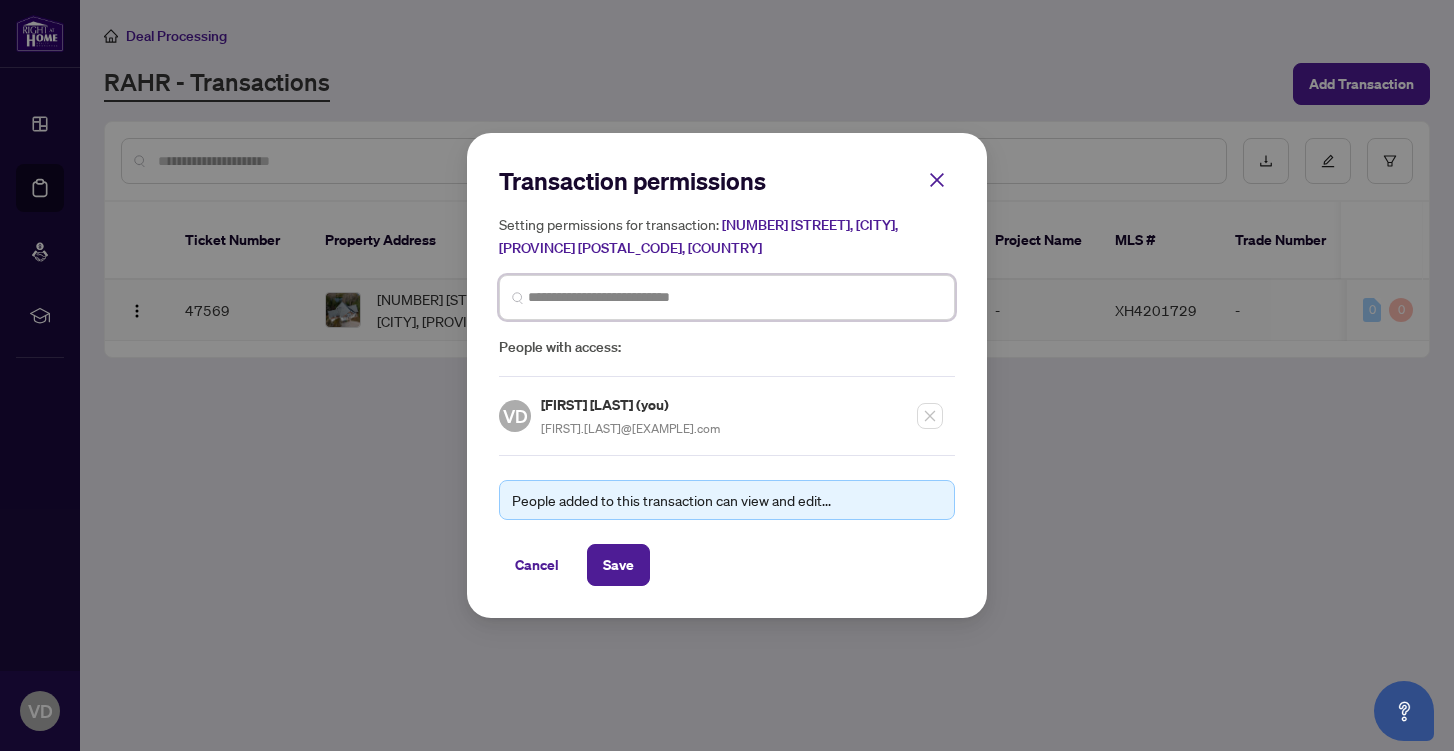 click at bounding box center [735, 297] 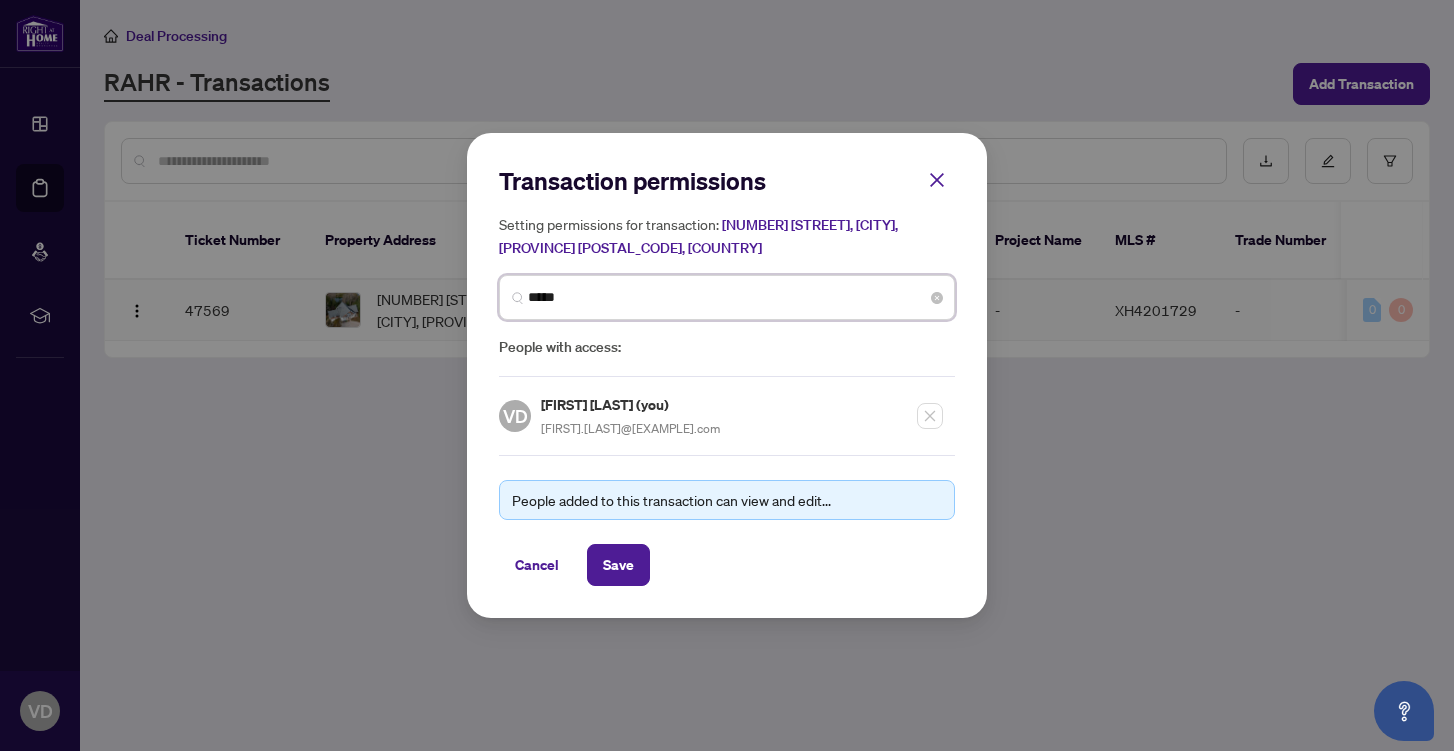 type on "******" 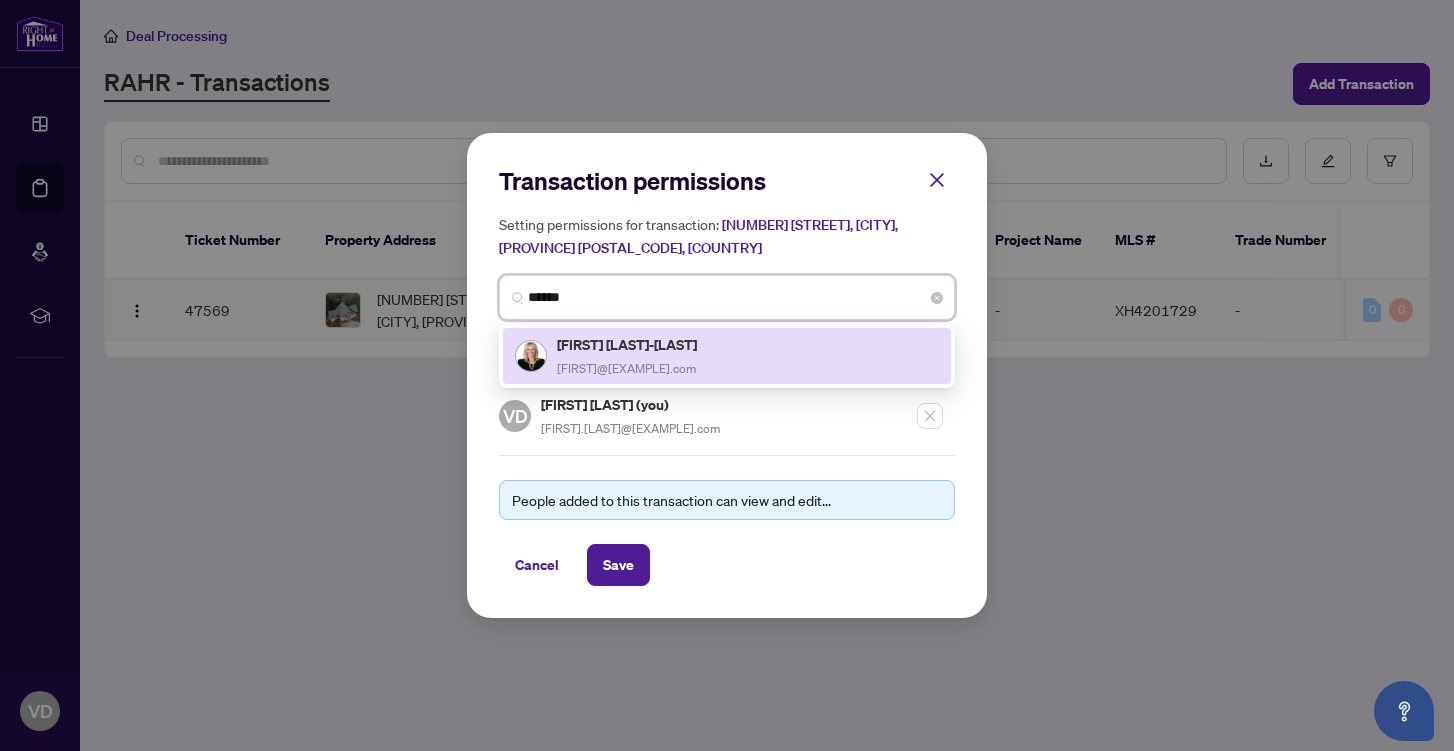 click on "[FIRST] [LAST]-[LAST]" at bounding box center (628, 344) 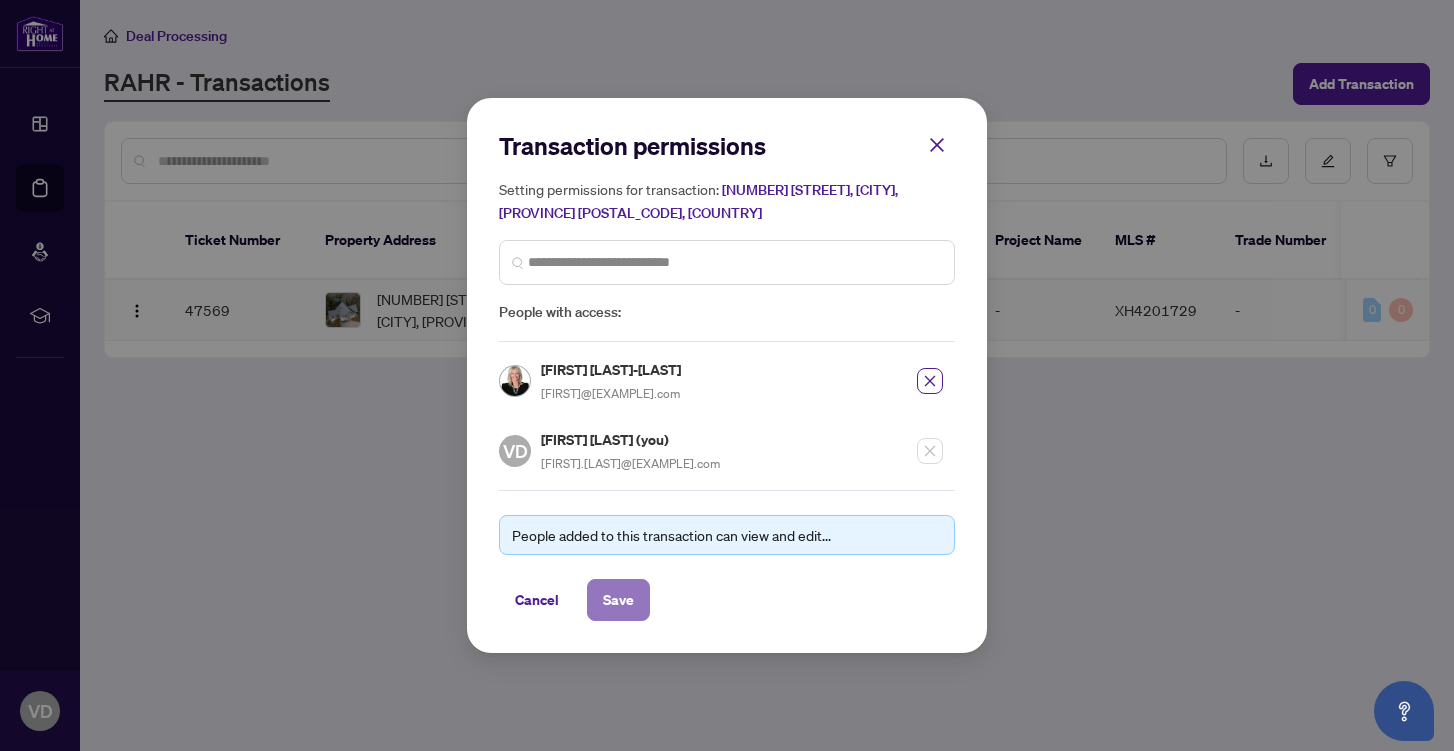 click on "Save" at bounding box center [618, 600] 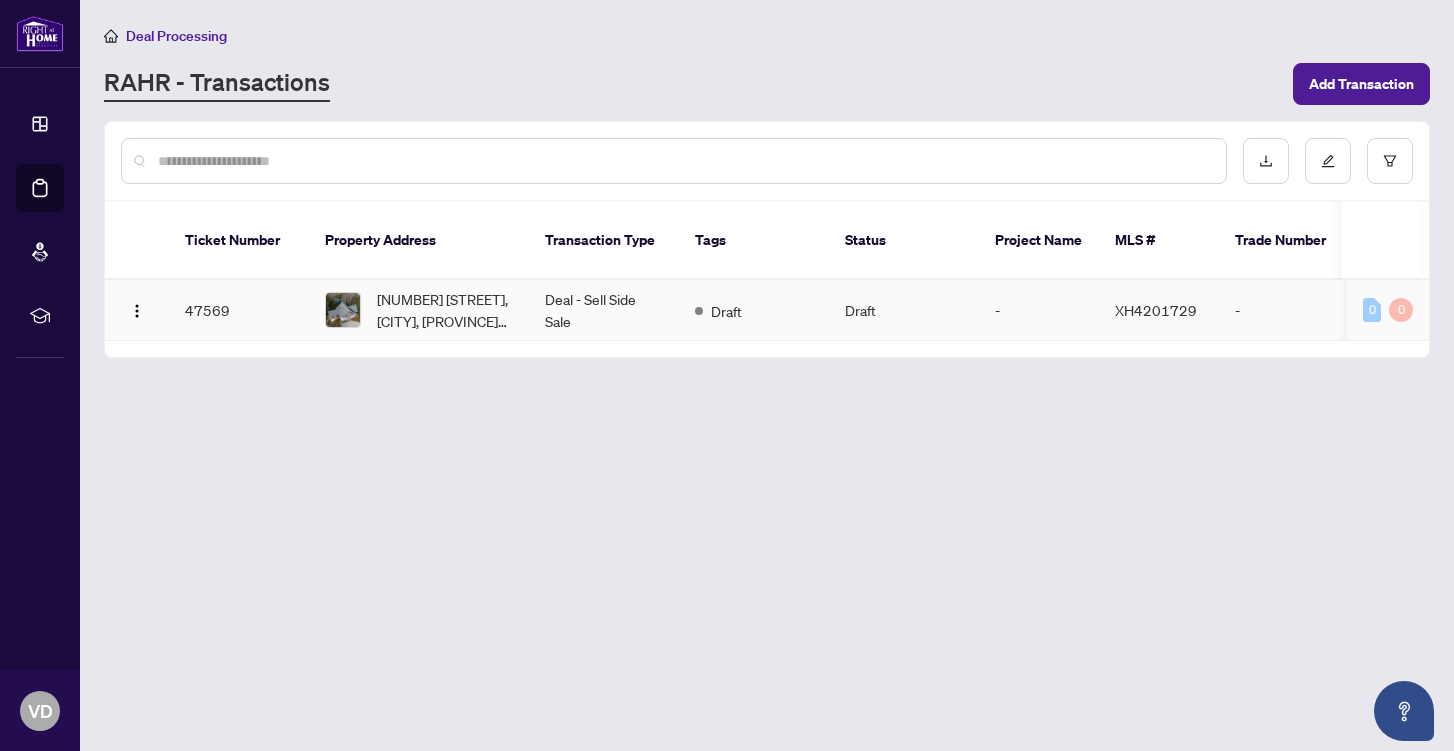 click on "47569" at bounding box center (239, 310) 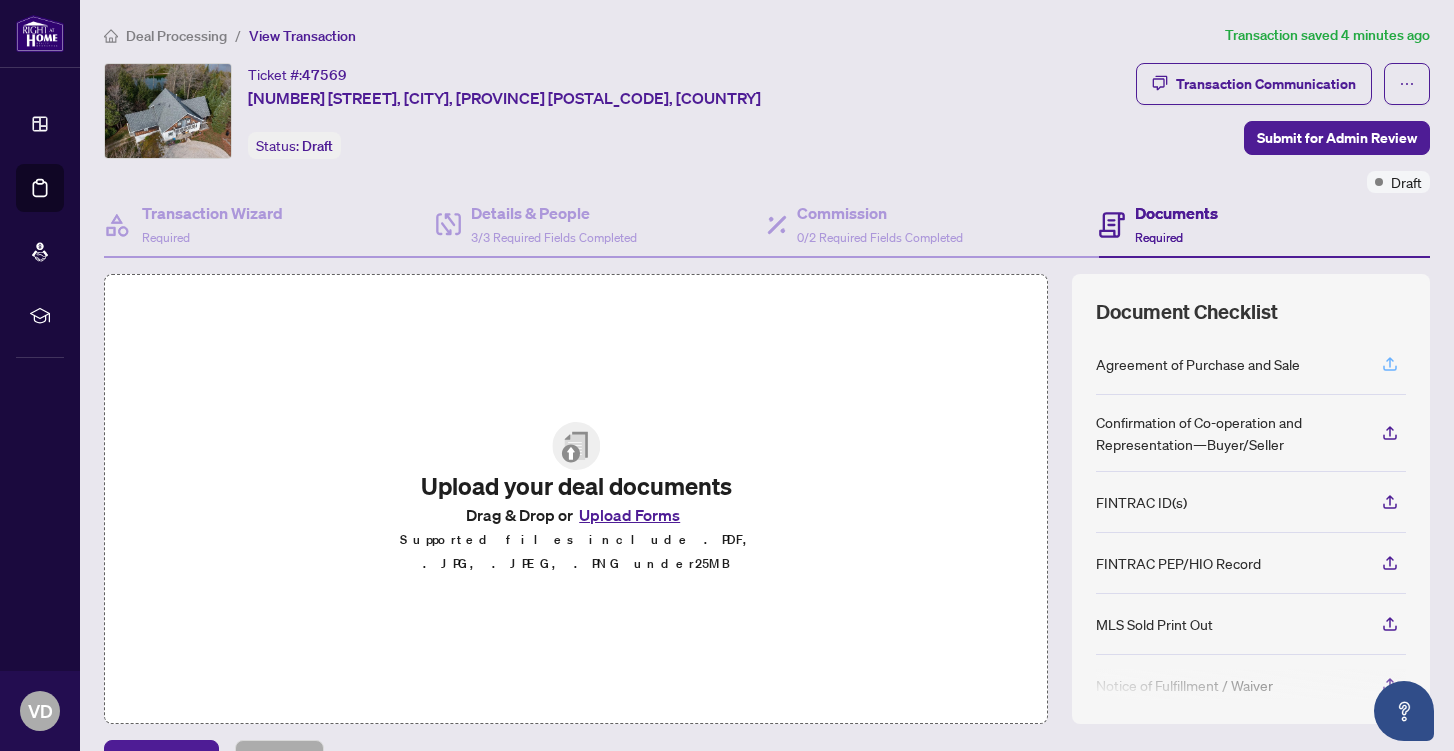 click 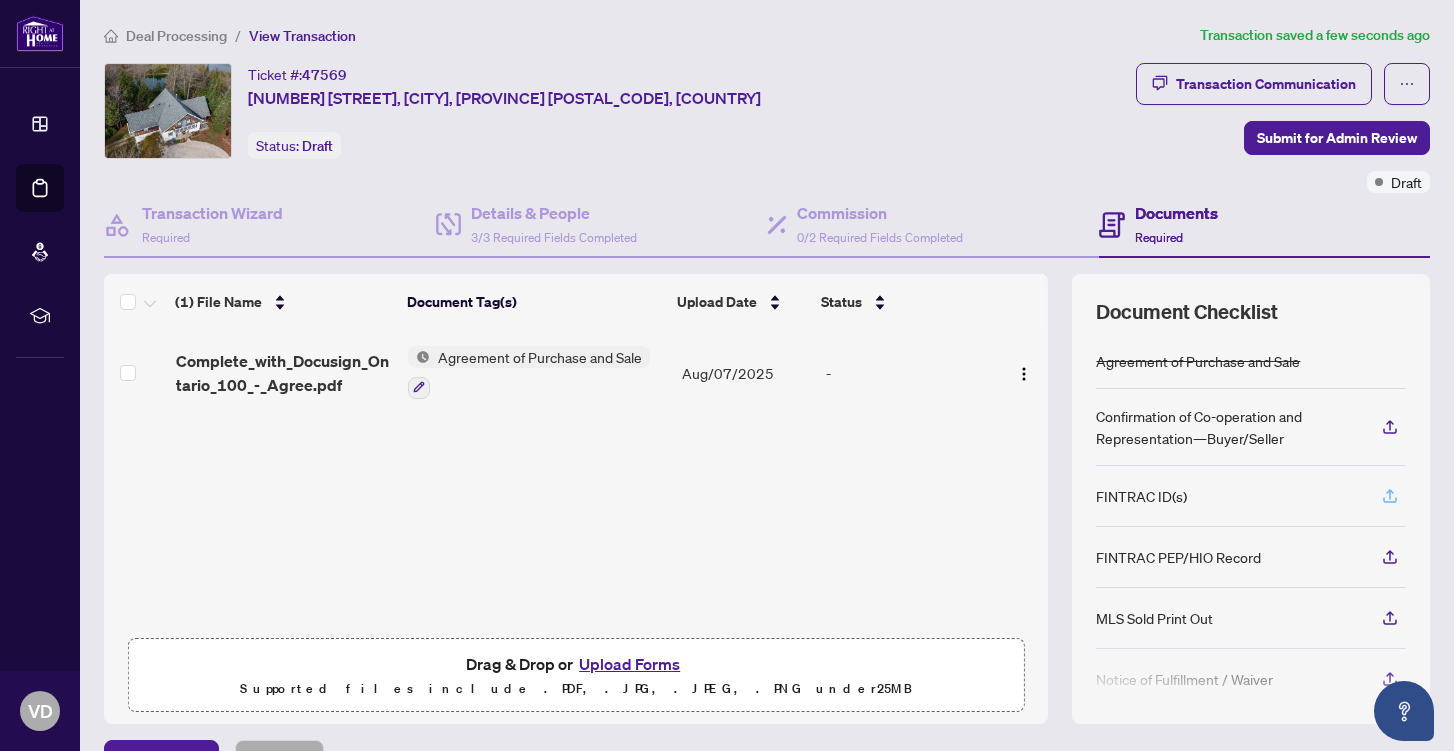 click 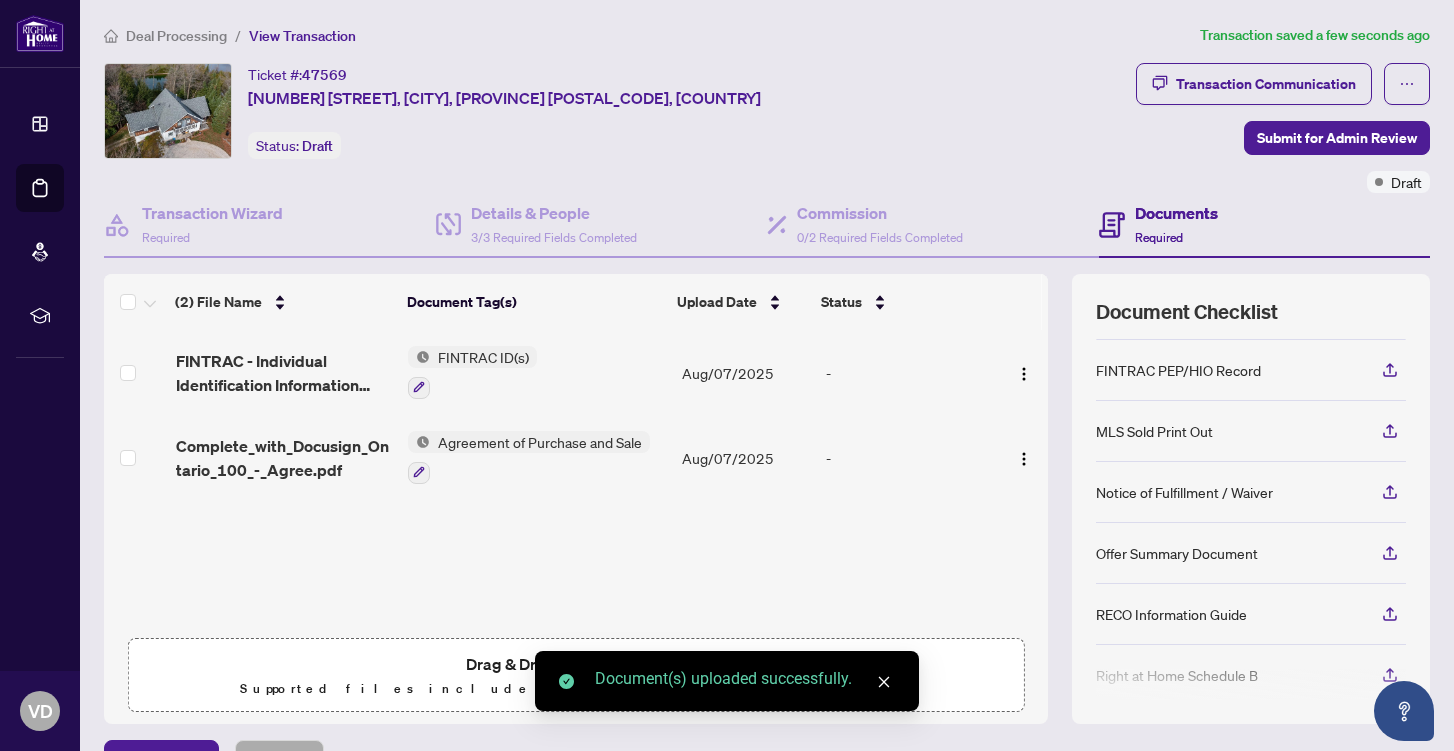 scroll, scrollTop: 194, scrollLeft: 0, axis: vertical 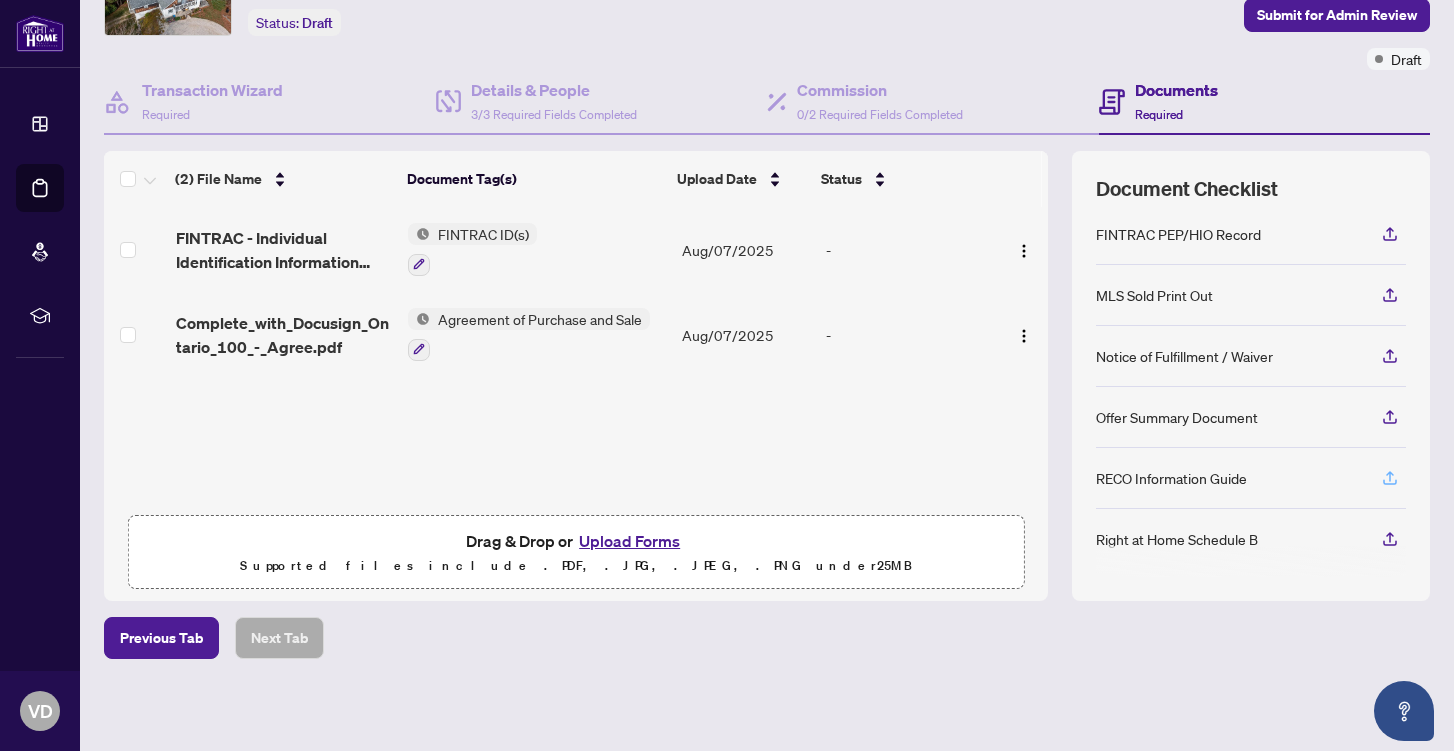click 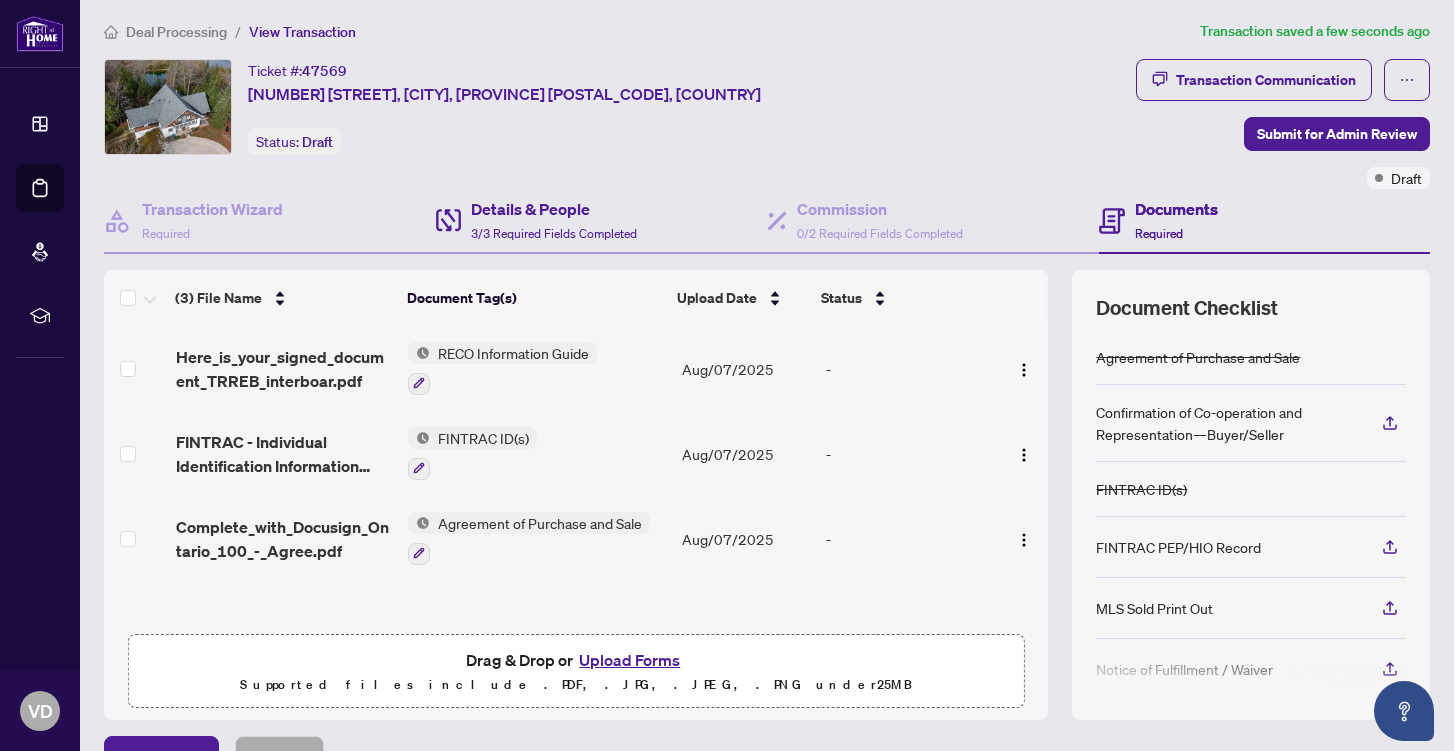 scroll, scrollTop: 0, scrollLeft: 0, axis: both 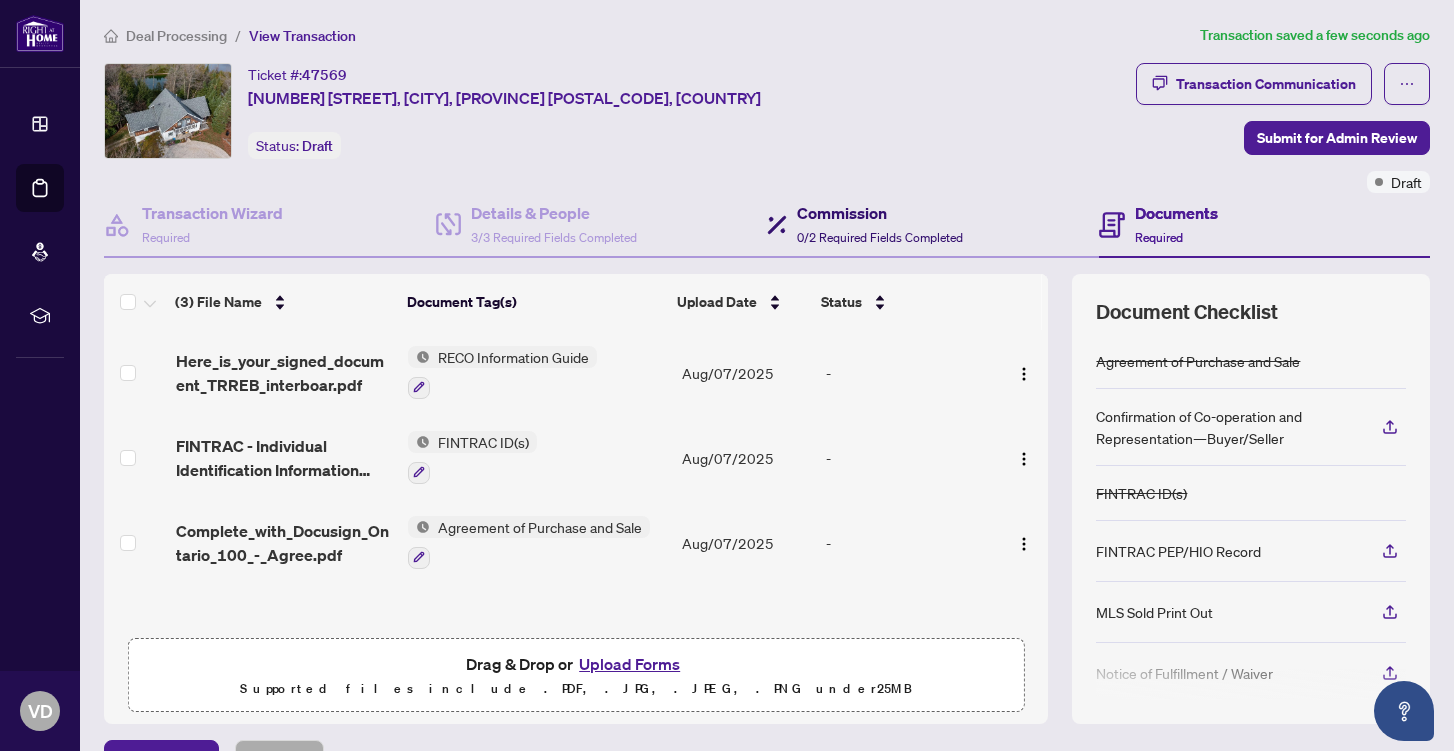click on "Commission" at bounding box center (880, 213) 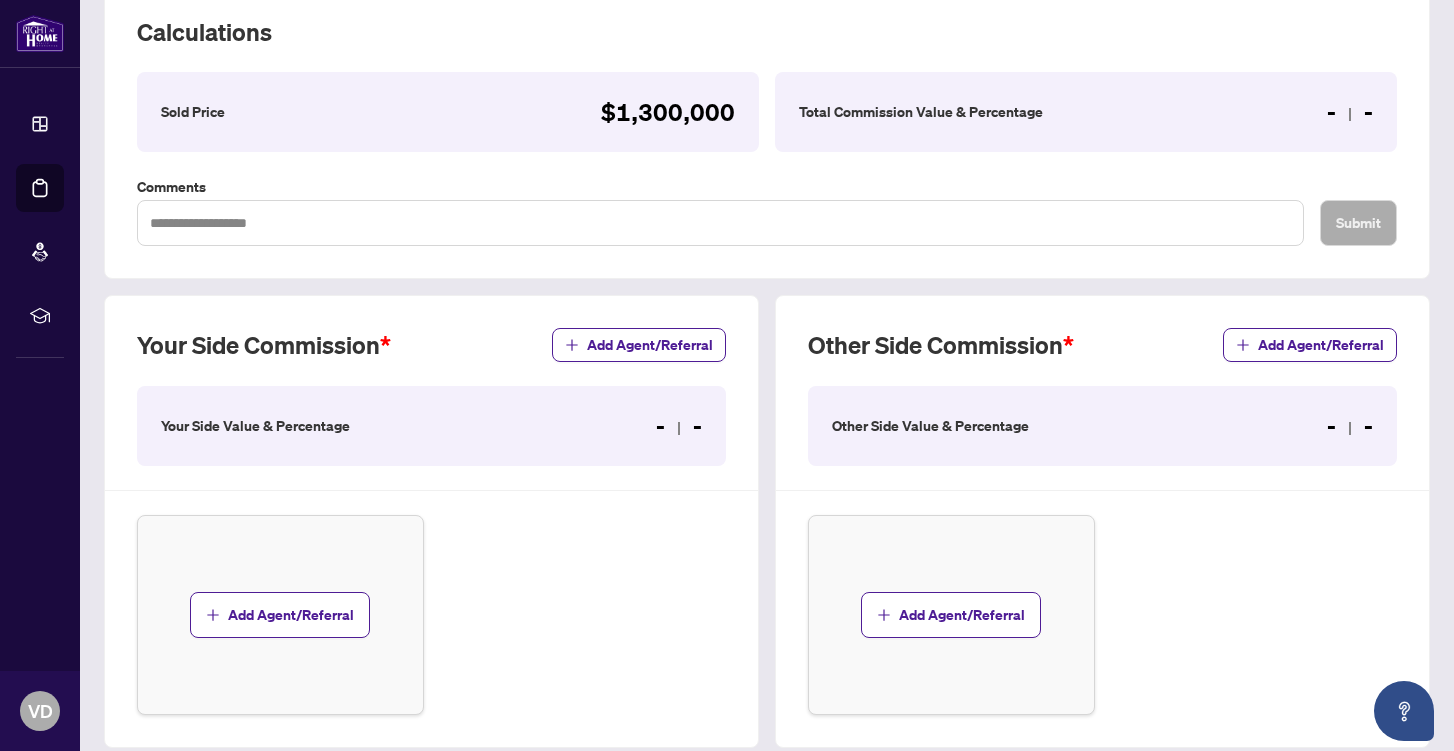 scroll, scrollTop: 293, scrollLeft: 0, axis: vertical 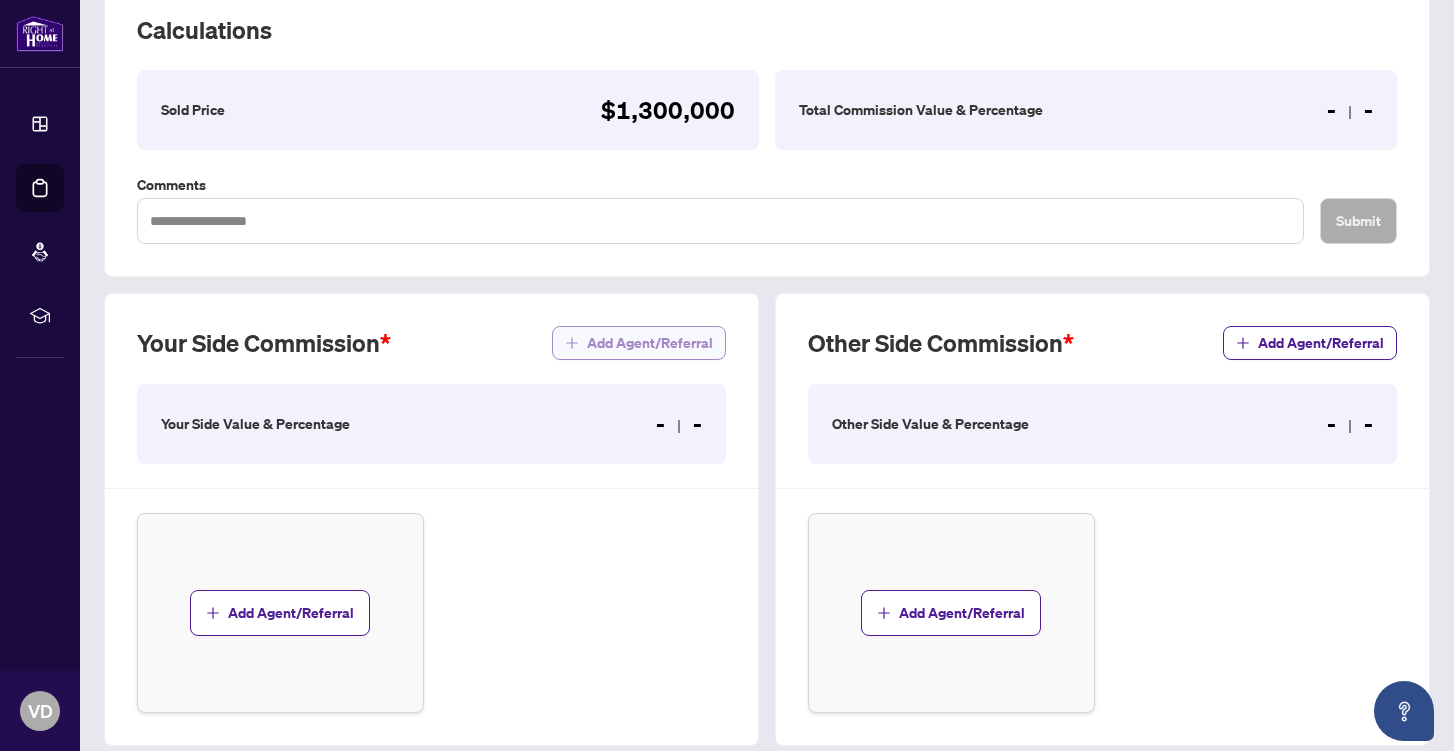 click on "Add Agent/Referral" at bounding box center (650, 343) 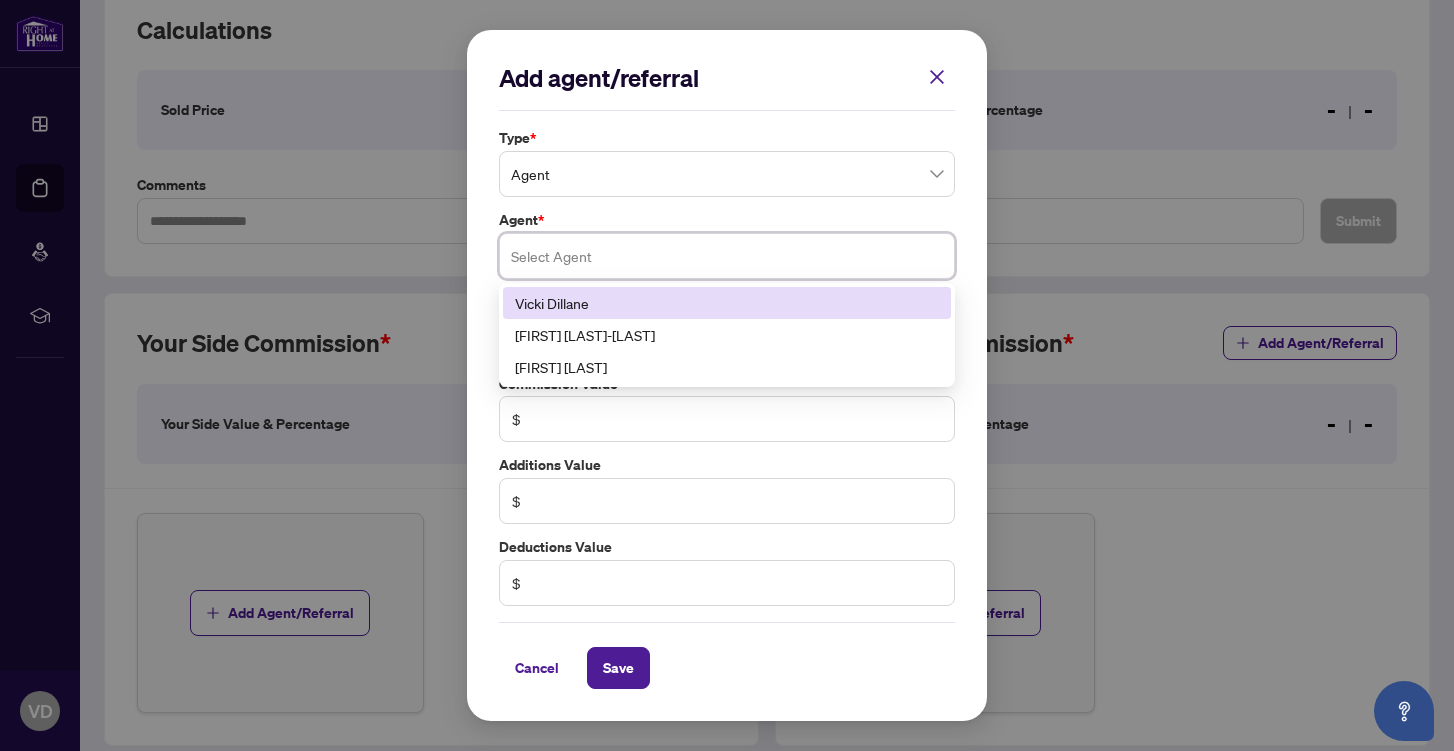 click at bounding box center [727, 256] 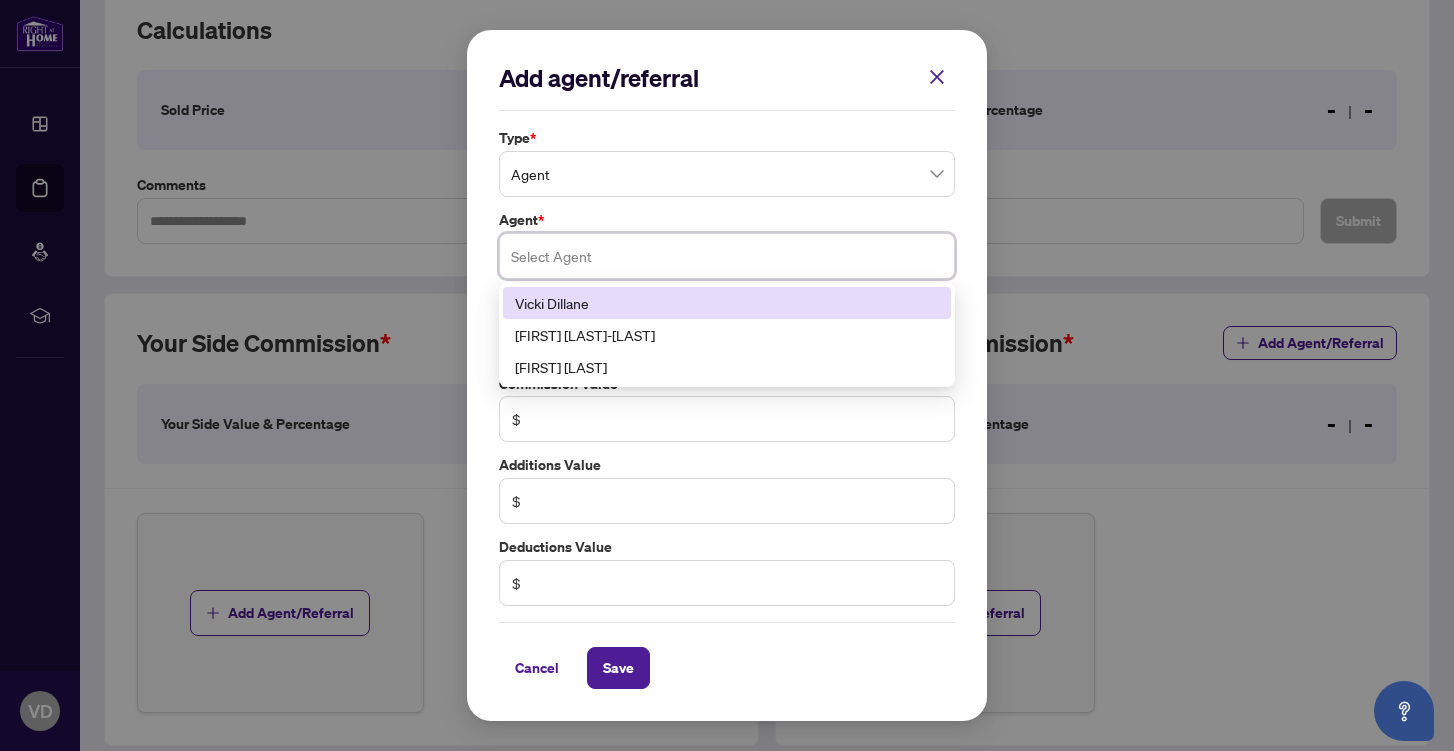 click on "Vicki Dillane" at bounding box center (727, 303) 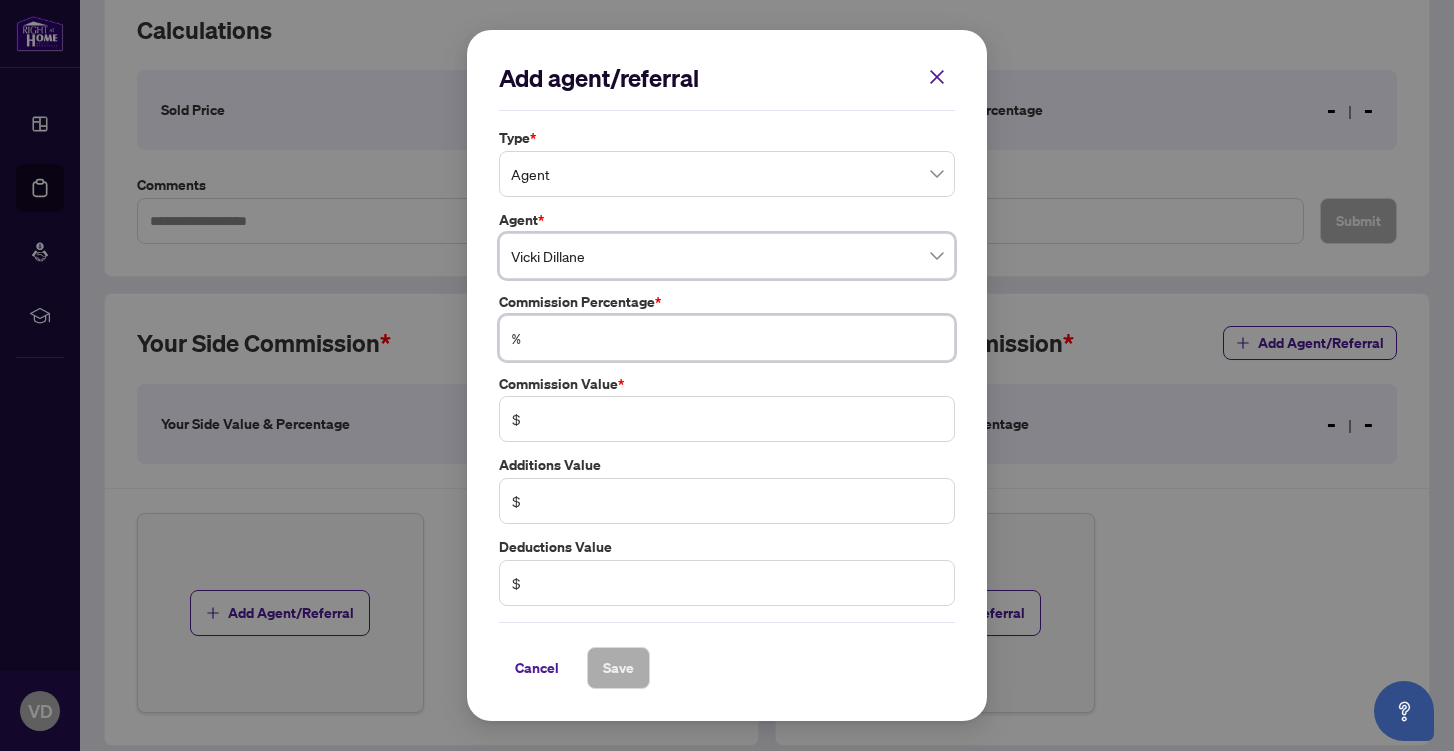 click at bounding box center (737, 338) 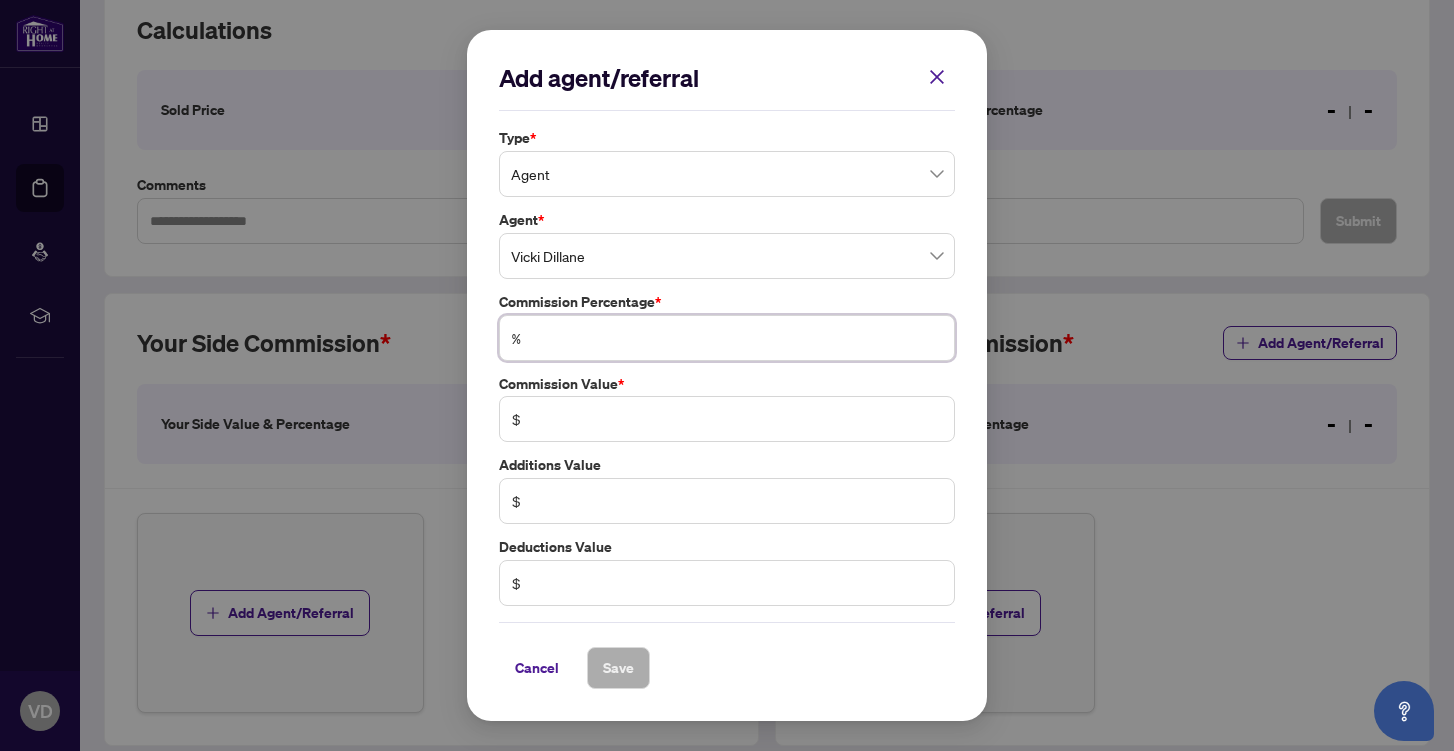 type on "*" 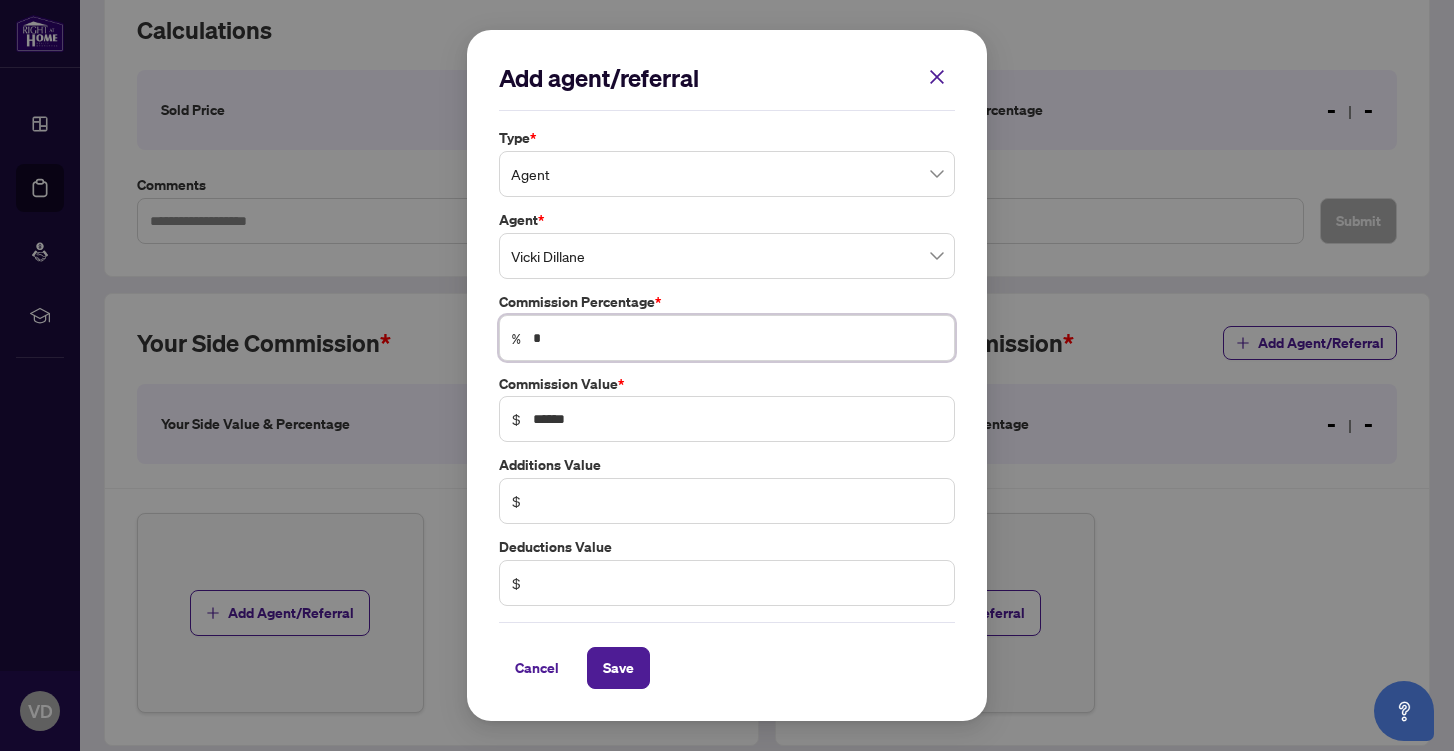 type 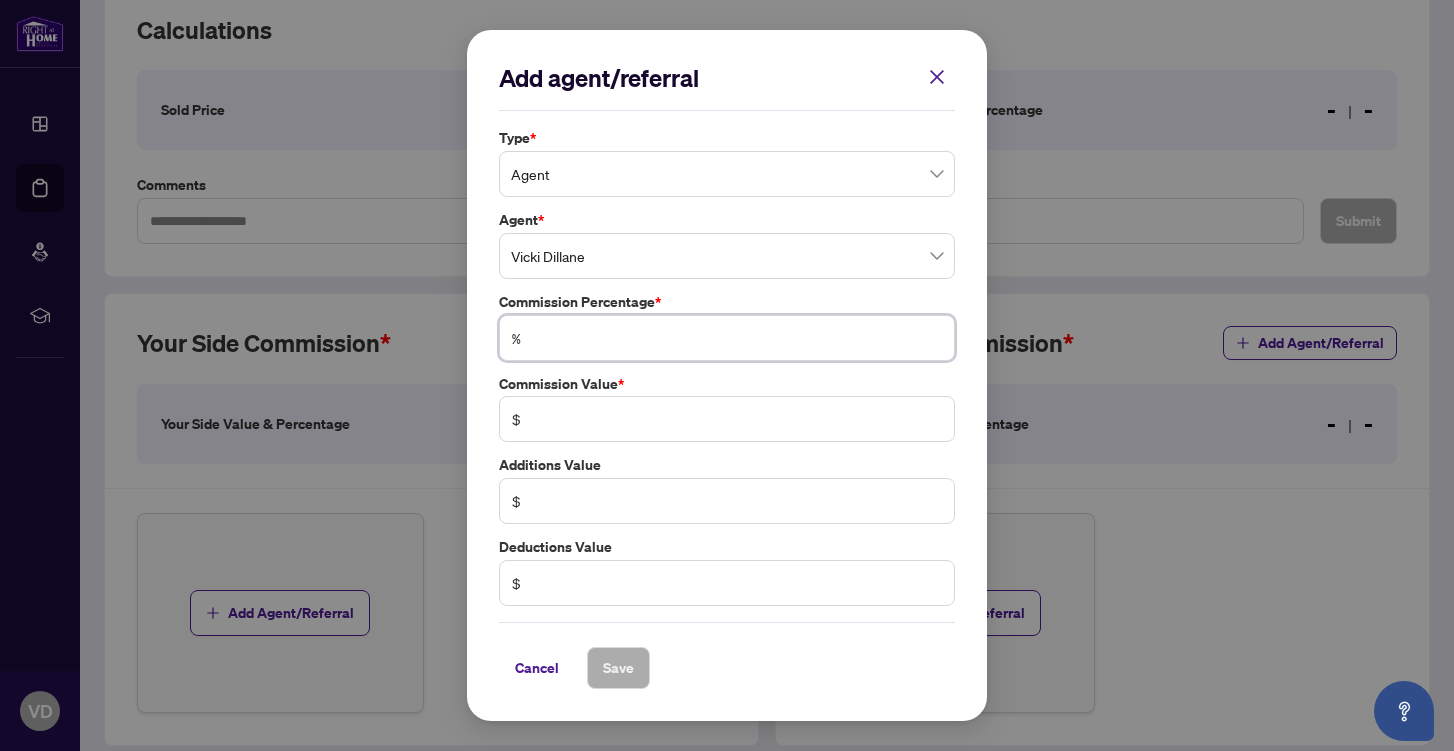 type on "**" 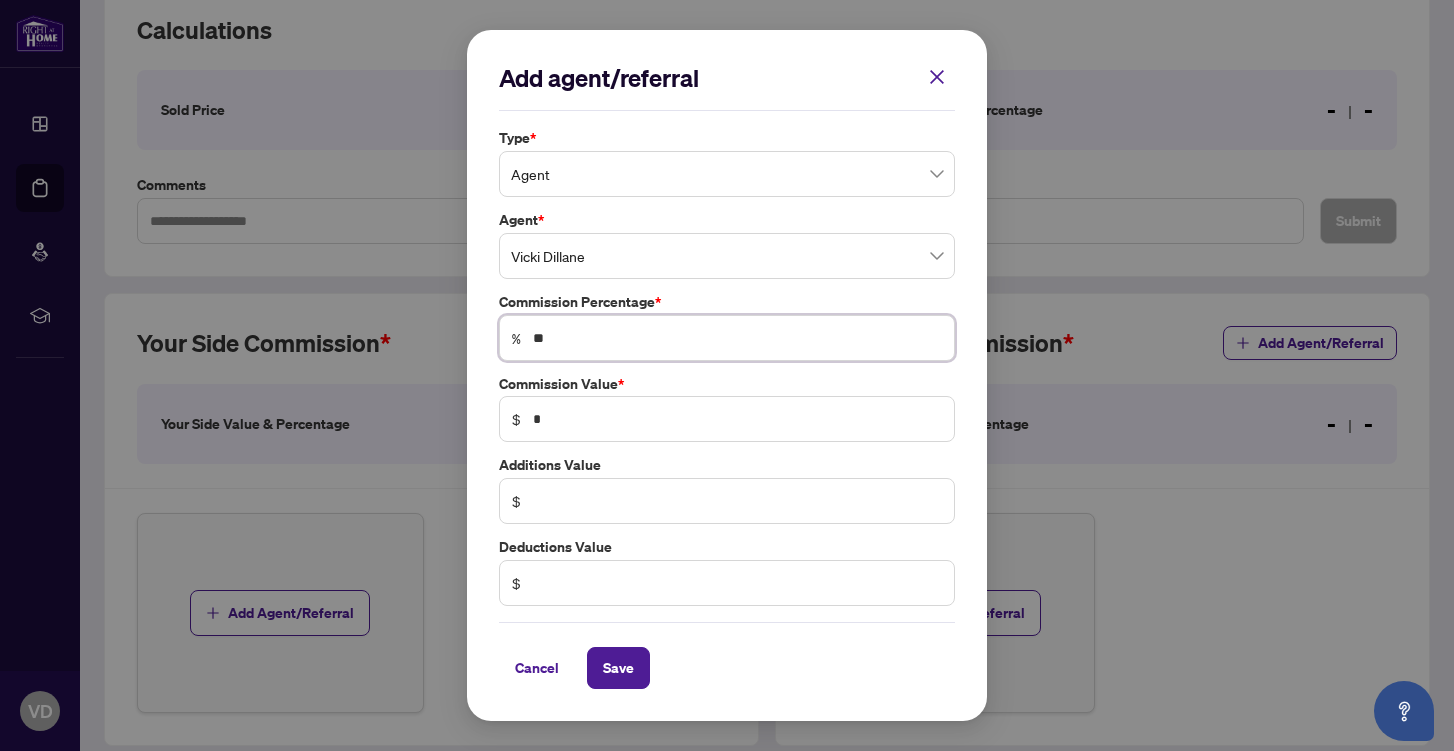 type on "***" 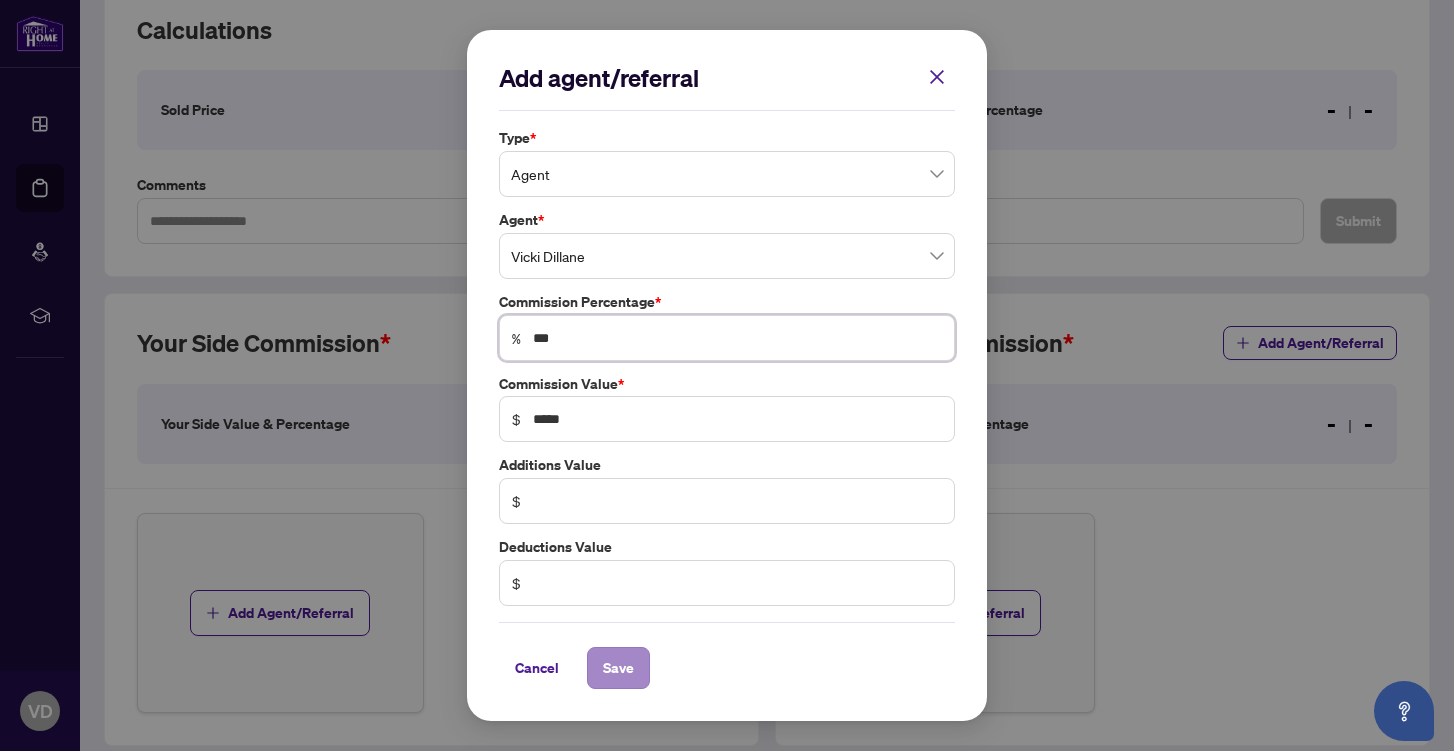 type on "***" 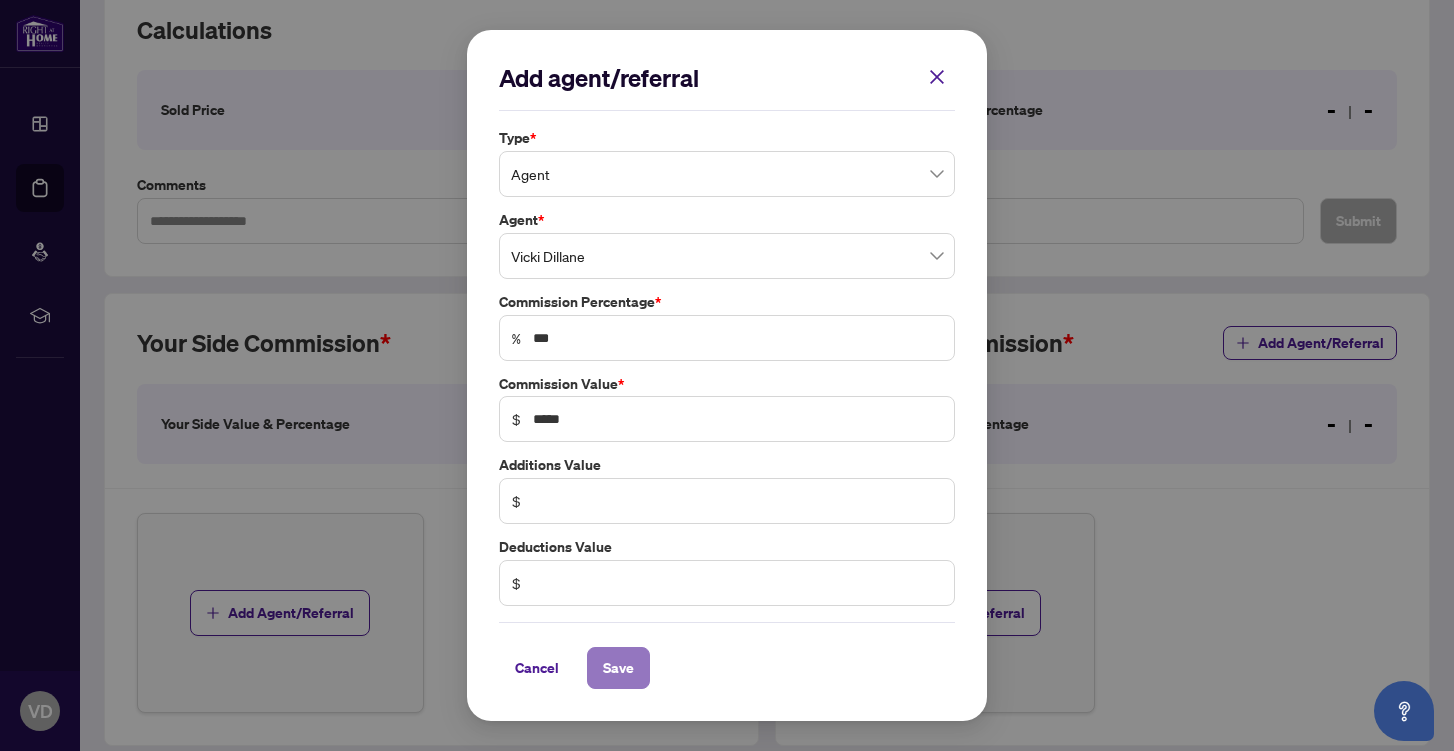 click on "Save" at bounding box center (618, 668) 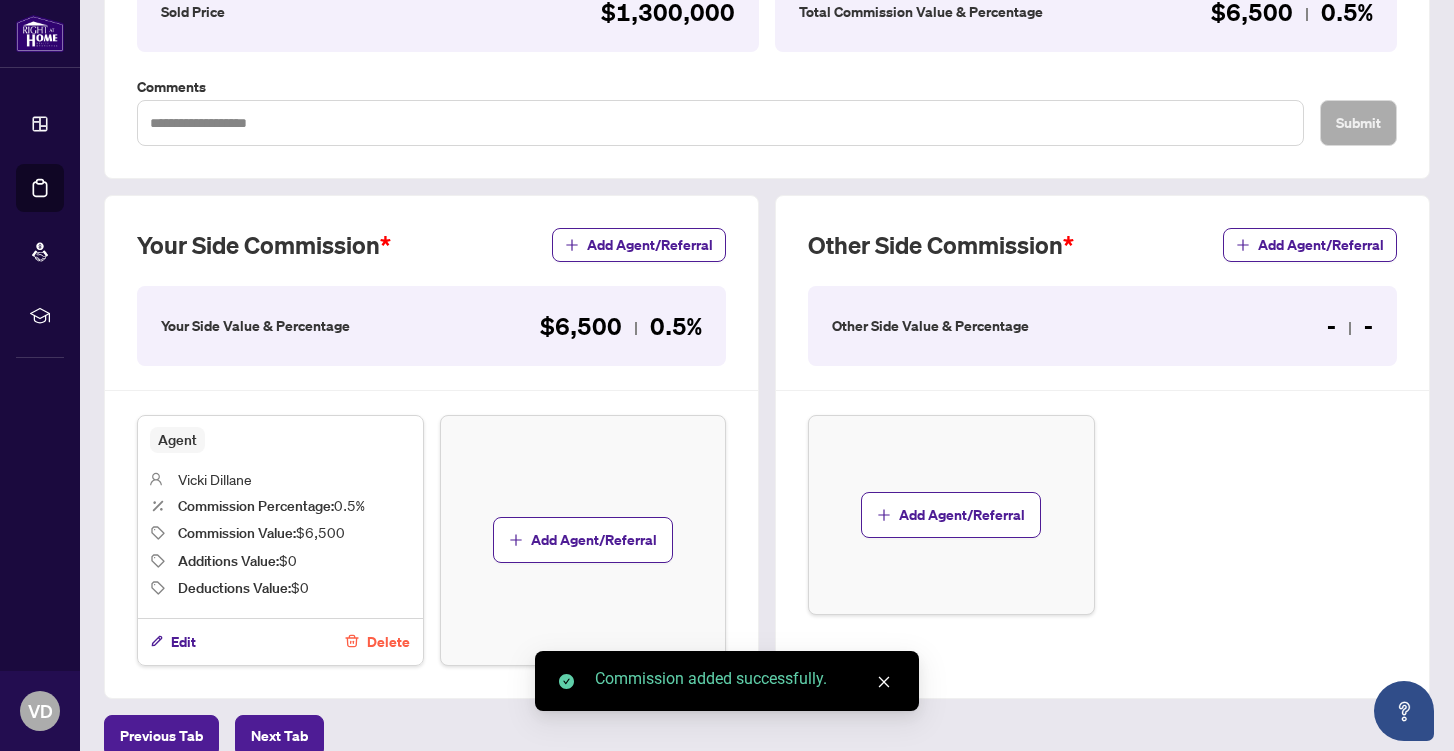 scroll, scrollTop: 486, scrollLeft: 0, axis: vertical 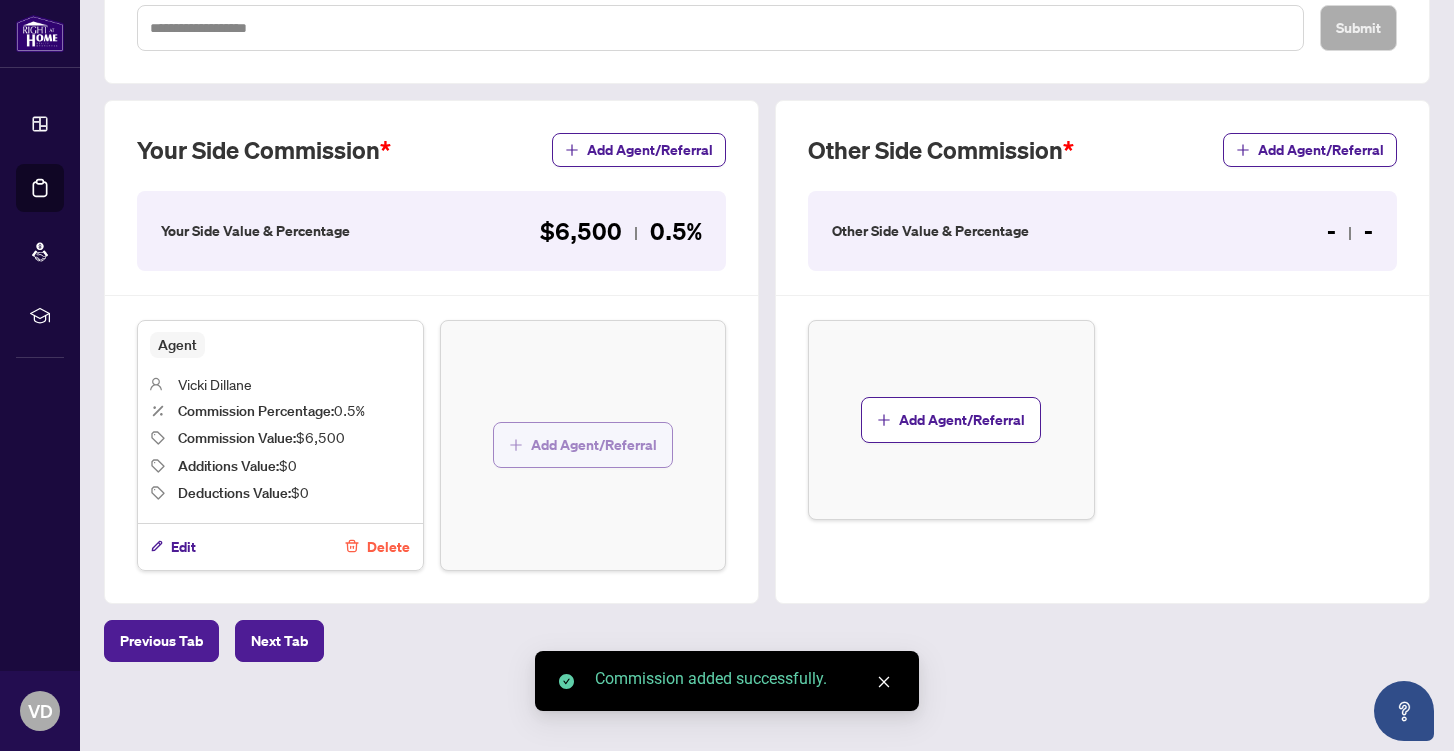 click on "Add Agent/Referral" at bounding box center [594, 445] 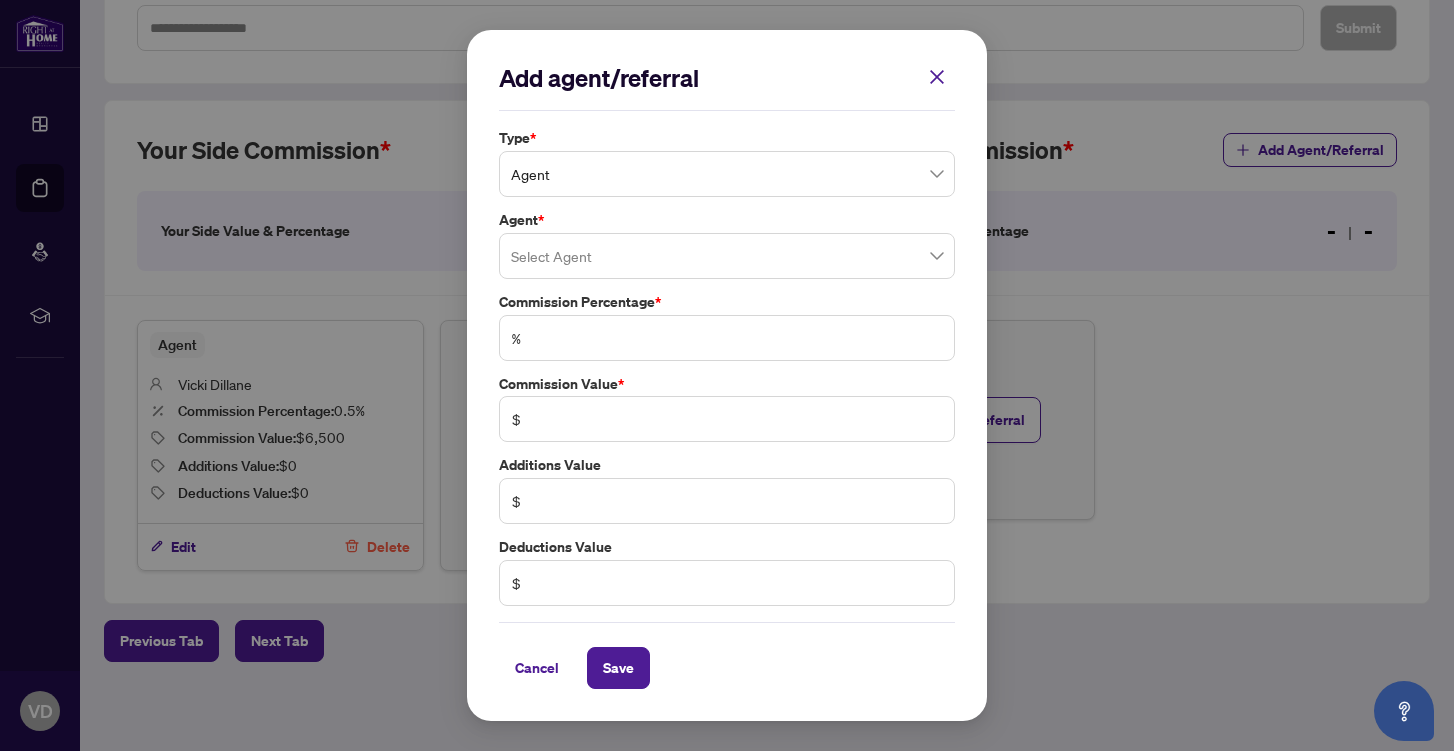 click on "Agent" at bounding box center [727, 174] 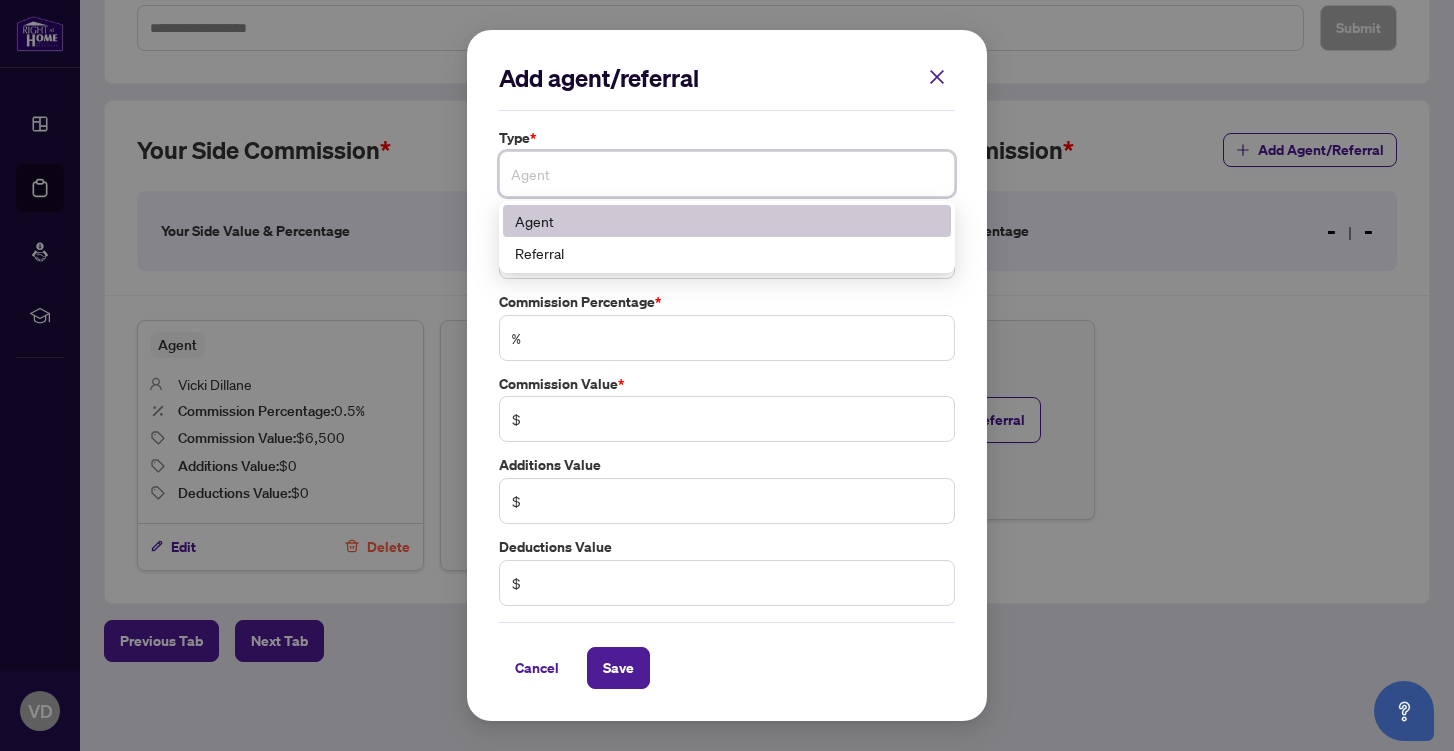 click on "Agent" at bounding box center (727, 221) 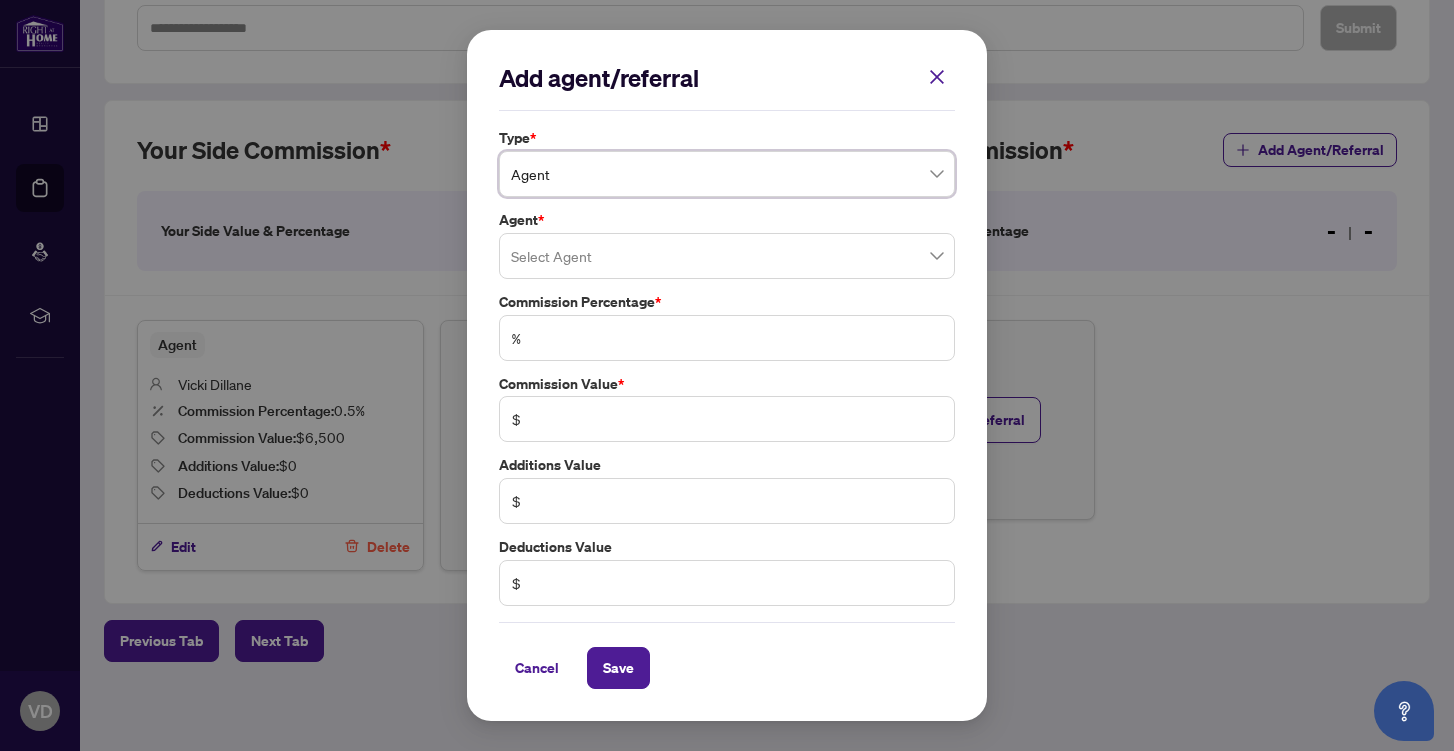 click at bounding box center (727, 256) 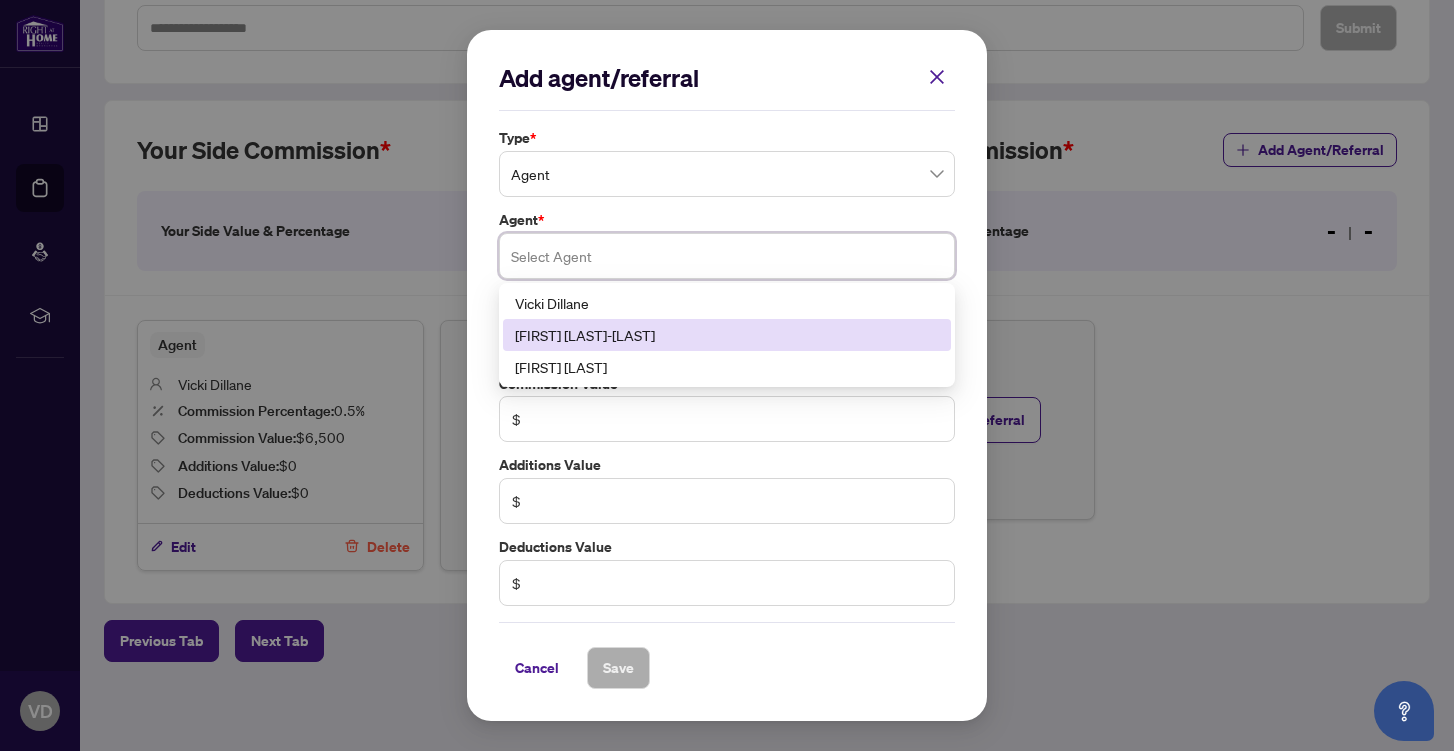 click on "[FIRST] [LAST]-[LAST]" at bounding box center [727, 335] 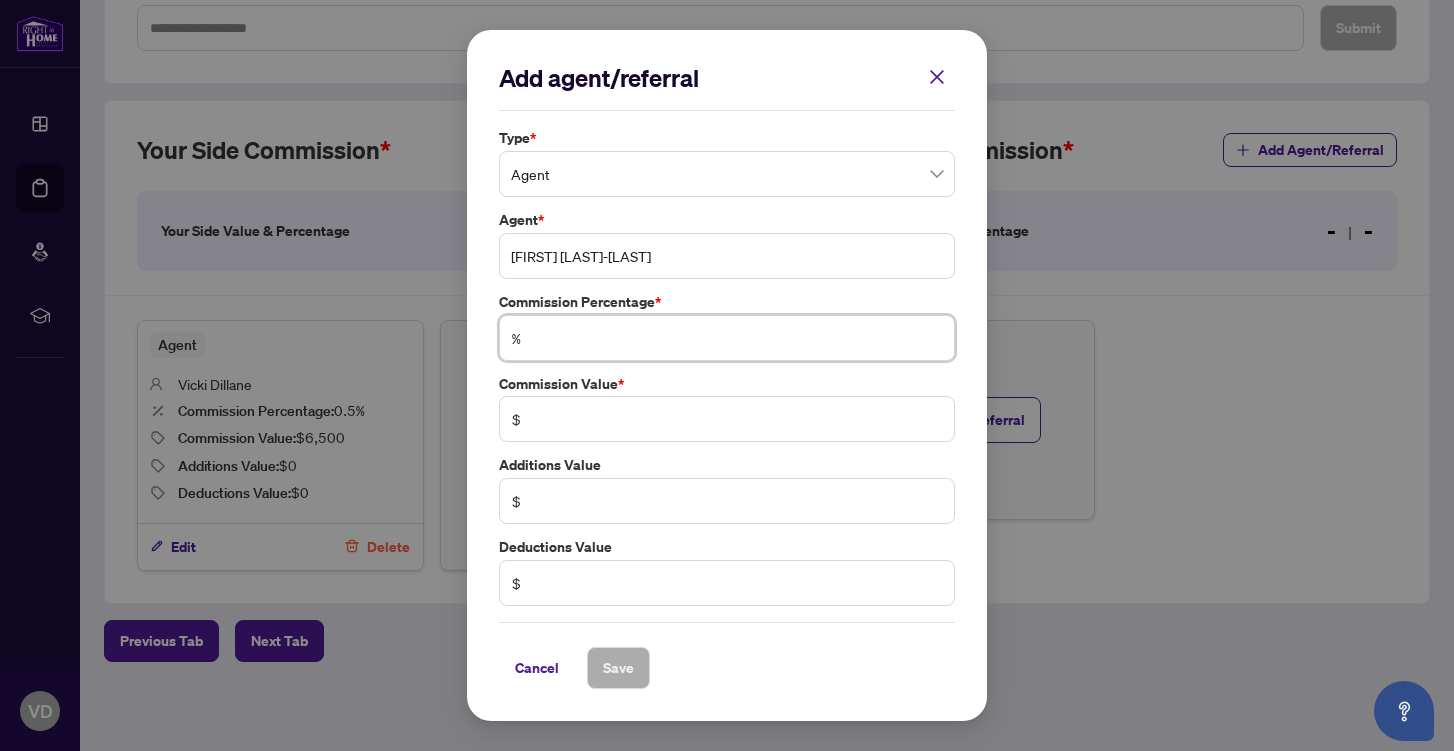 click at bounding box center (737, 338) 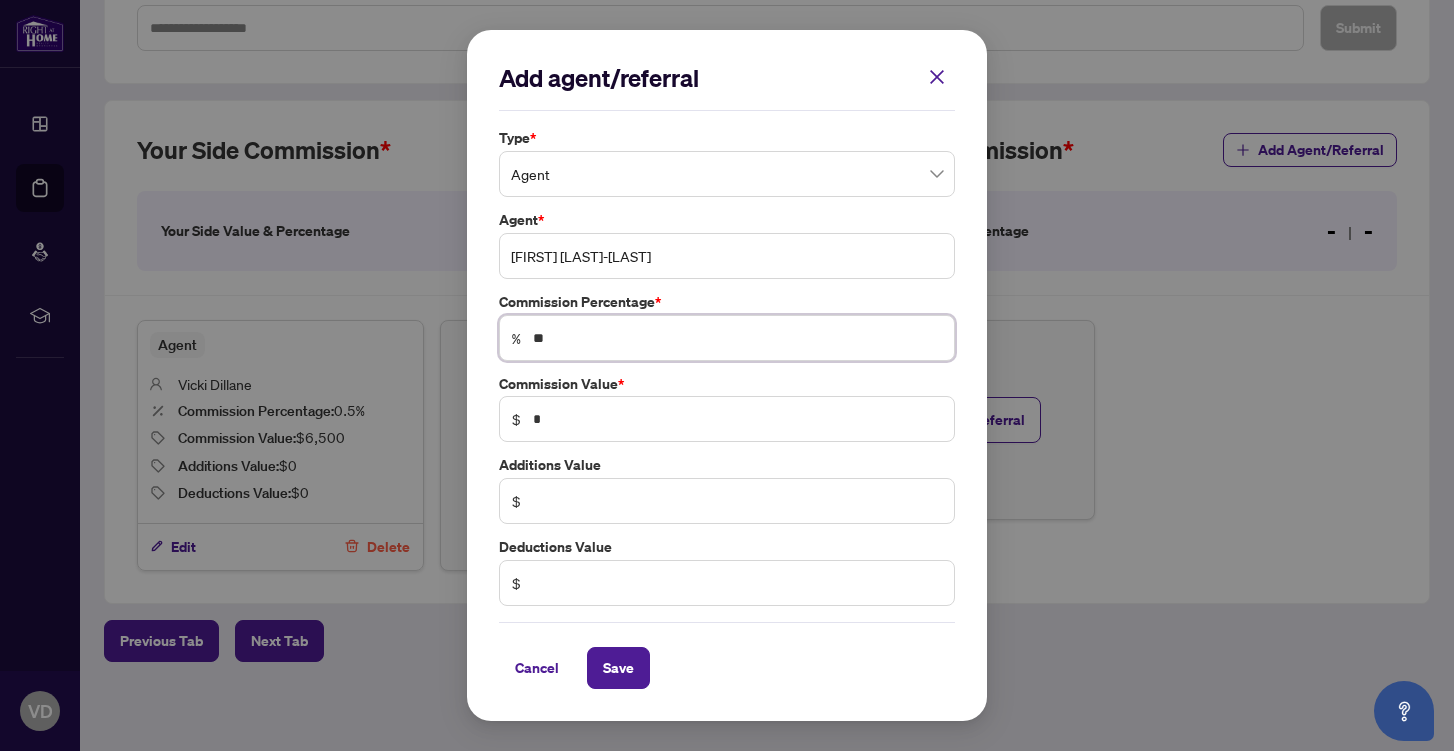 type on "***" 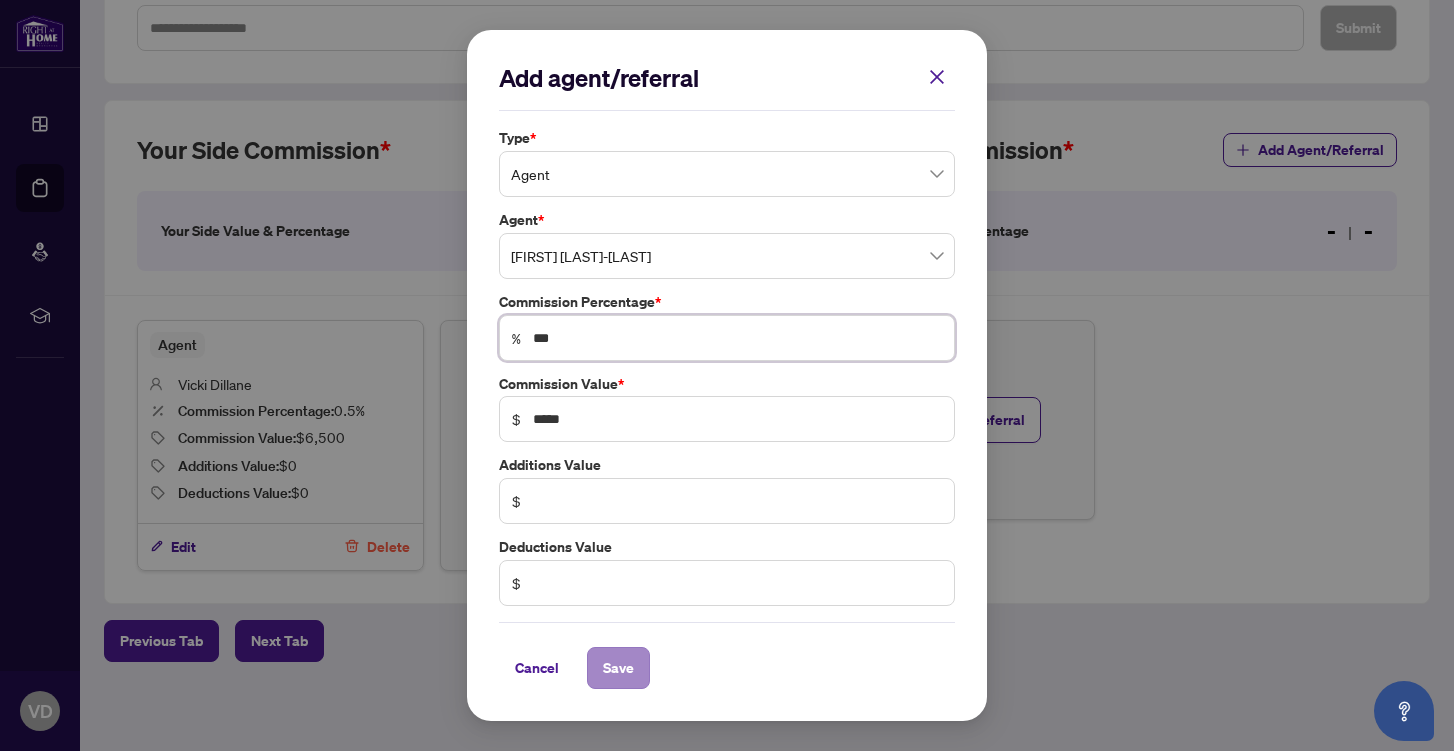 type on "***" 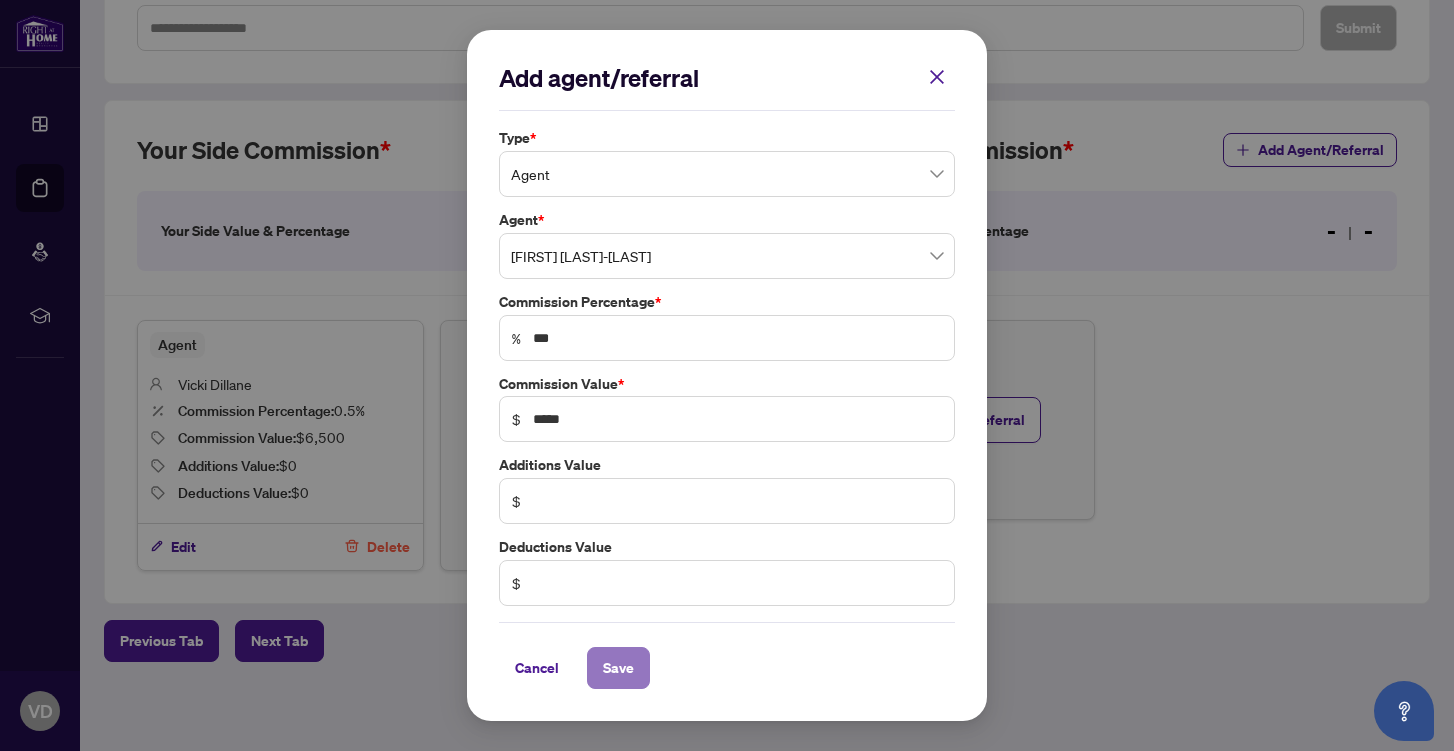 click on "Save" at bounding box center [618, 668] 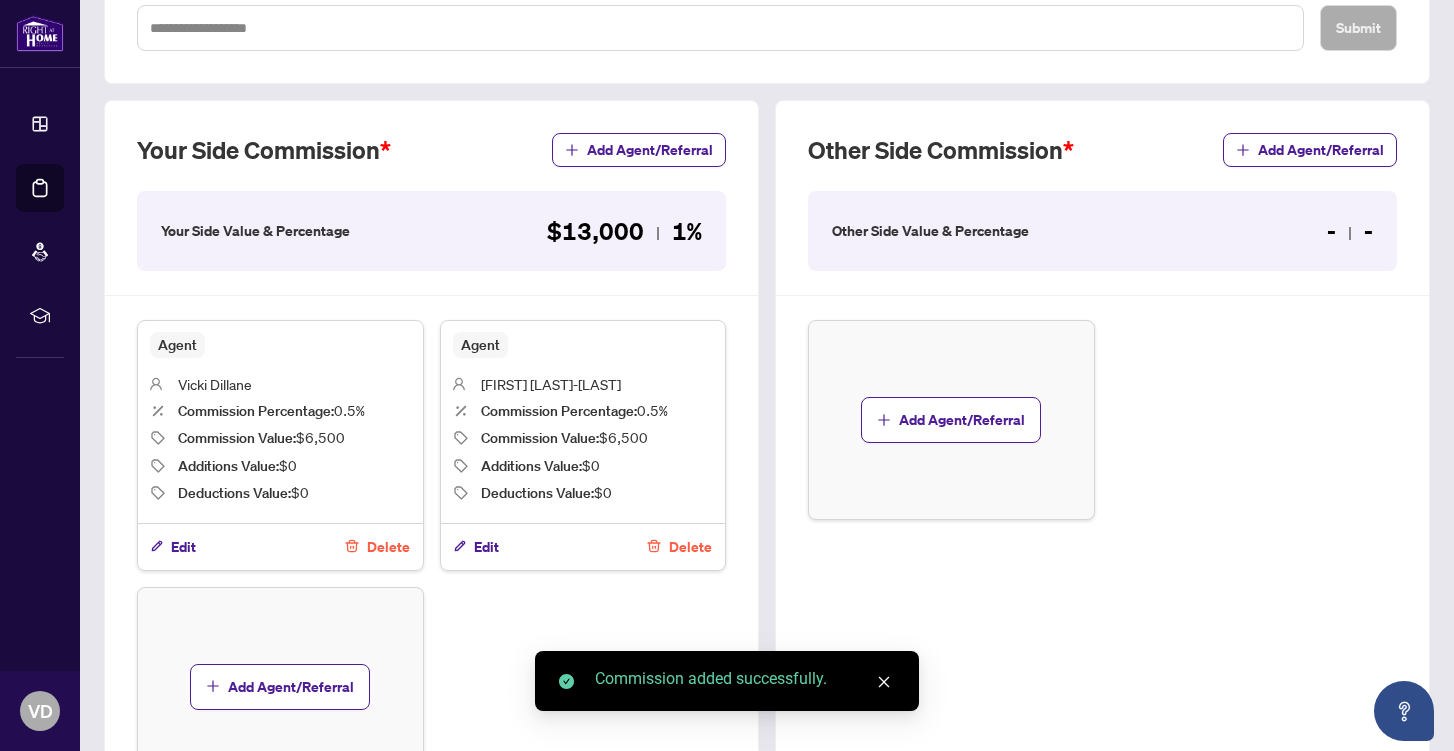 scroll, scrollTop: 671, scrollLeft: 0, axis: vertical 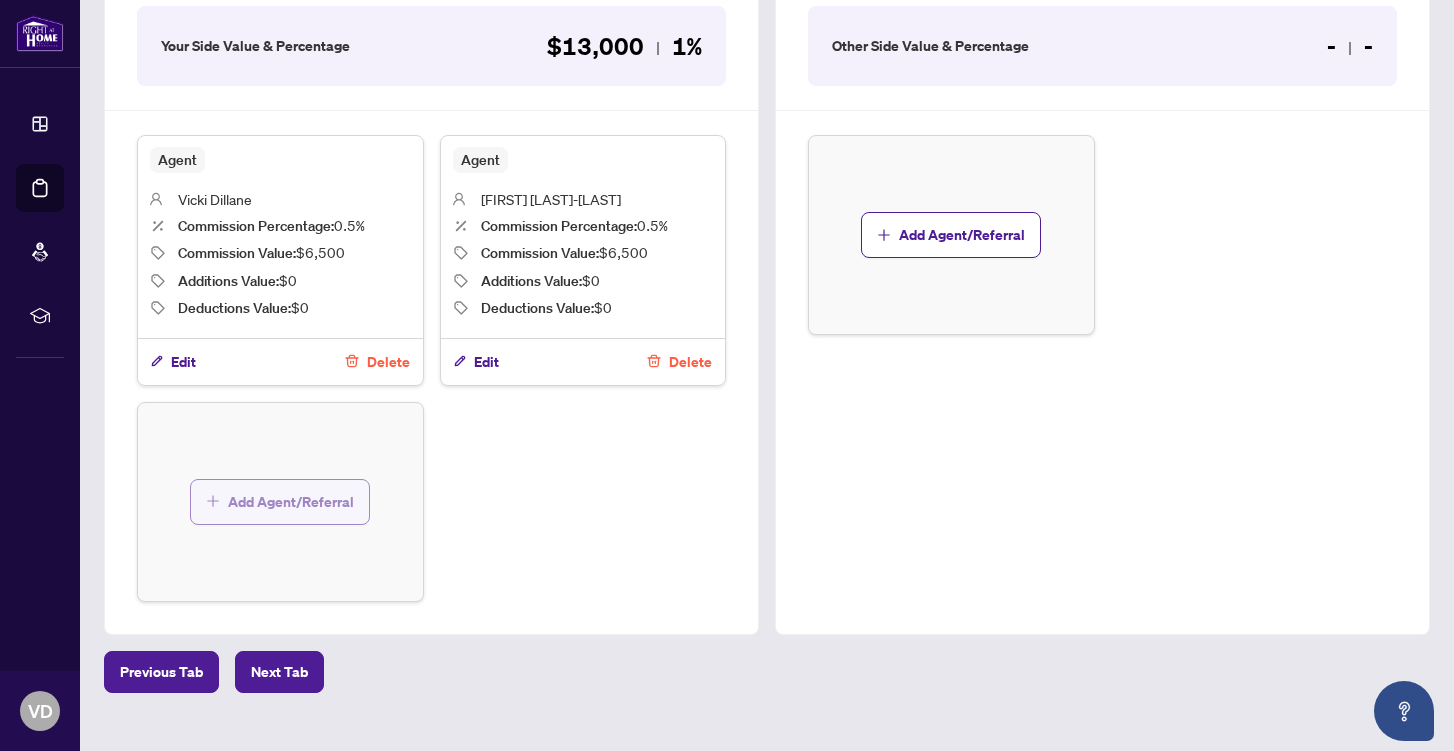 click on "Add Agent/Referral" at bounding box center (291, 502) 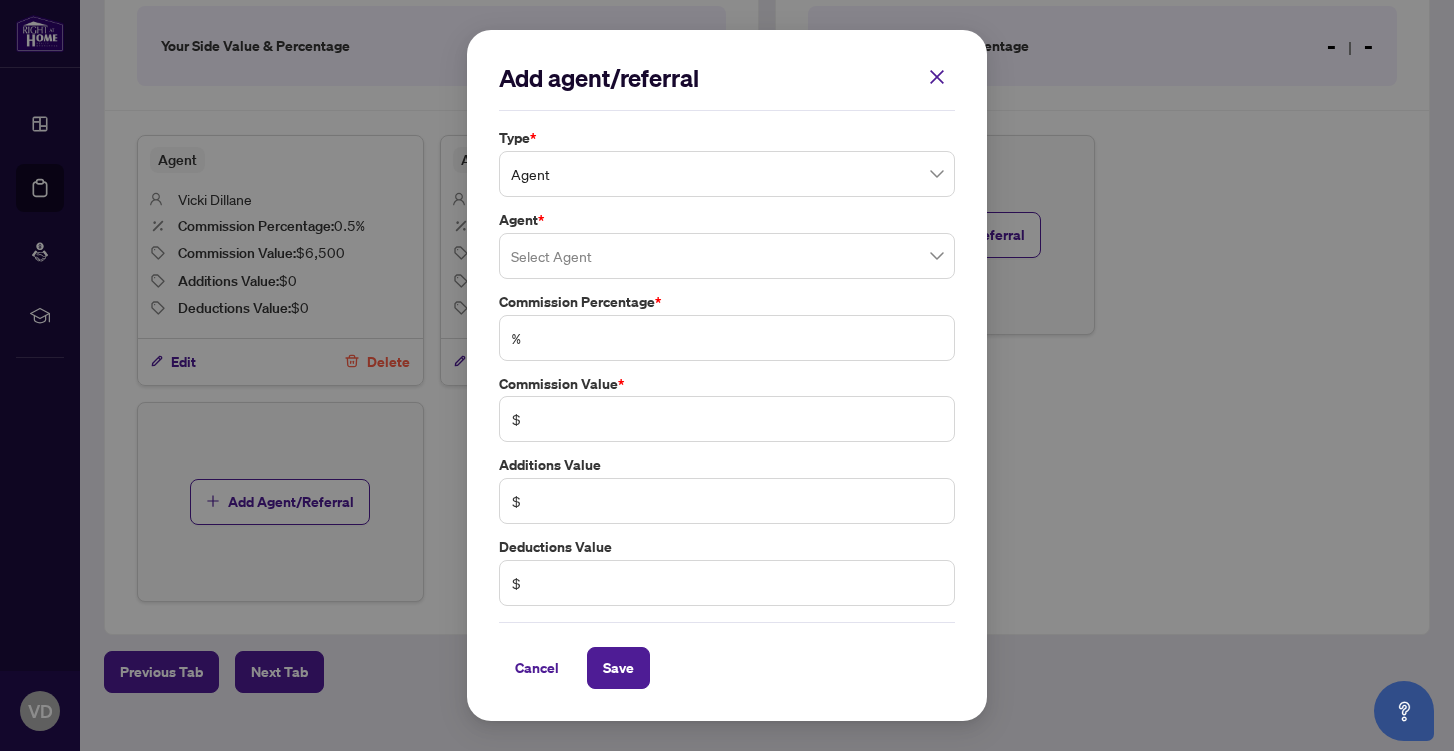 click on "Agent" at bounding box center [727, 174] 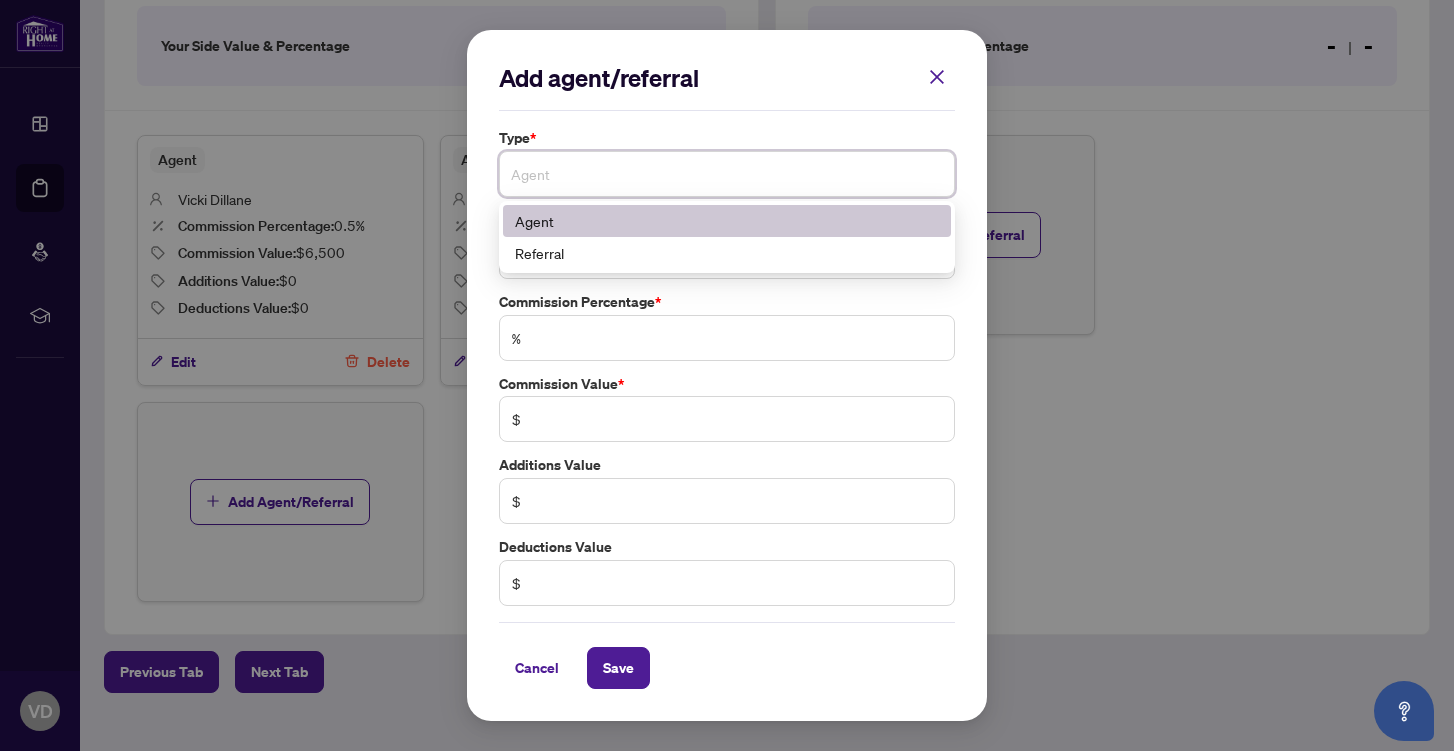 click on "Agent" at bounding box center (727, 221) 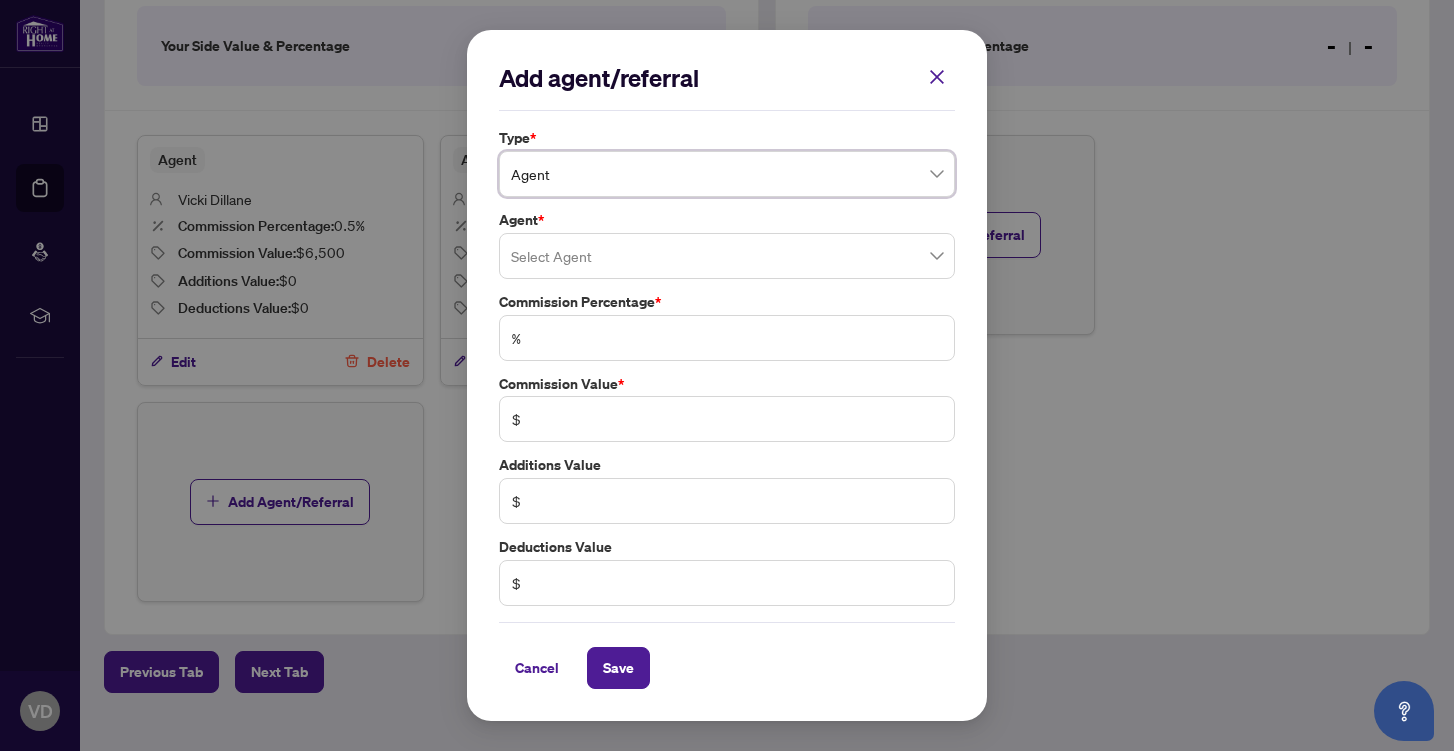 click at bounding box center [727, 256] 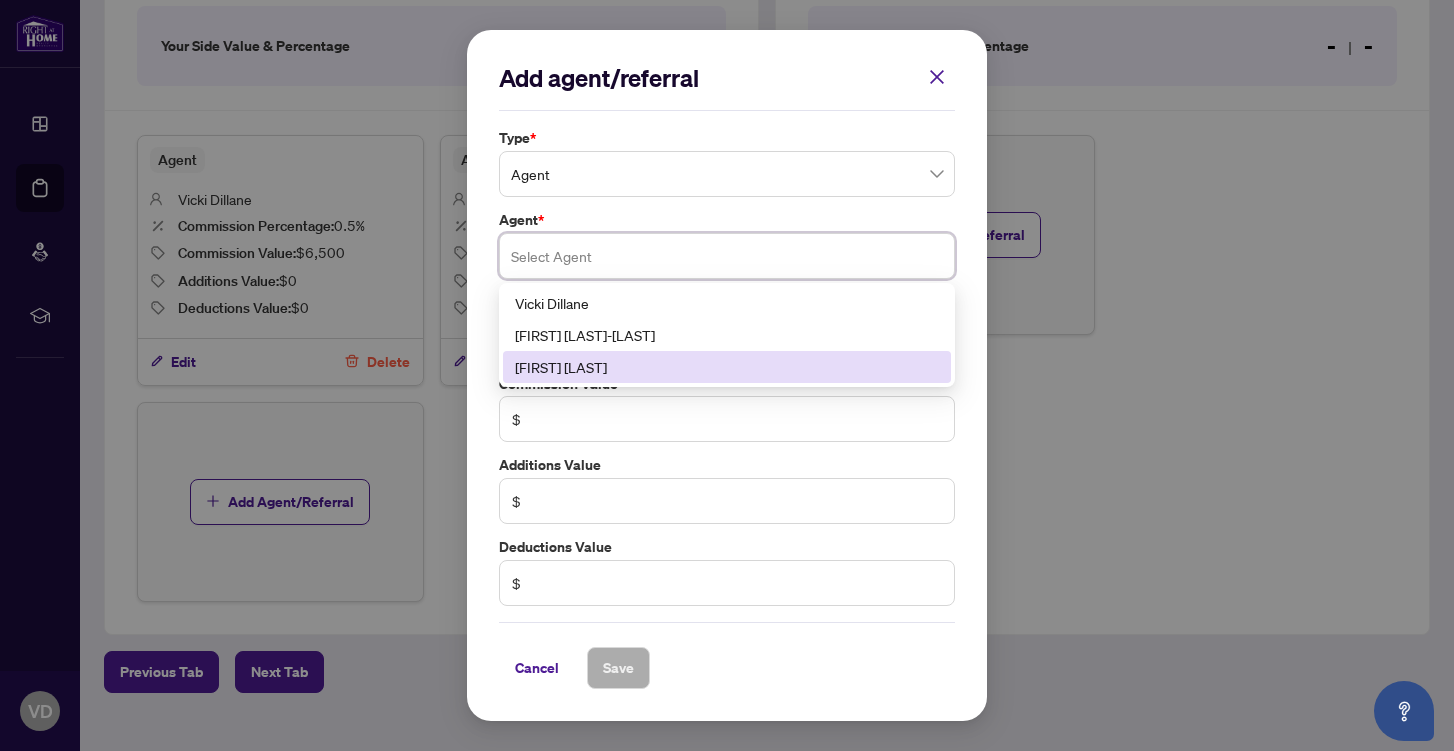 click on "[FIRST] [LAST]" at bounding box center [727, 367] 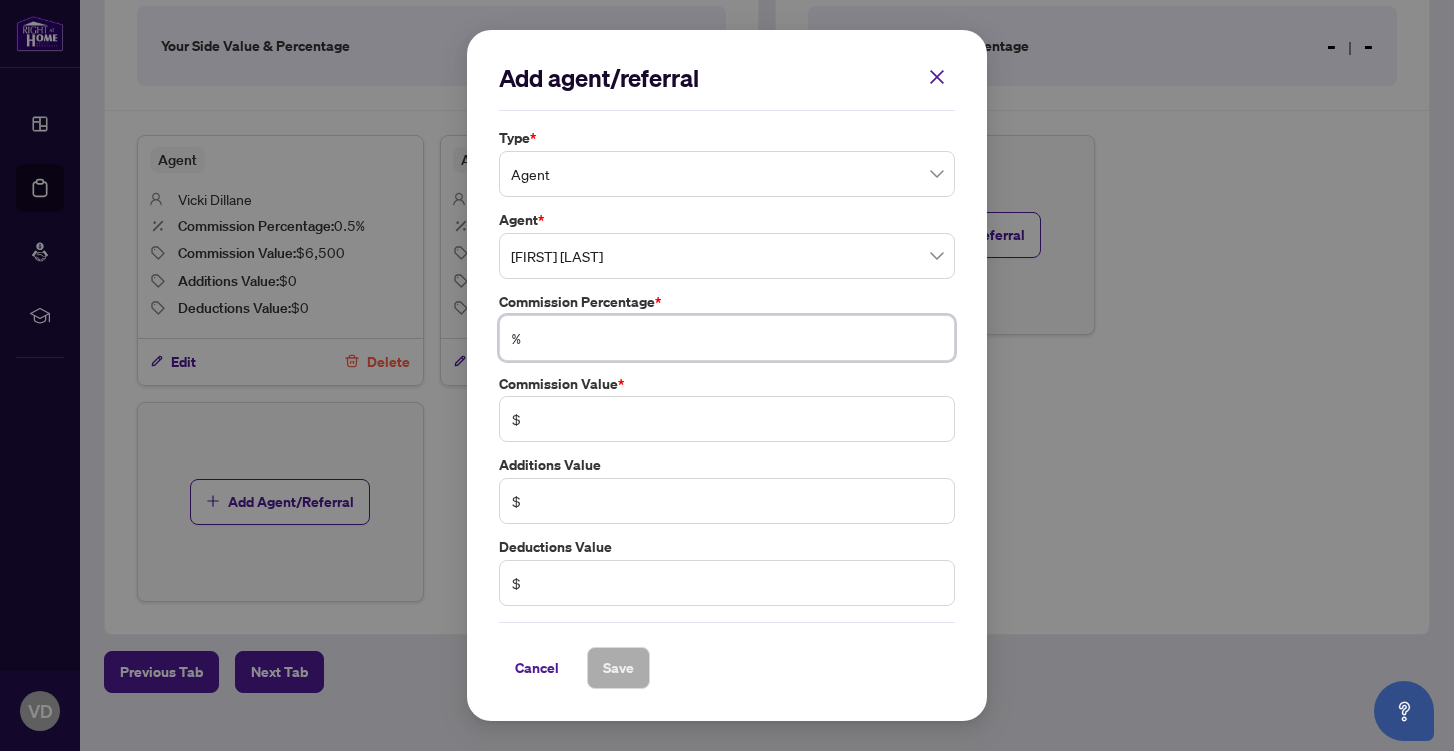 click at bounding box center (737, 338) 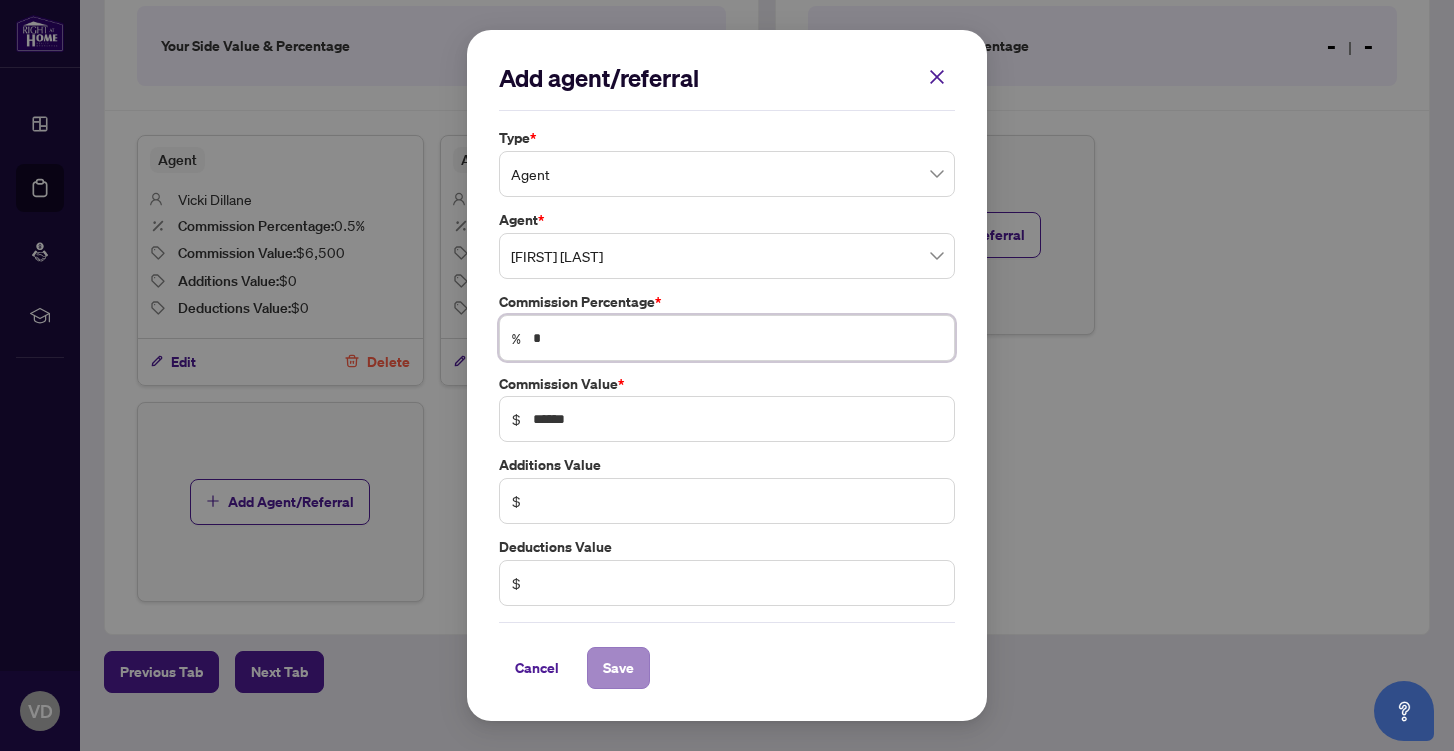 type on "*" 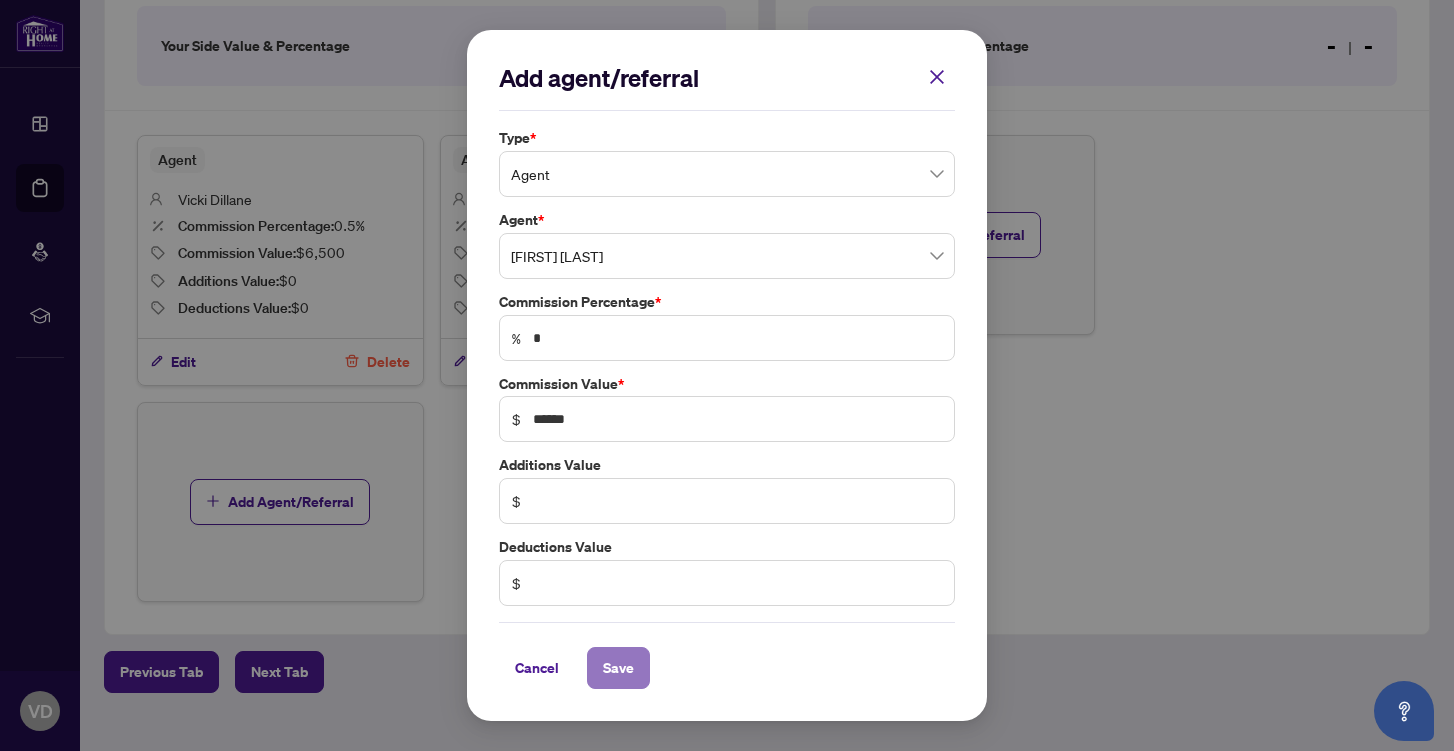 click on "Save" at bounding box center (618, 668) 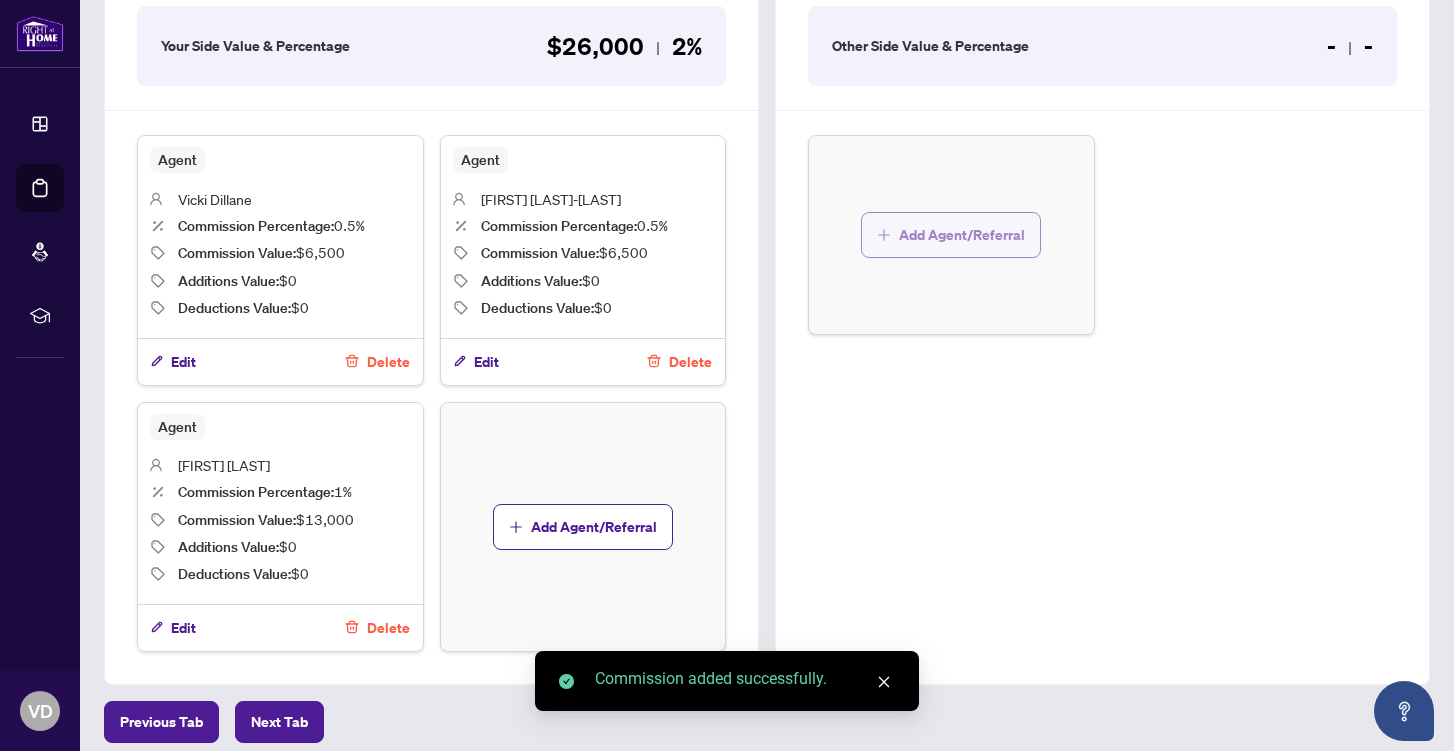 click on "Add Agent/Referral" at bounding box center (962, 235) 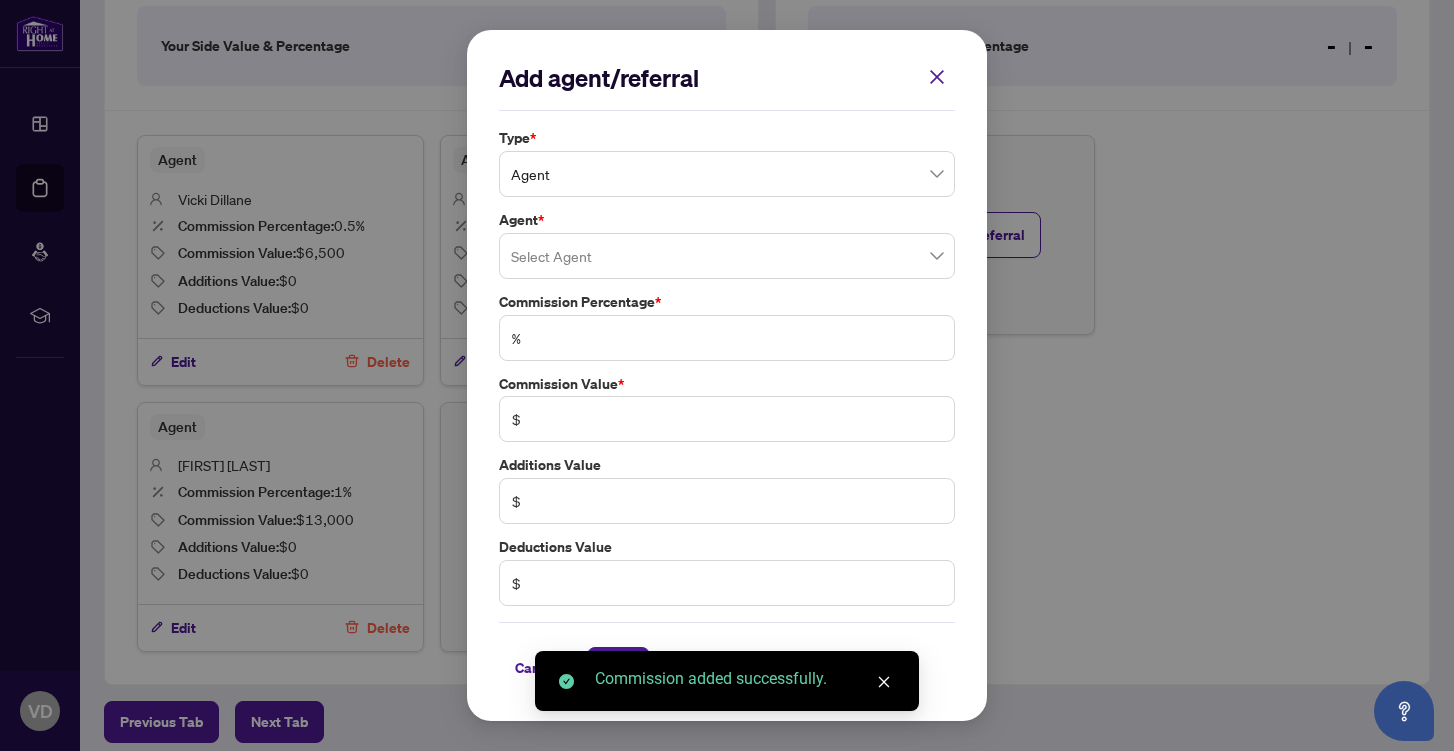 click on "Agent" at bounding box center (727, 174) 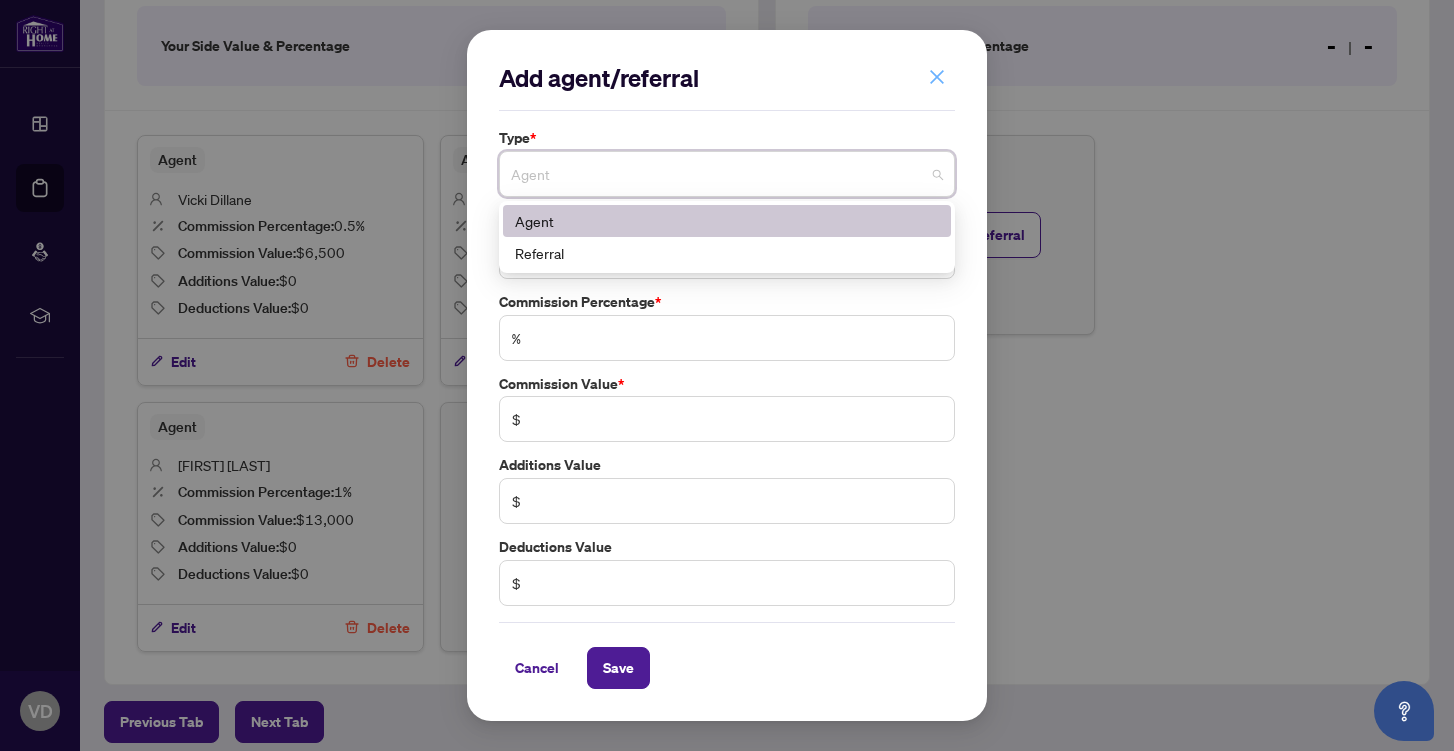 click 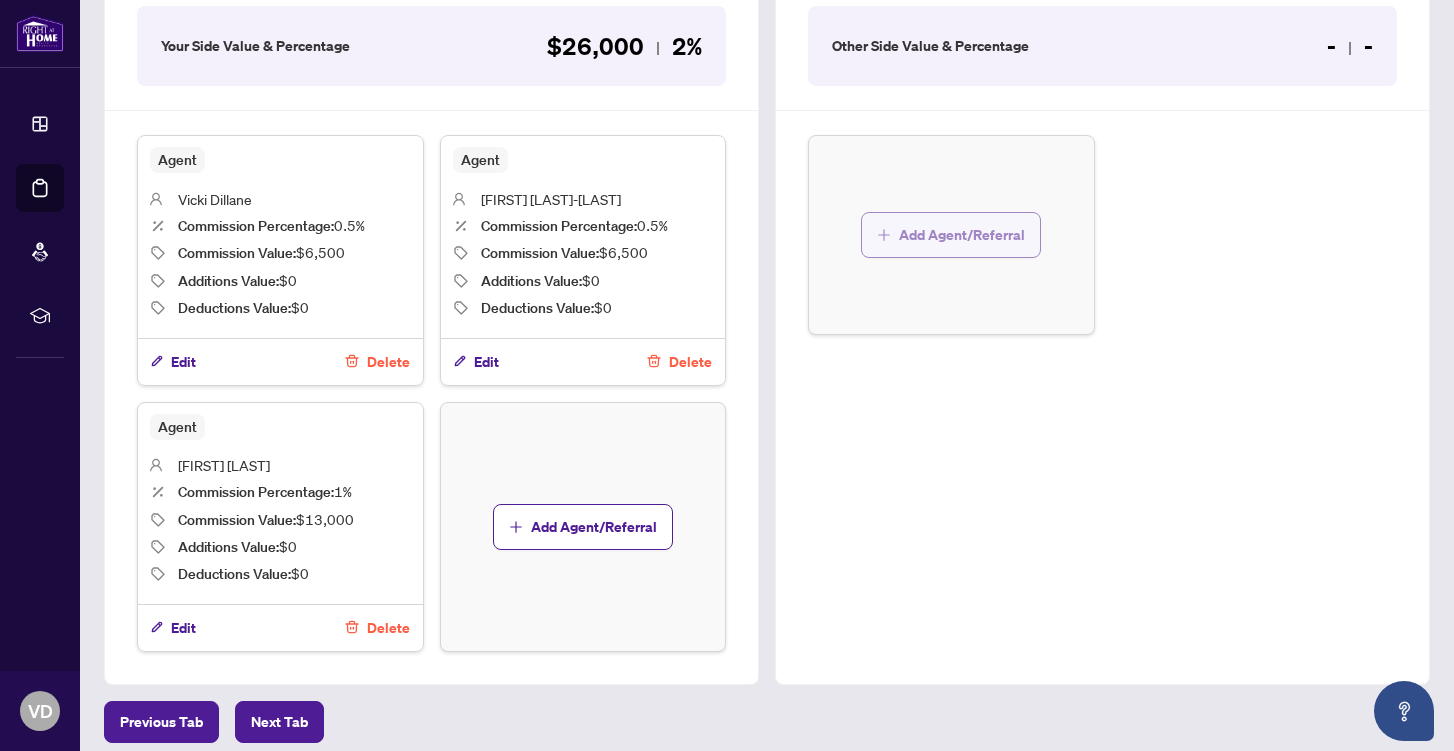 click on "Add Agent/Referral" at bounding box center [962, 235] 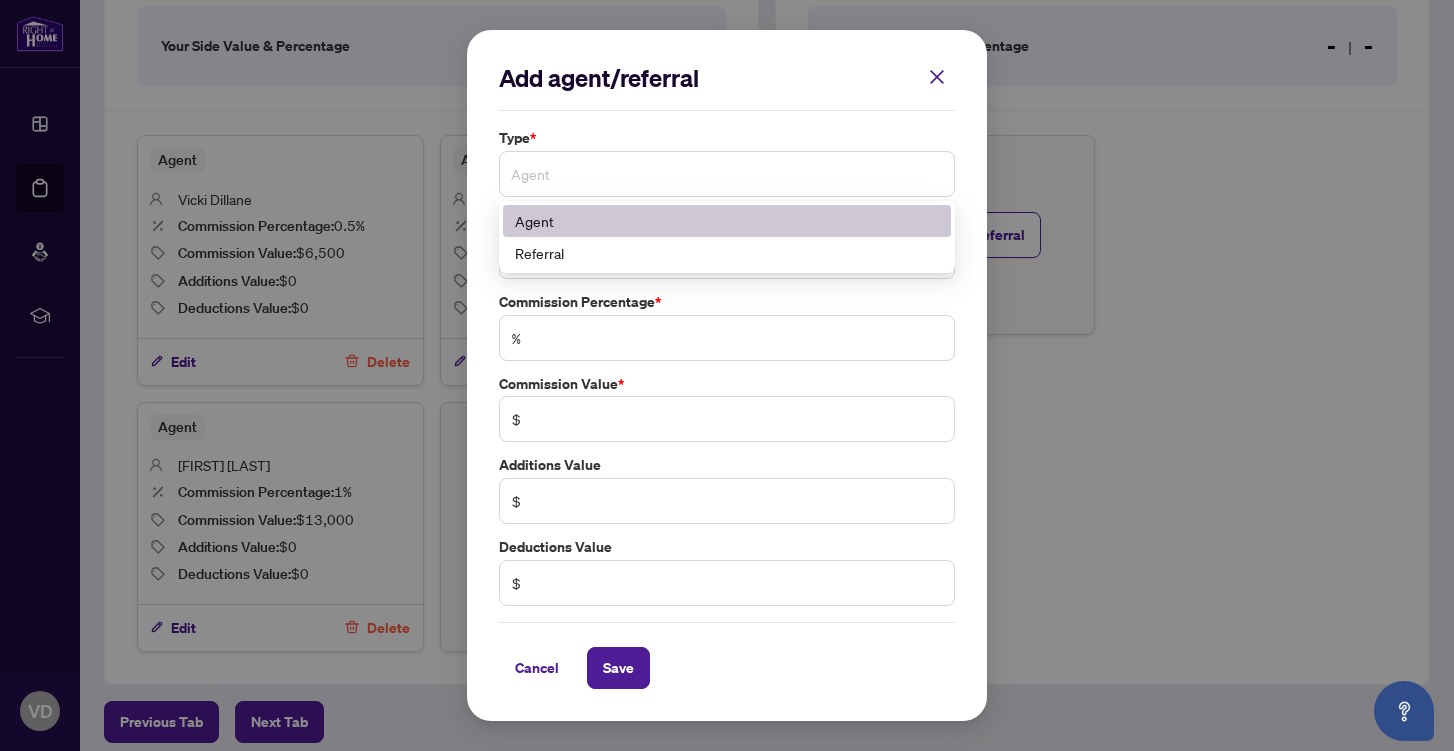 click on "Agent" at bounding box center (727, 174) 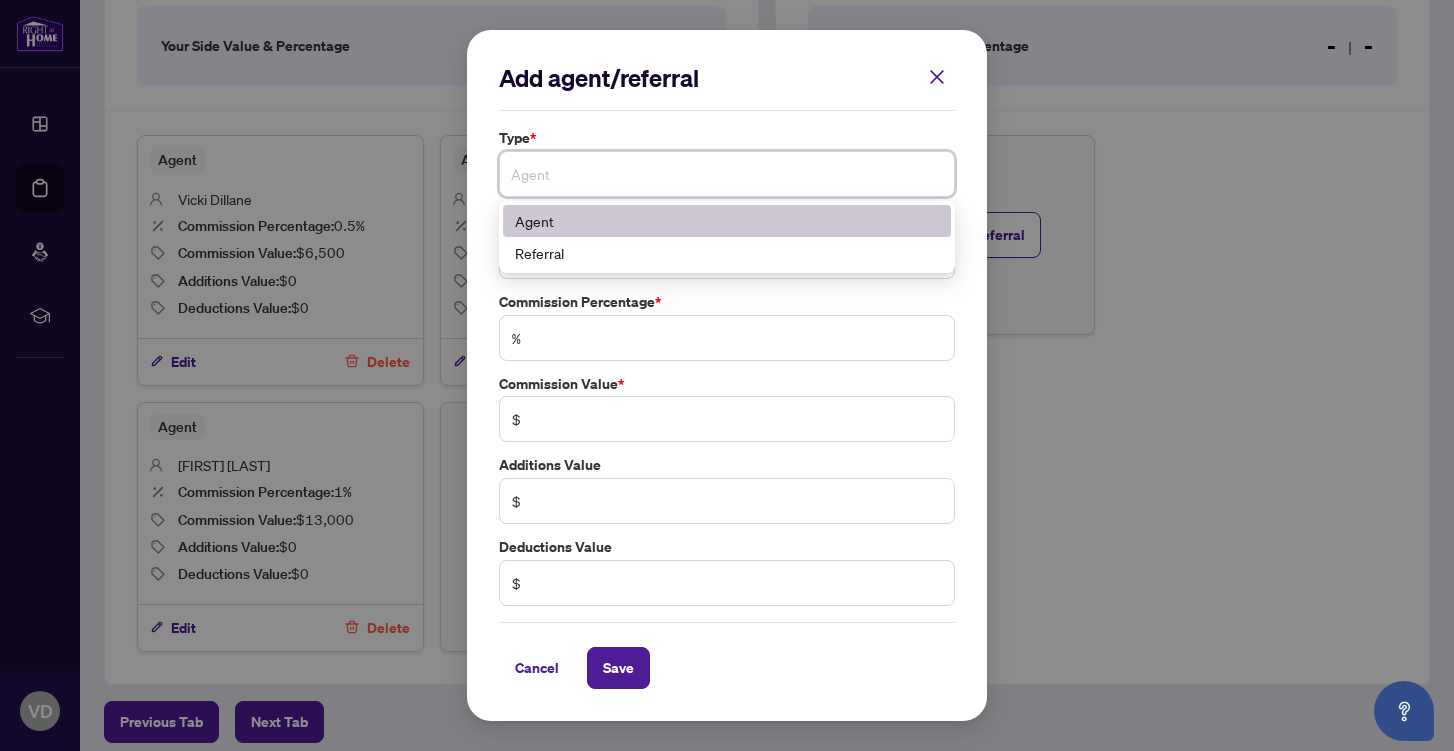 click on "Agent" at bounding box center (727, 221) 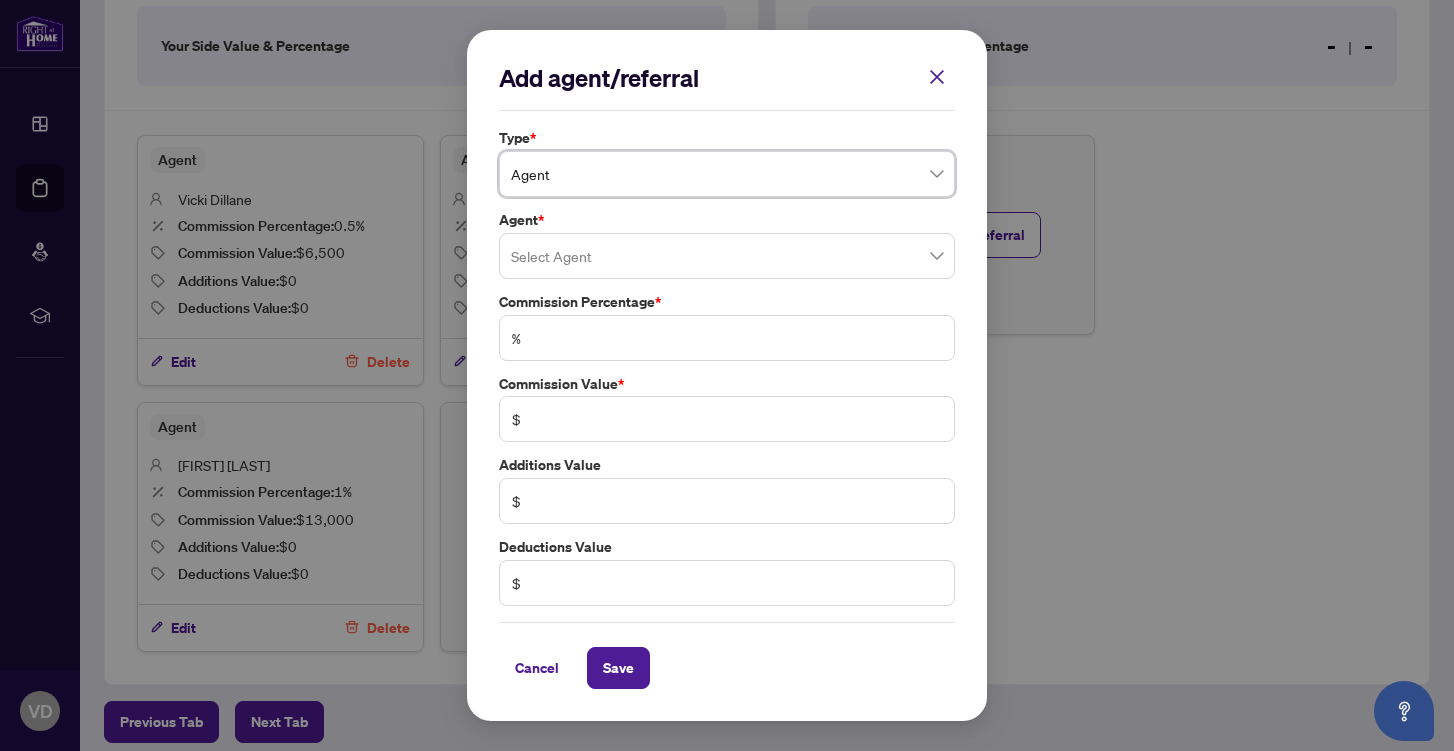 click at bounding box center (727, 256) 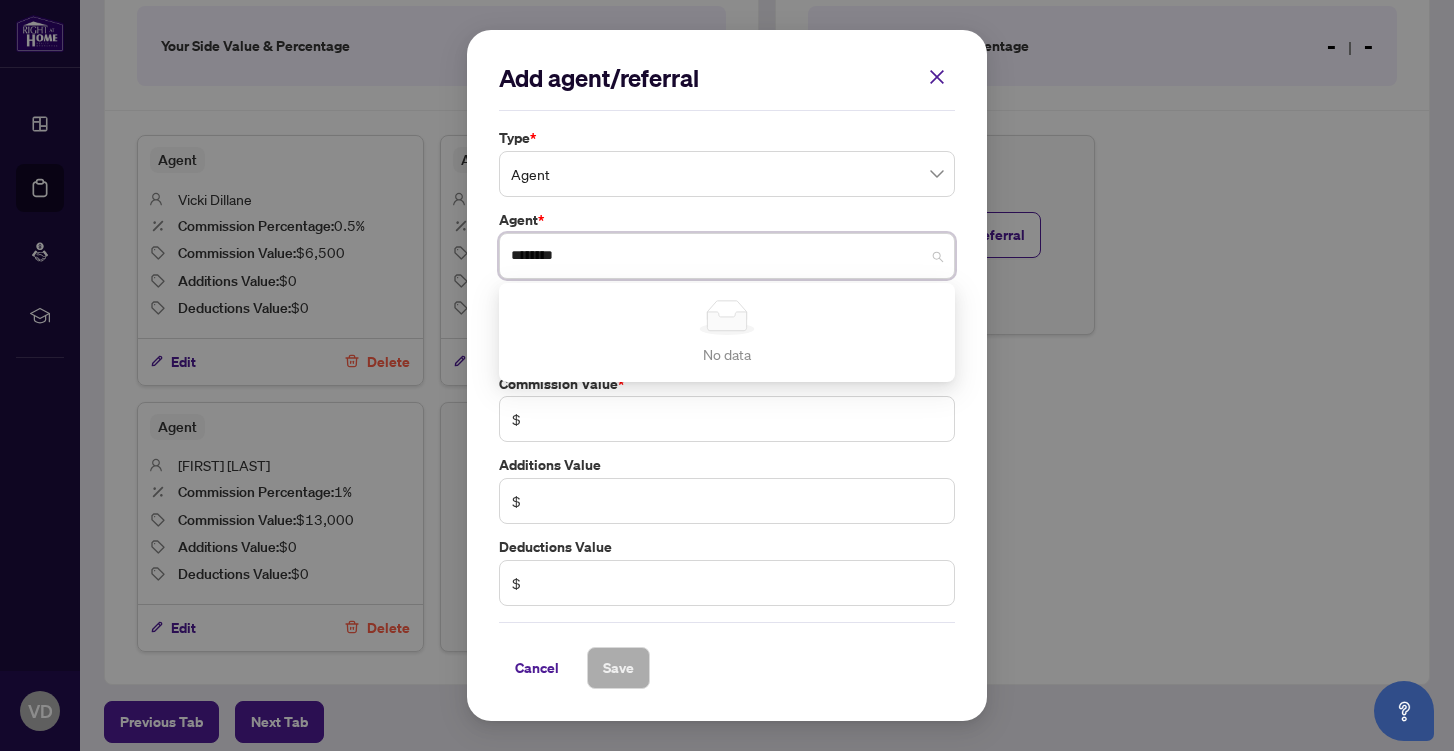 type on "********" 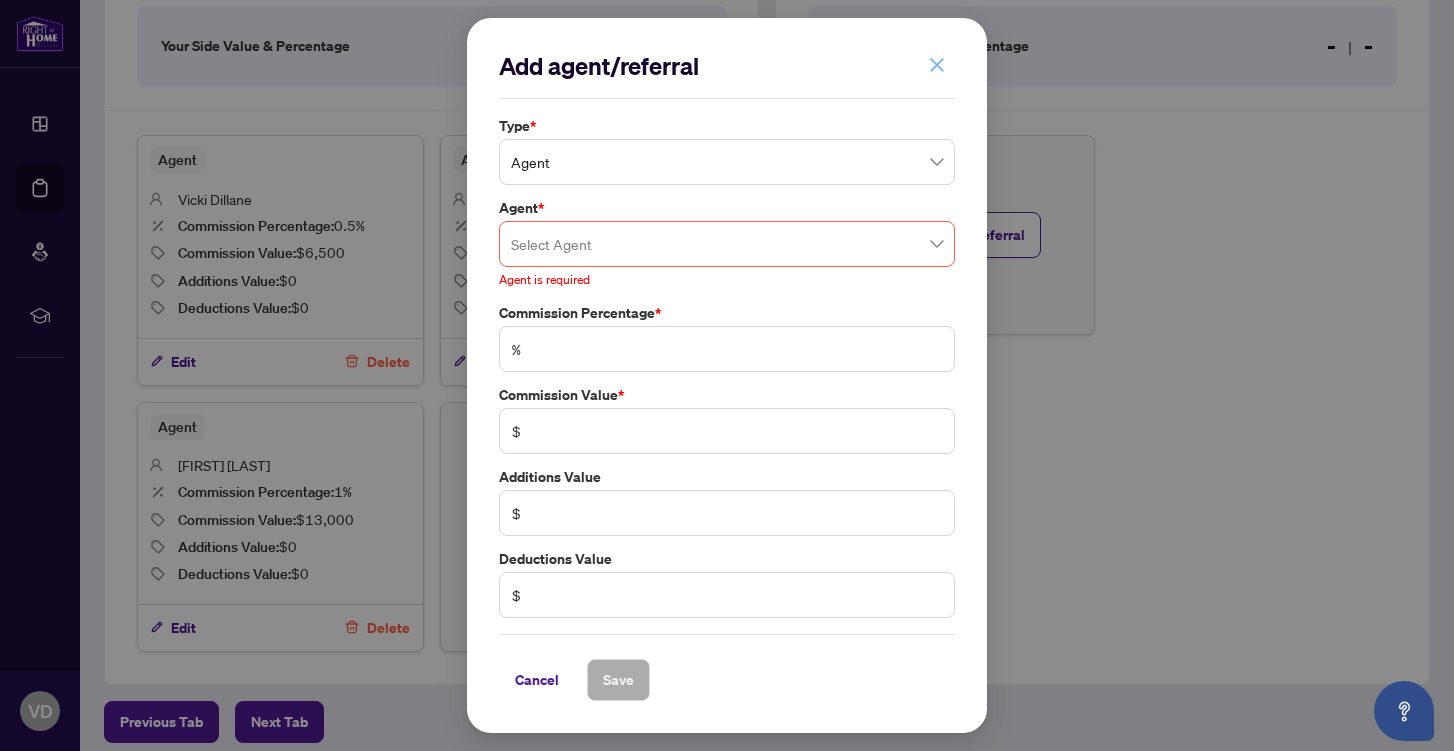 click 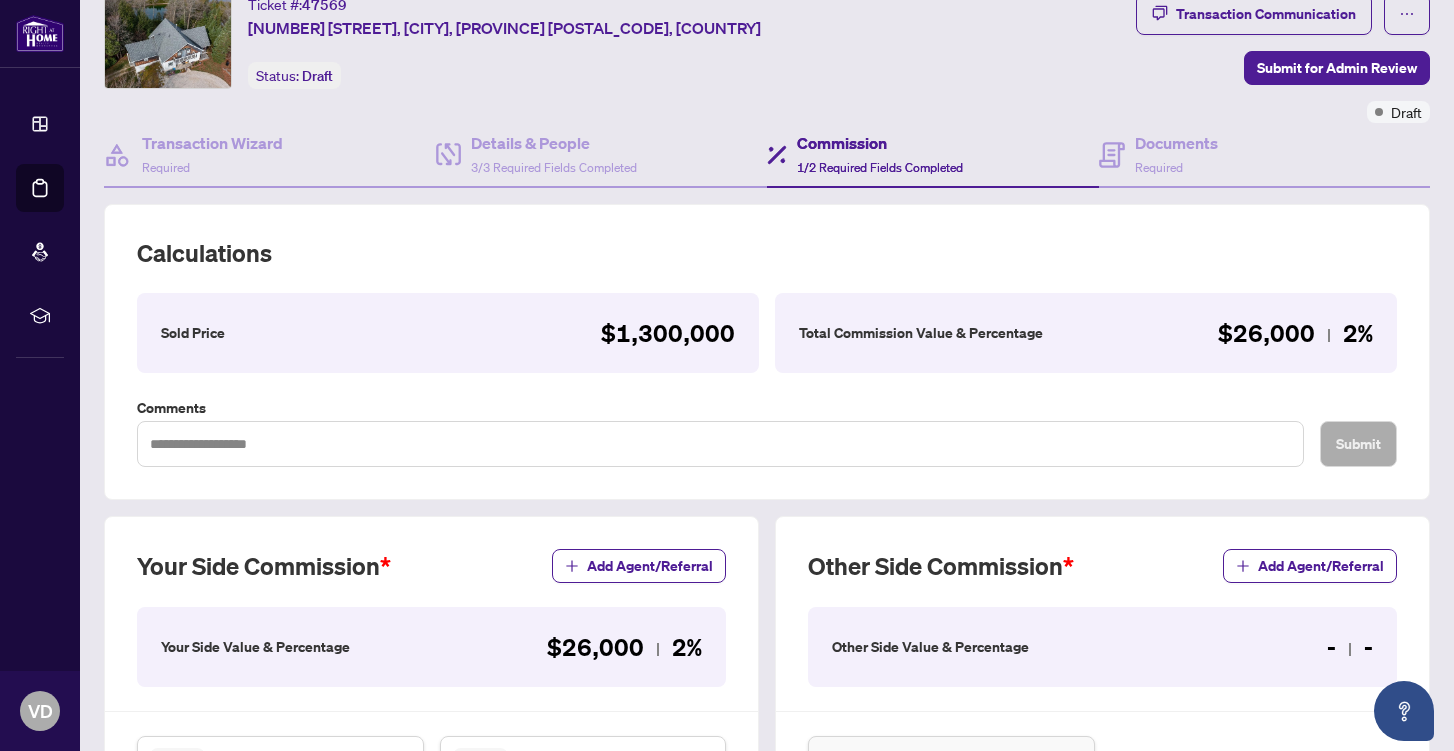 scroll, scrollTop: 0, scrollLeft: 0, axis: both 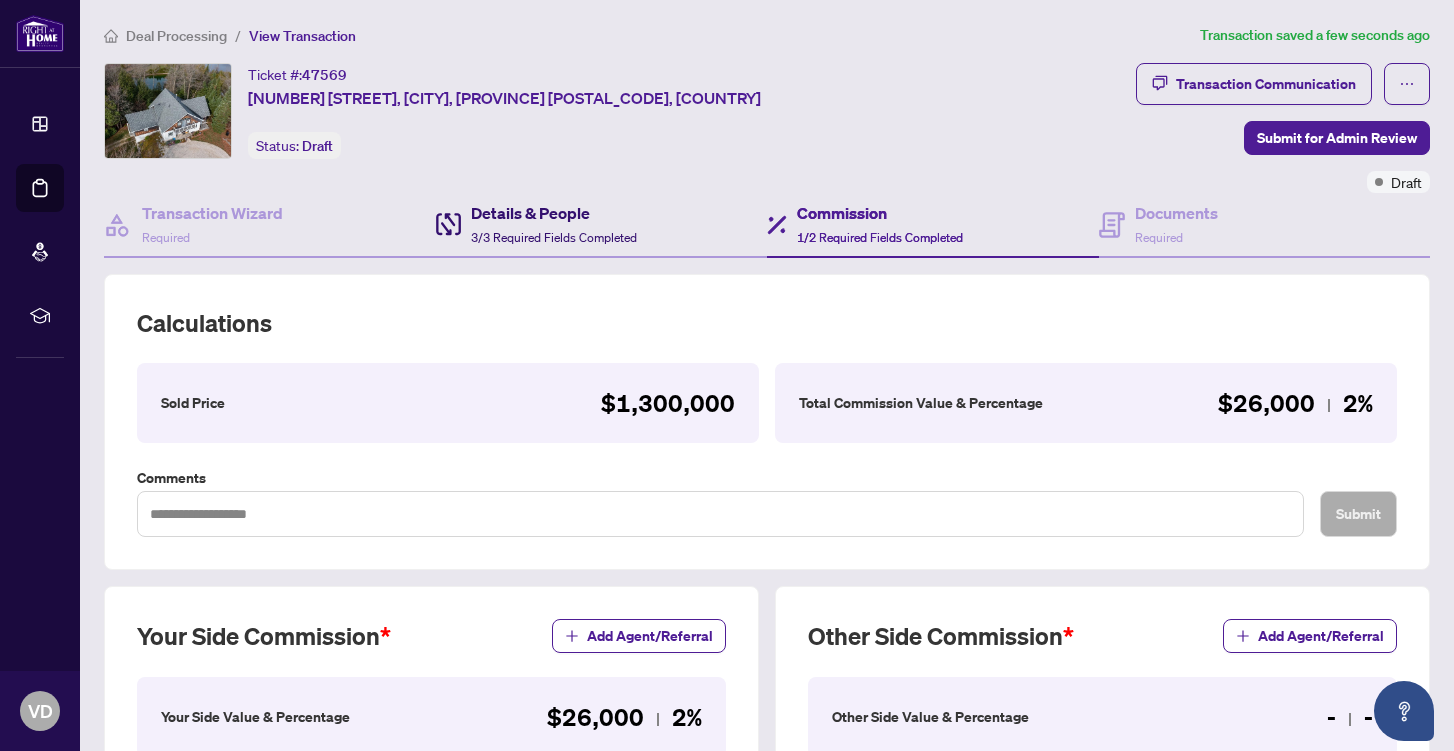 click on "Details & People" at bounding box center (554, 213) 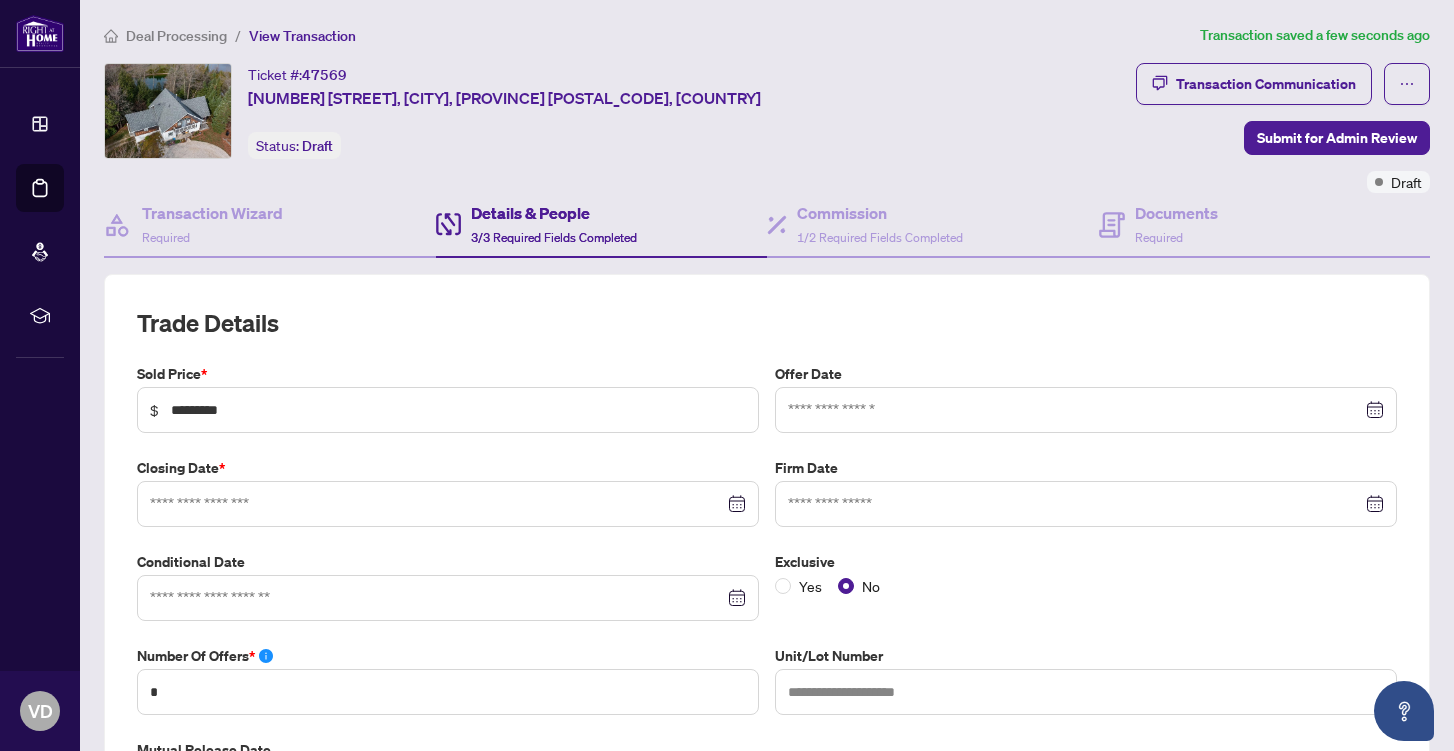 type on "**********" 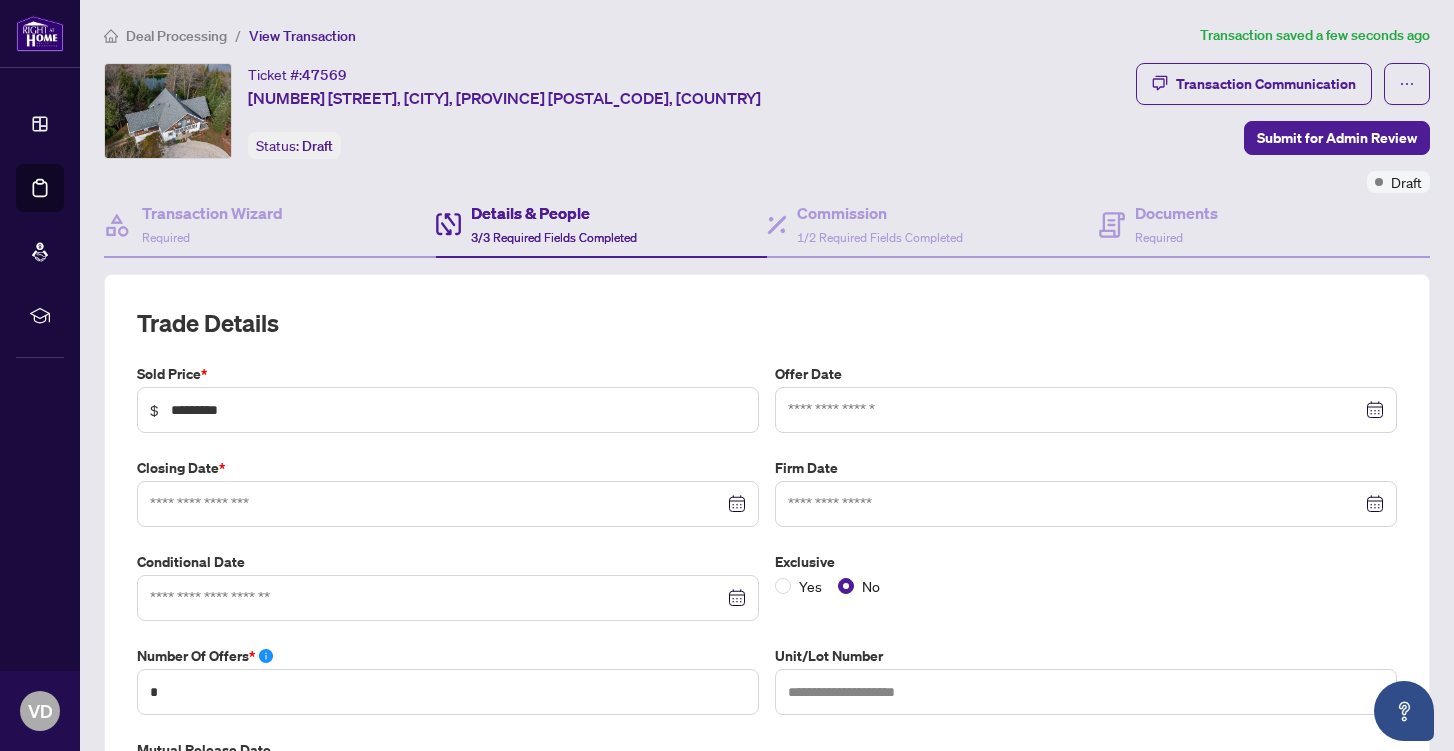 type on "**********" 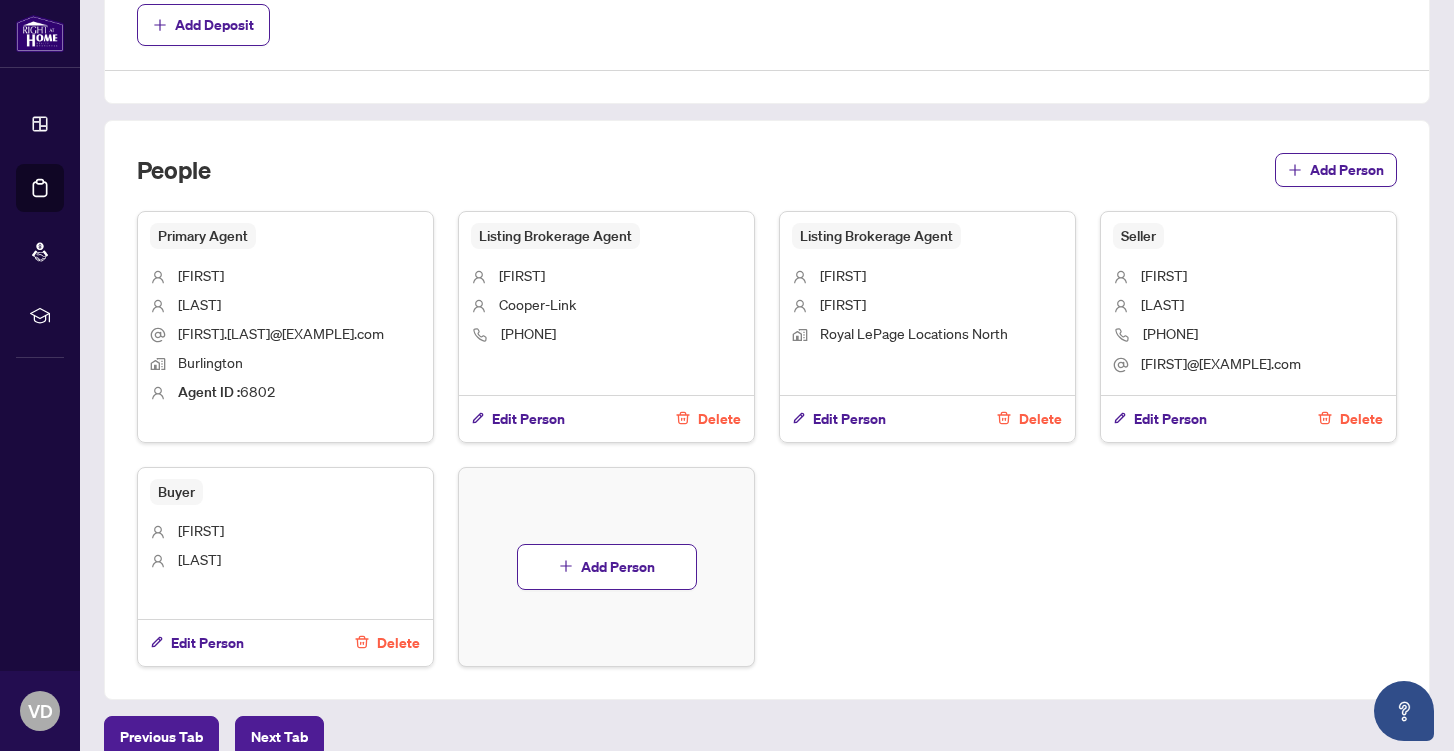 scroll, scrollTop: 1038, scrollLeft: 0, axis: vertical 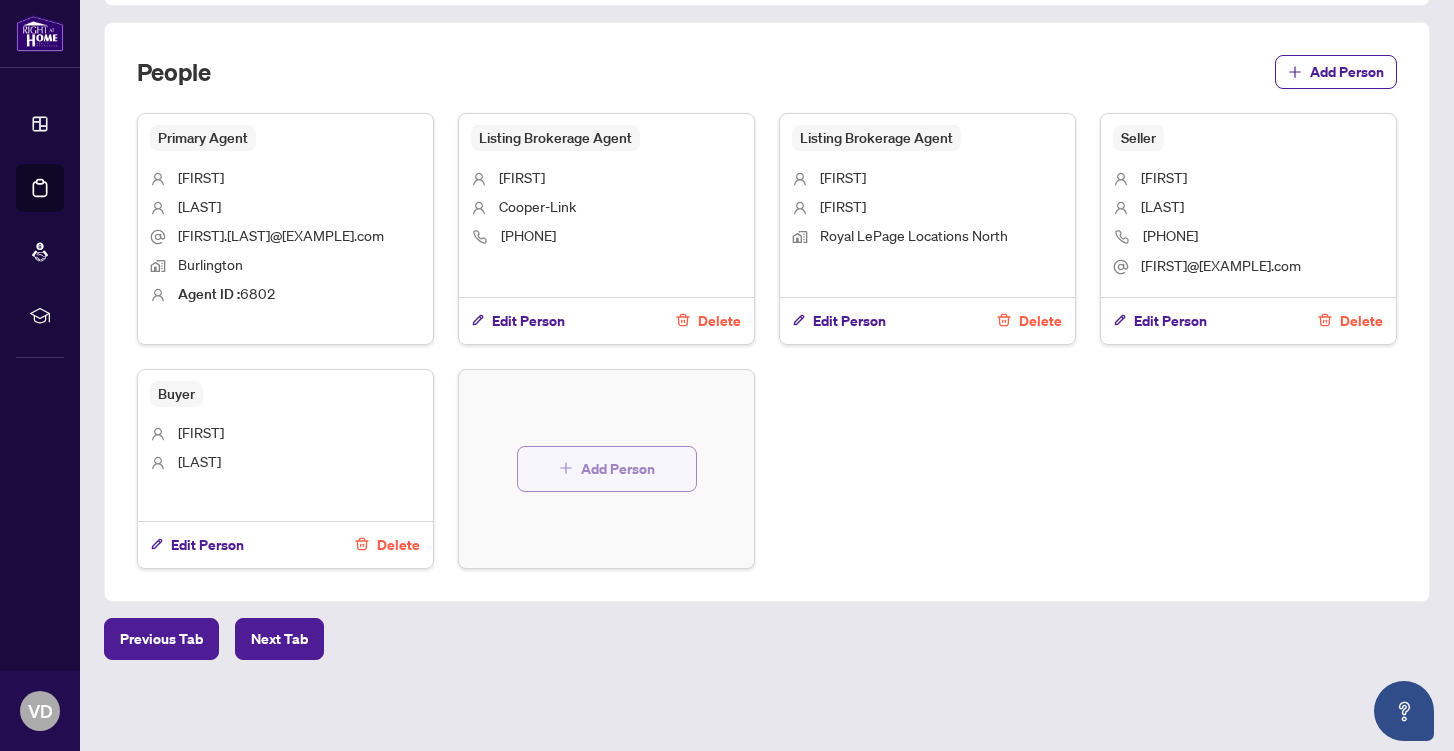 click on "Add Person" at bounding box center (618, 469) 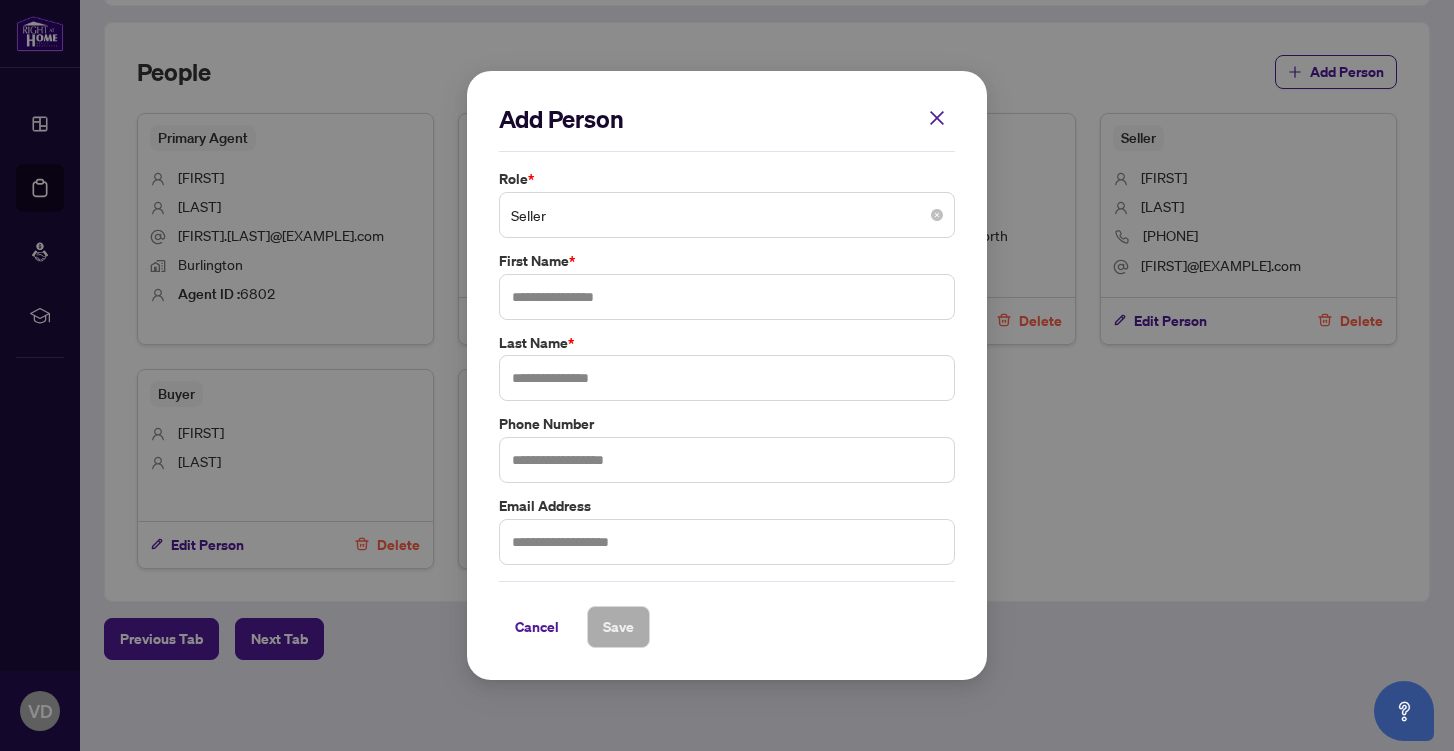 click on "Seller" at bounding box center [727, 215] 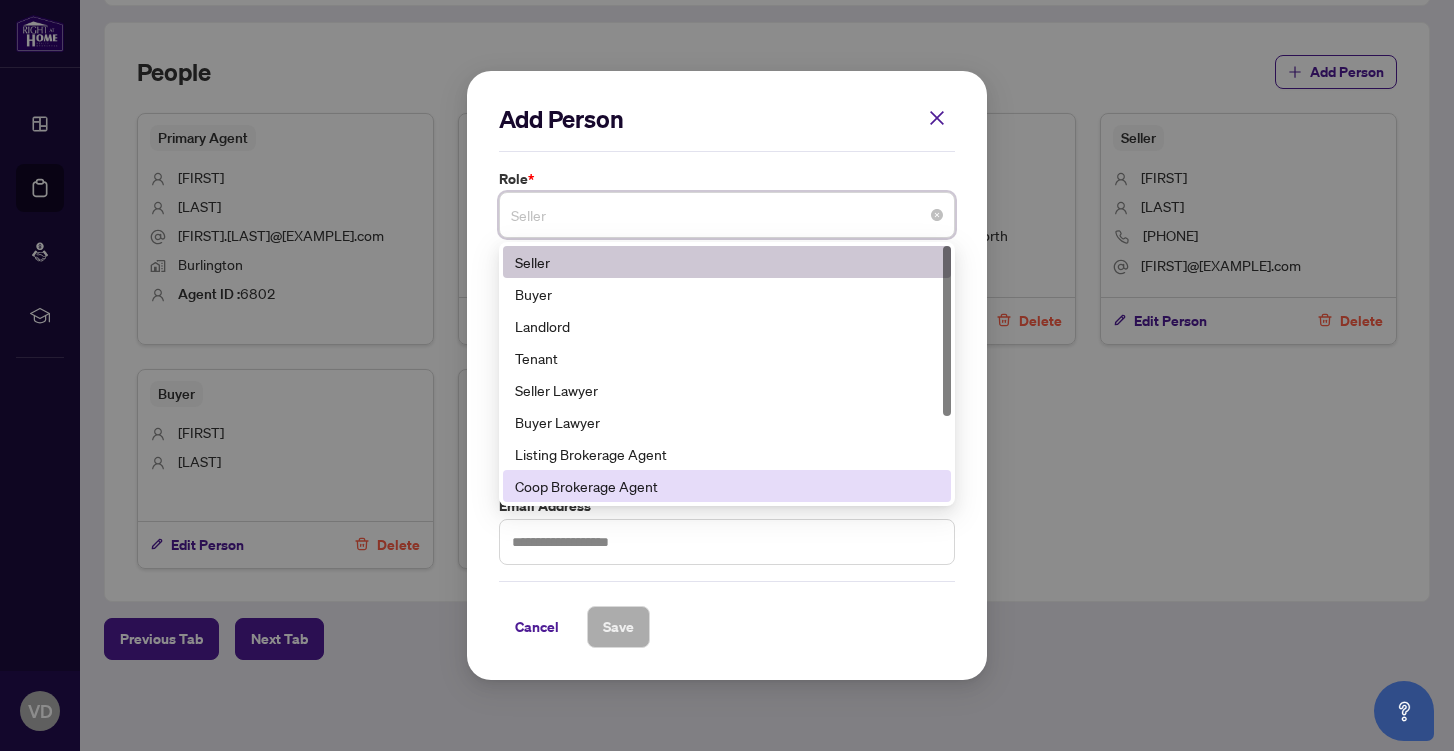 click on "Coop Brokerage Agent" at bounding box center (727, 486) 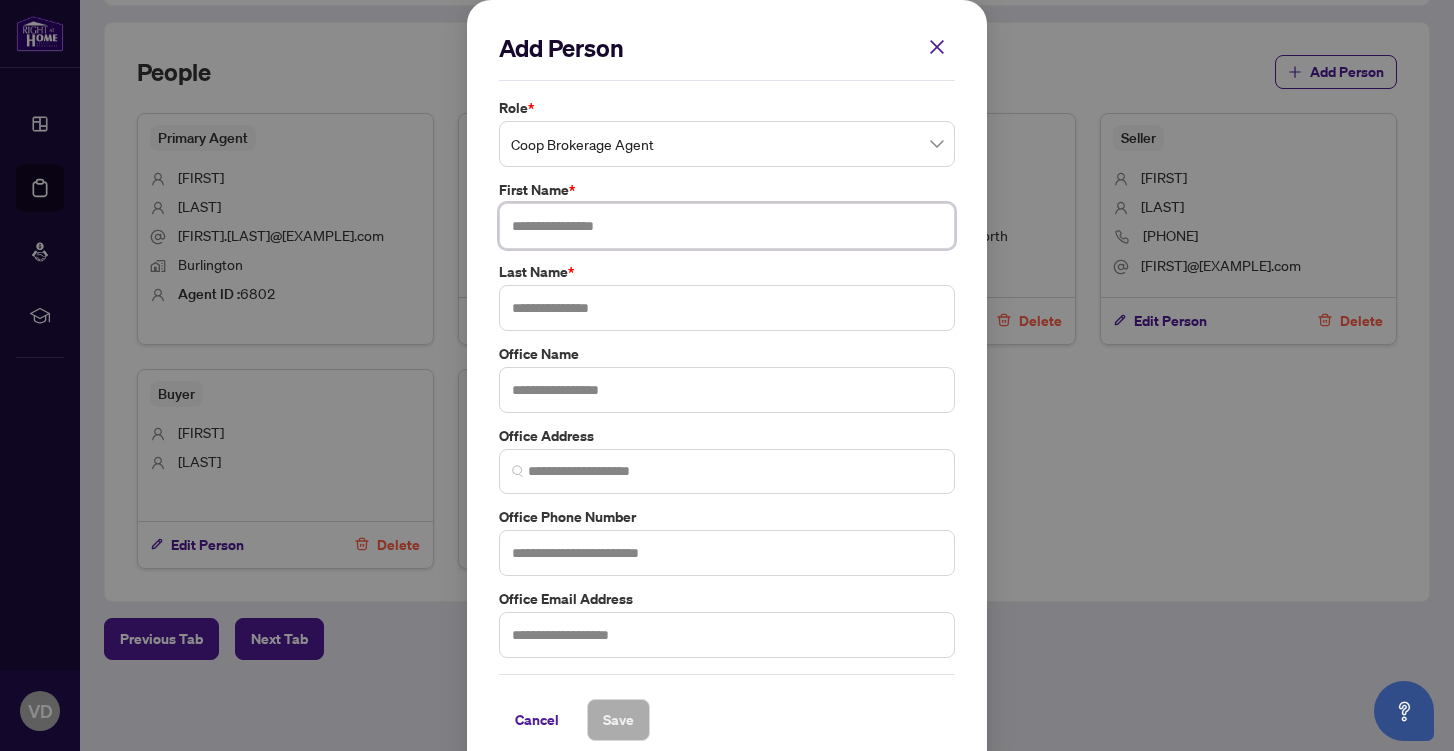 click at bounding box center (727, 226) 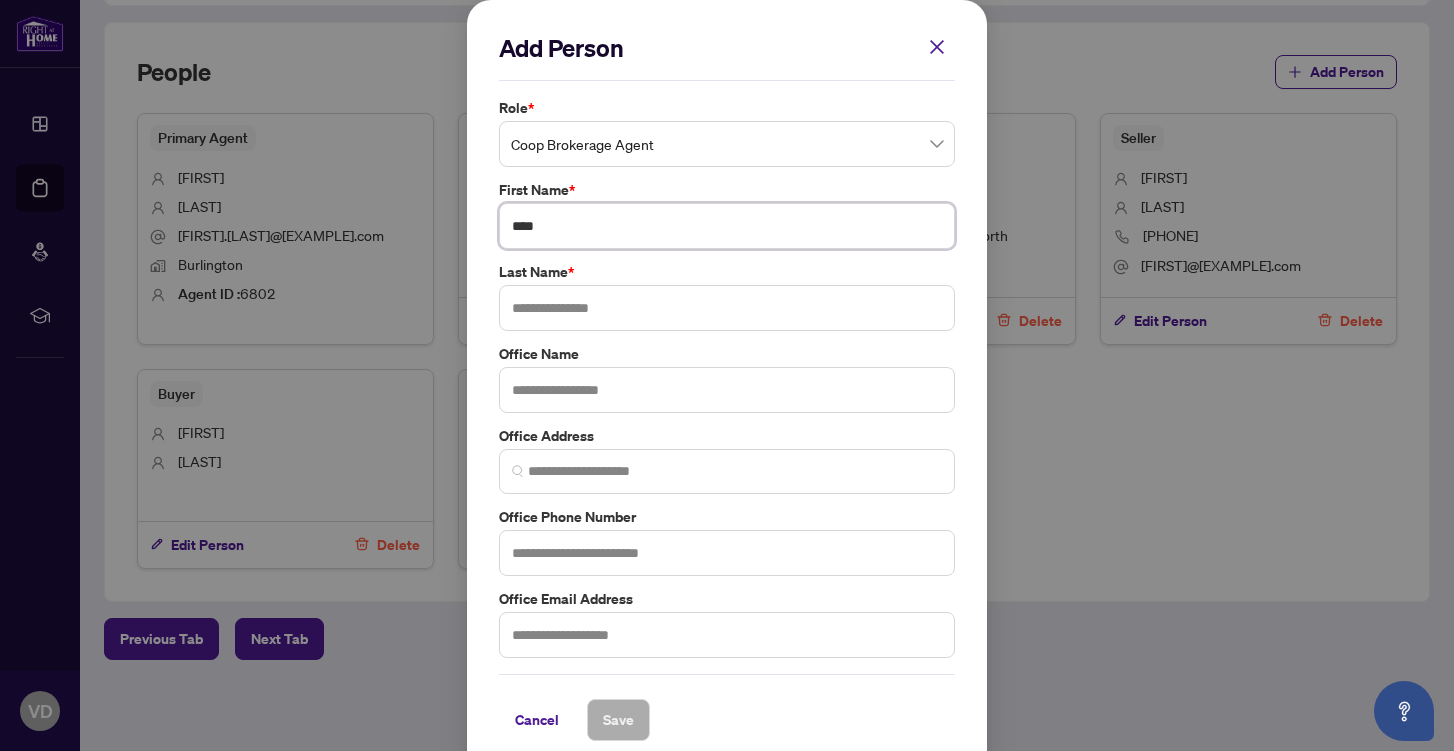 type on "***" 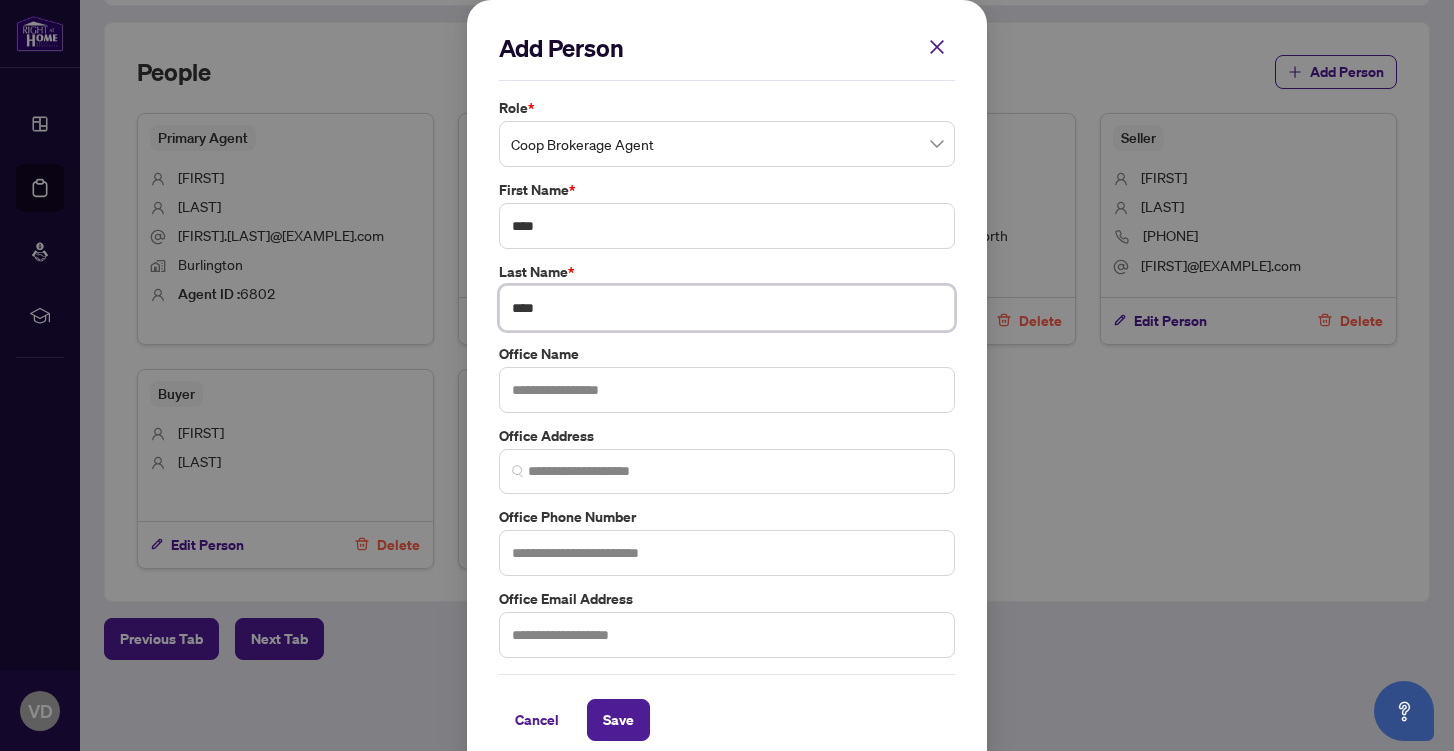 type on "****" 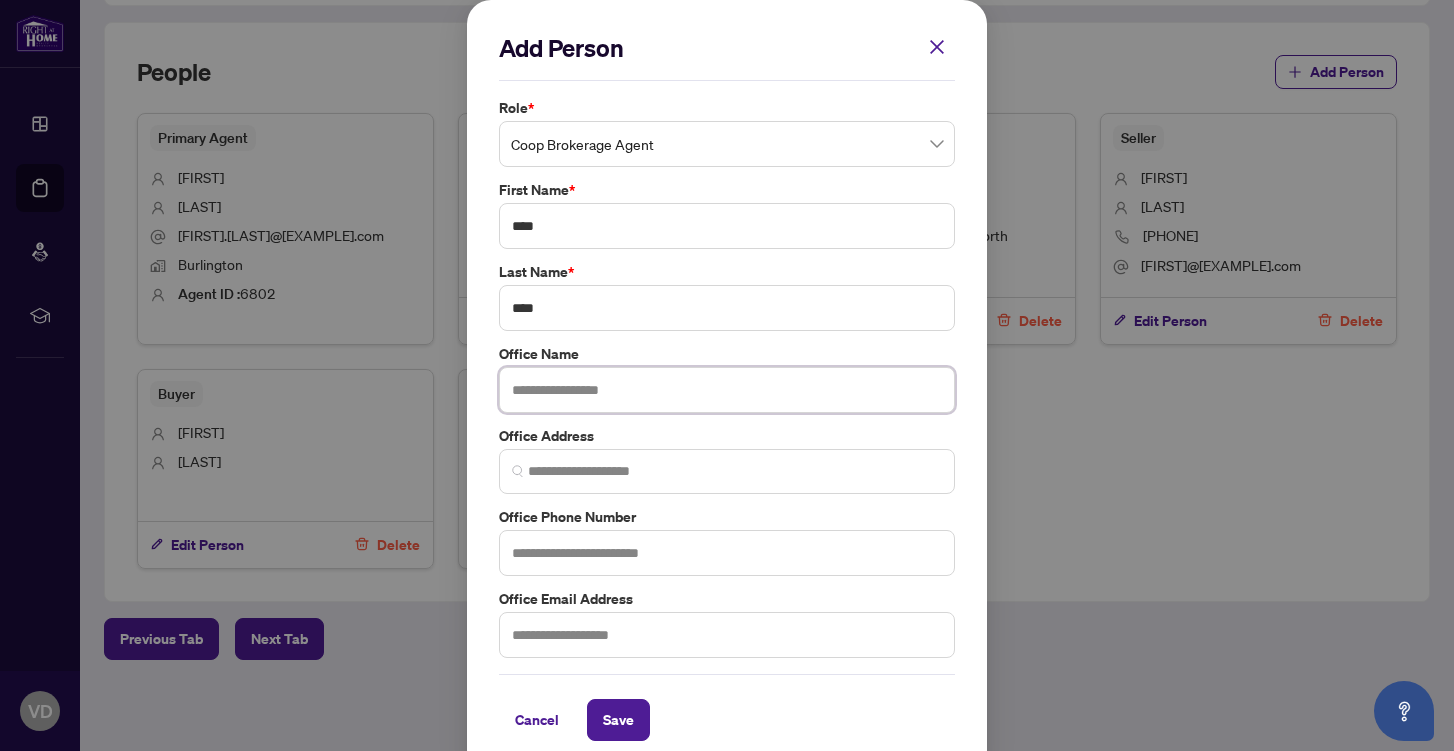 click at bounding box center (727, 390) 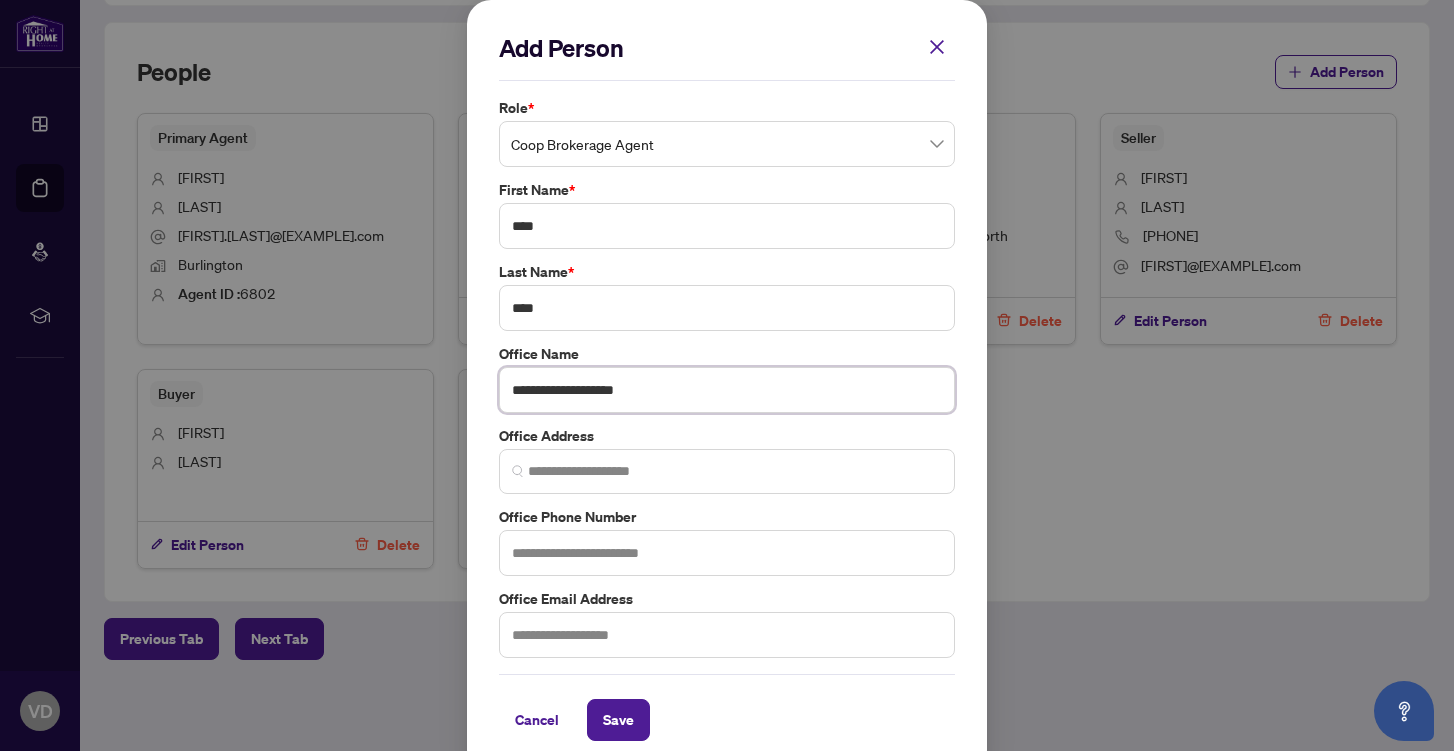 type on "**********" 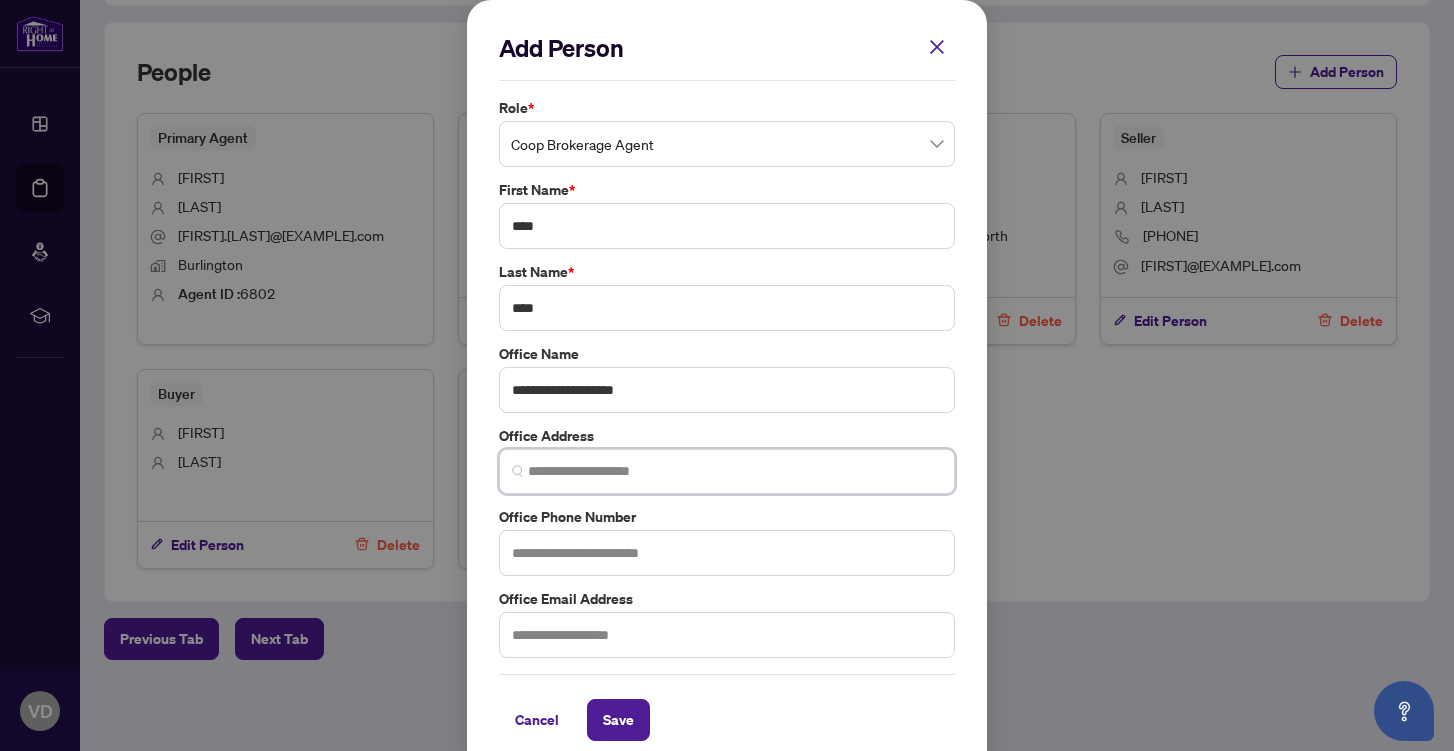 click at bounding box center [735, 471] 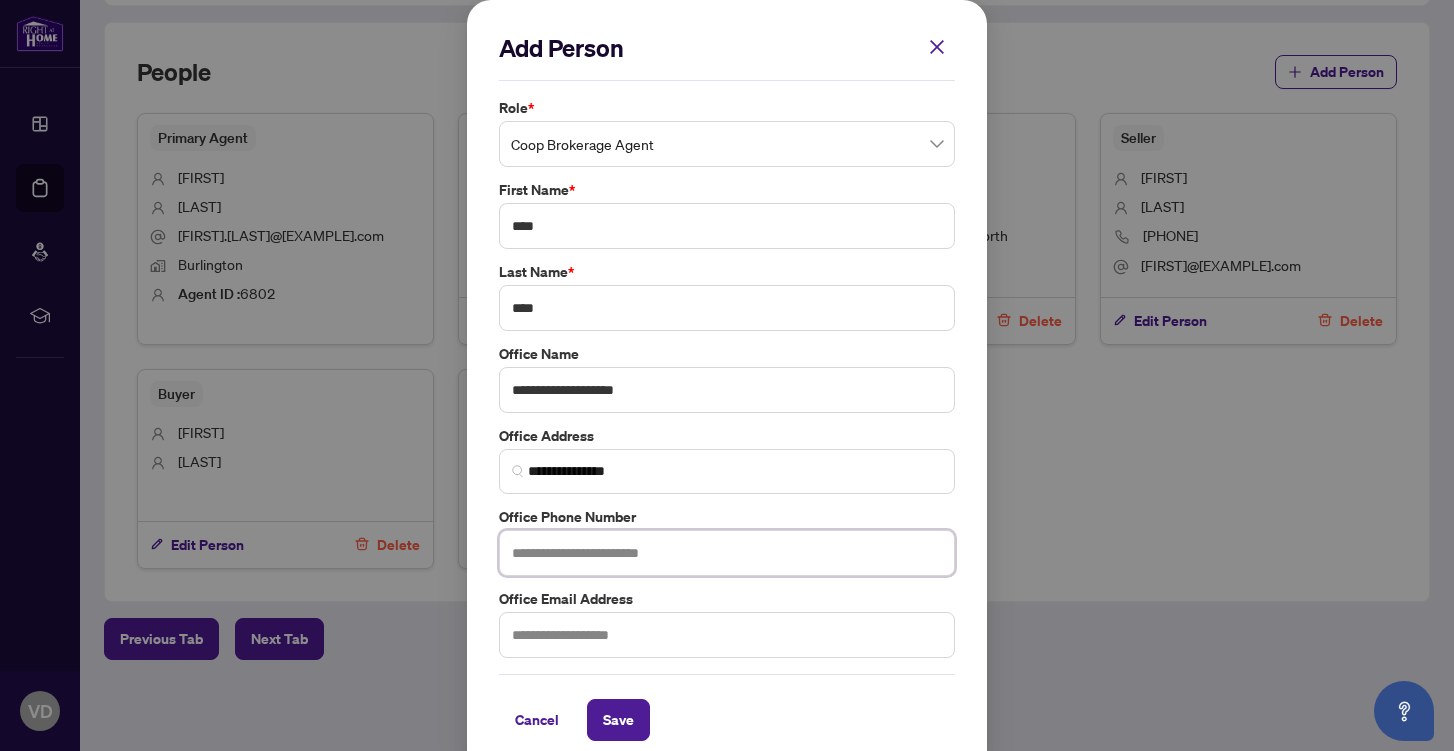 type on "**********" 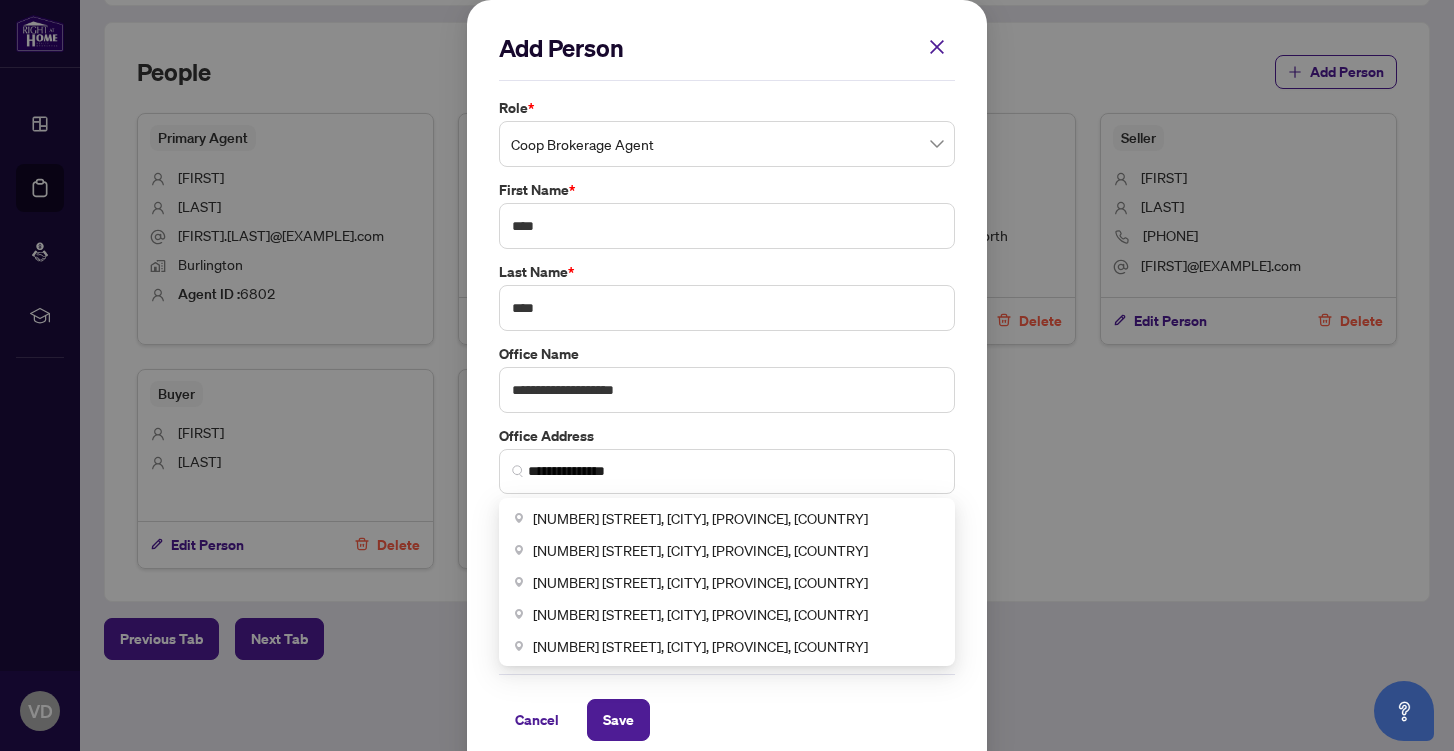 click on "**********" at bounding box center (727, 378) 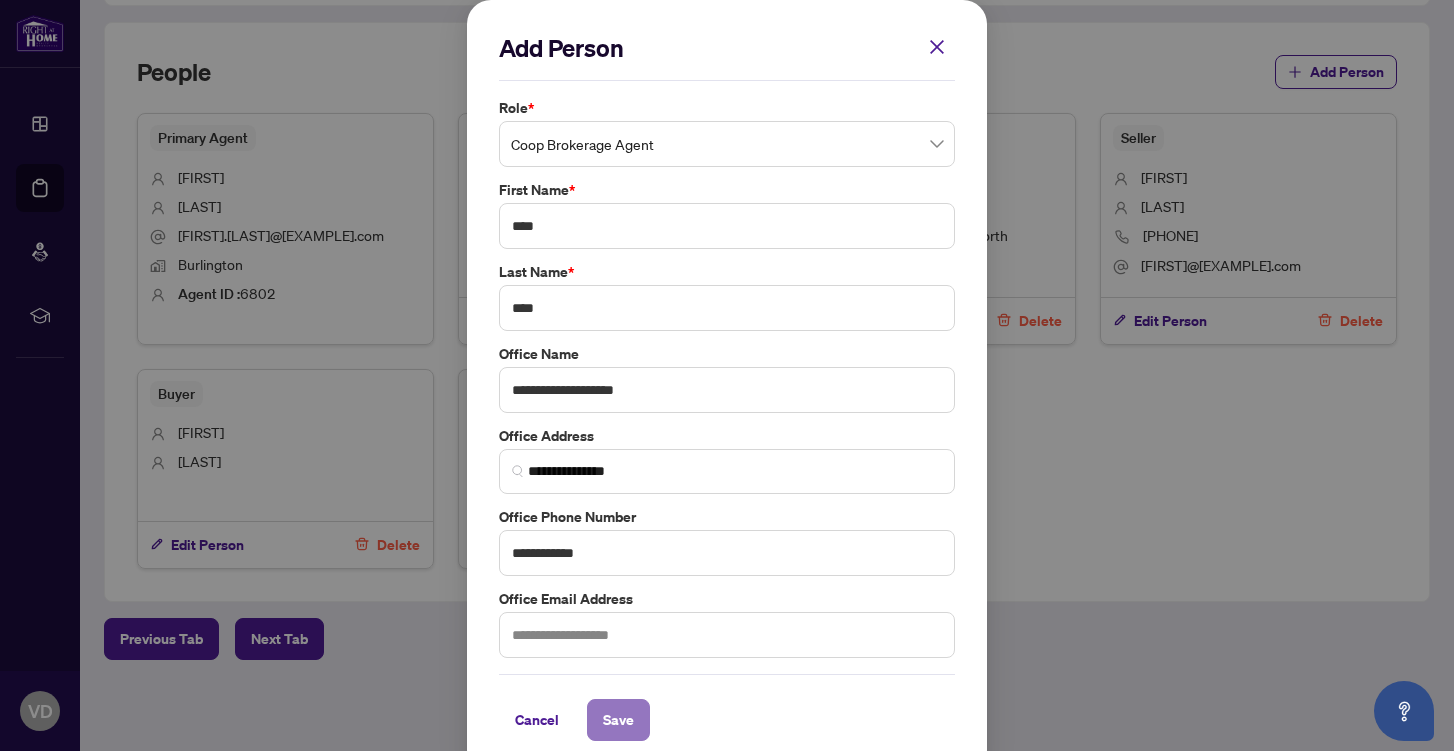 click on "Save" at bounding box center (618, 720) 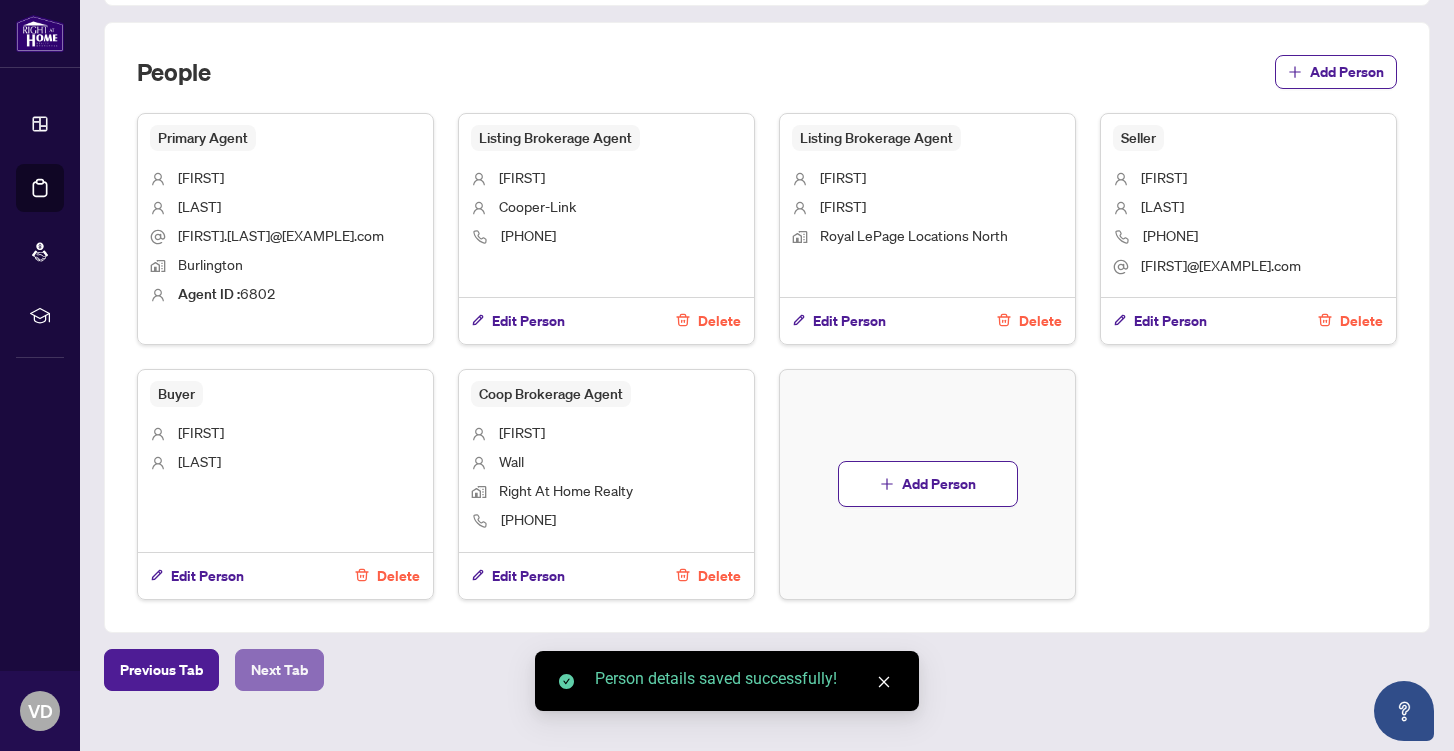 click on "Next Tab" at bounding box center (279, 670) 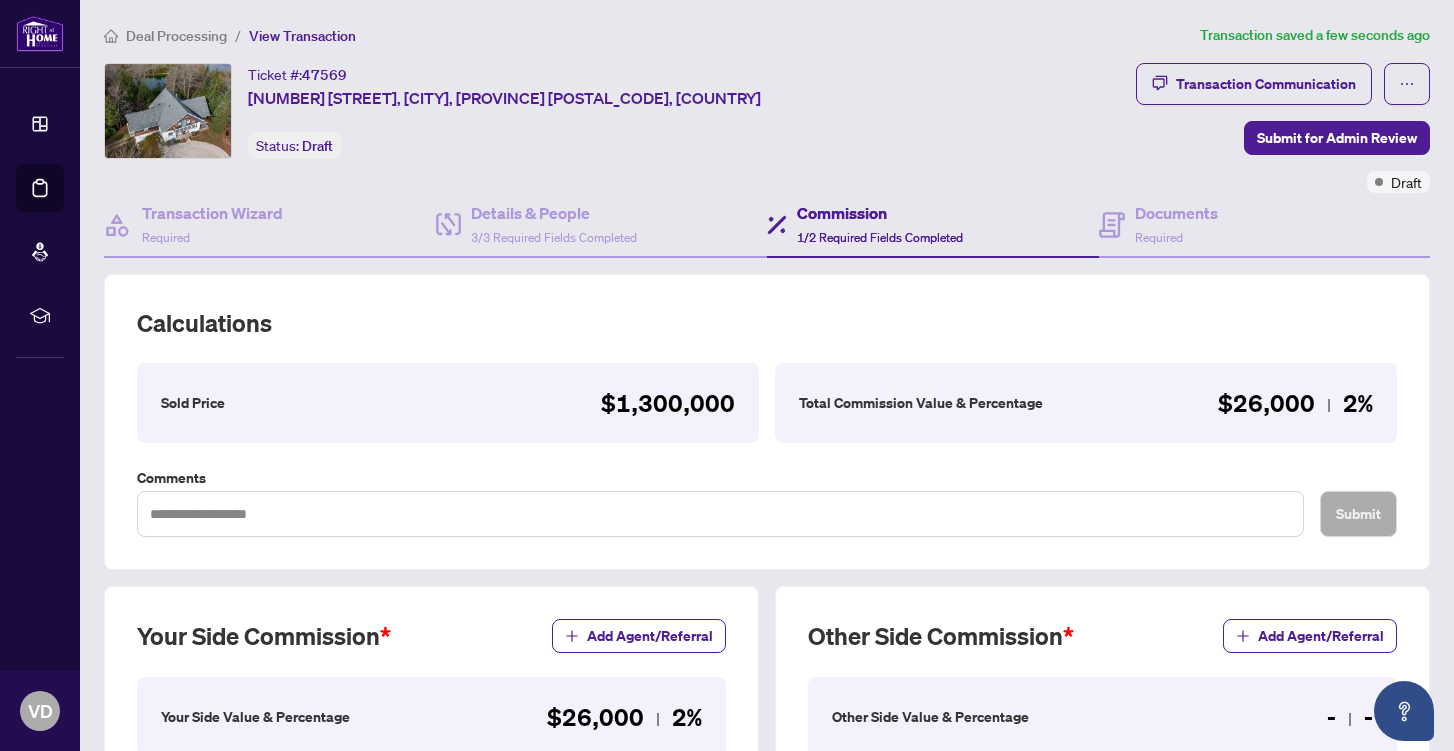 click on "Commission" at bounding box center (880, 213) 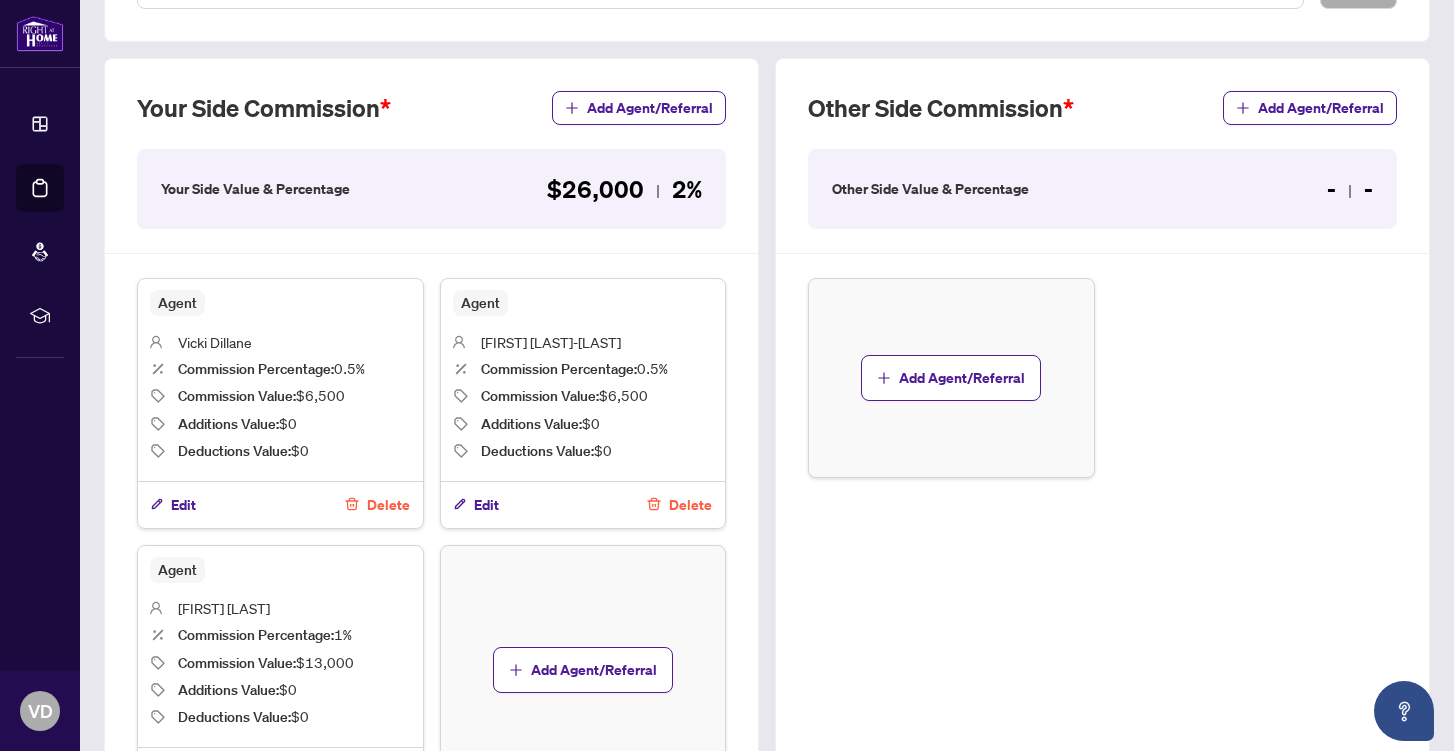 scroll, scrollTop: 529, scrollLeft: 0, axis: vertical 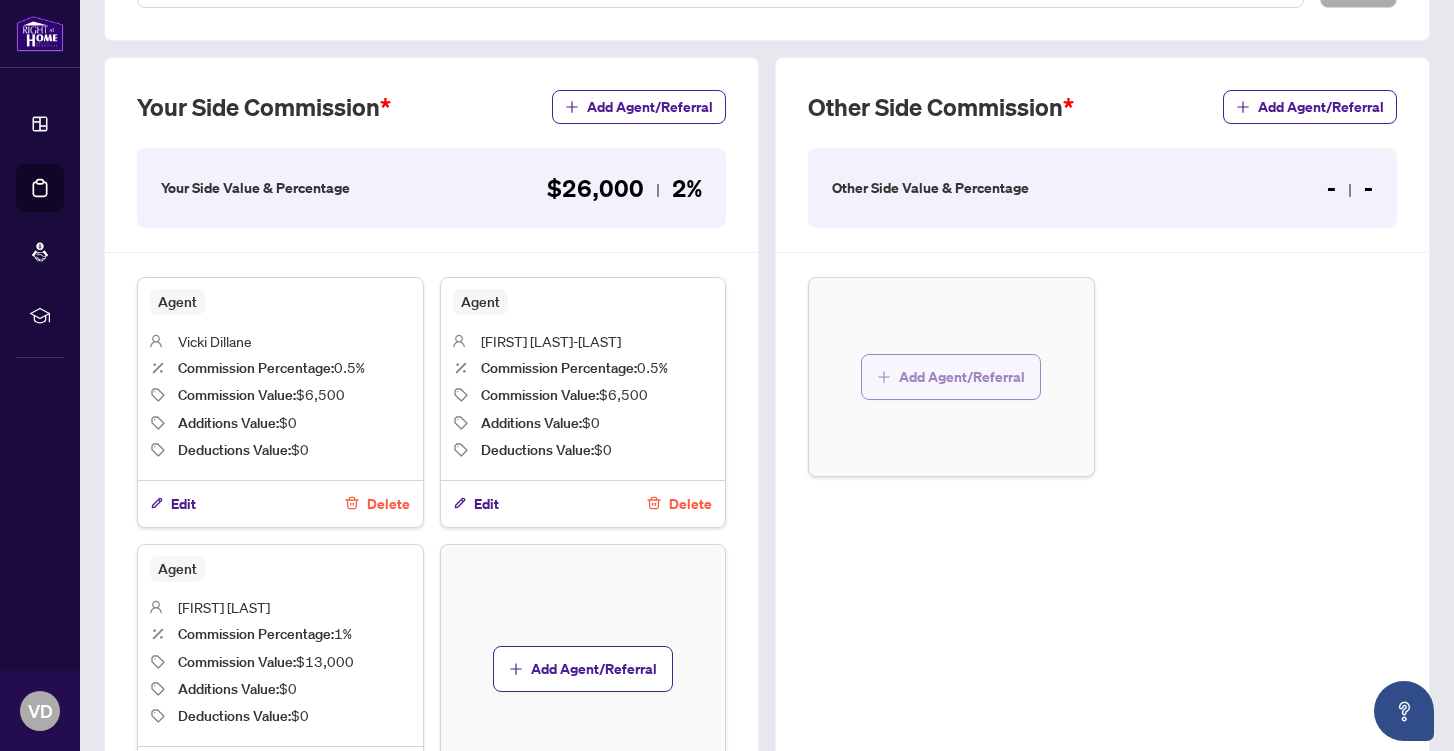 click on "Add Agent/Referral" at bounding box center (962, 377) 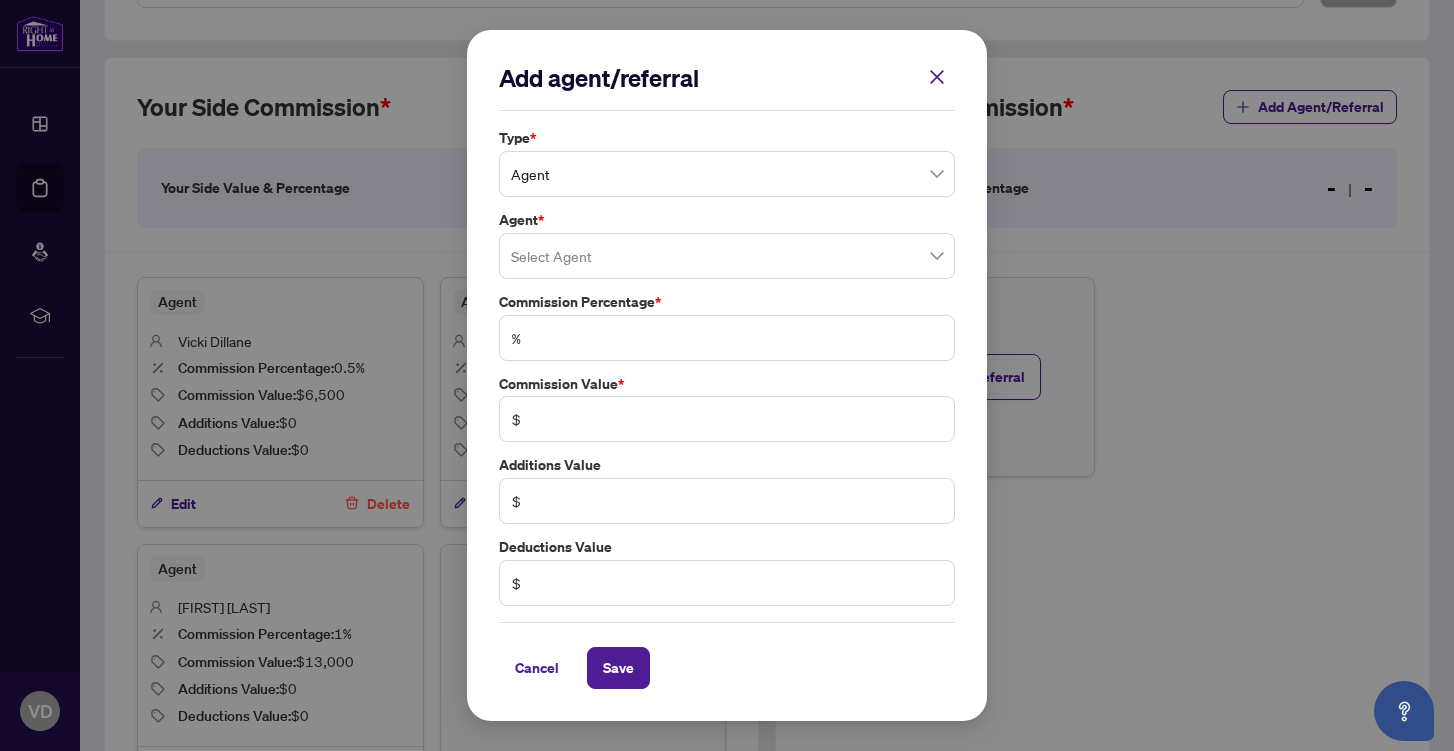click at bounding box center [727, 256] 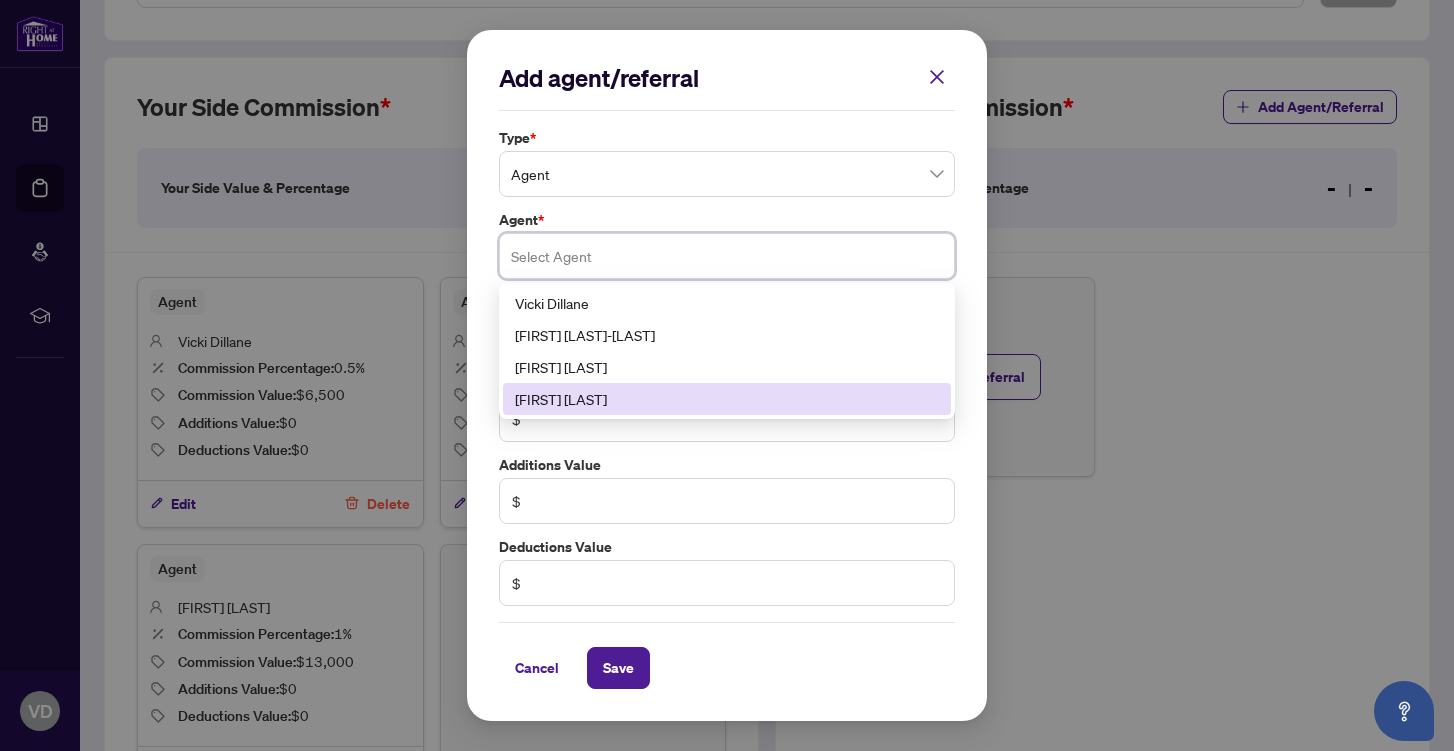 click on "[FIRST] [LAST]" at bounding box center [727, 399] 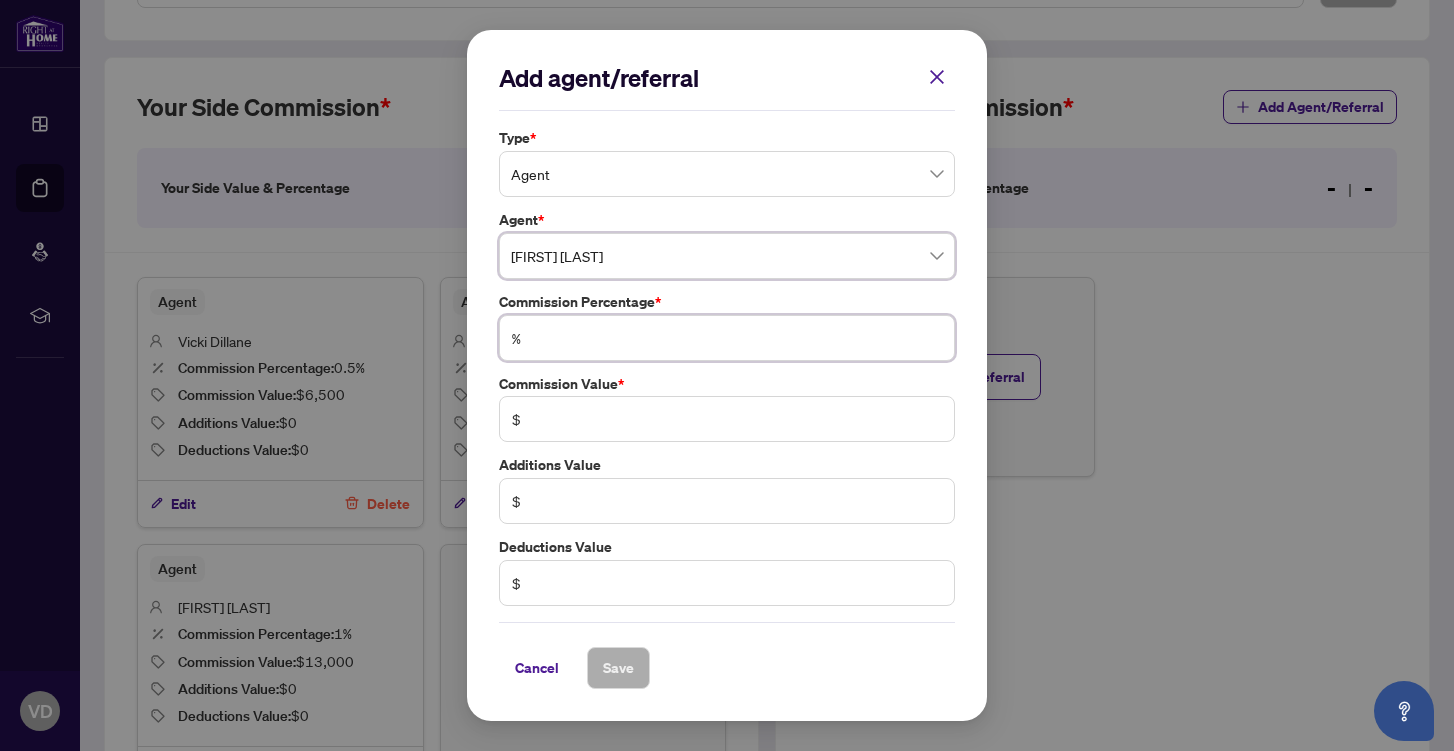 click at bounding box center (737, 338) 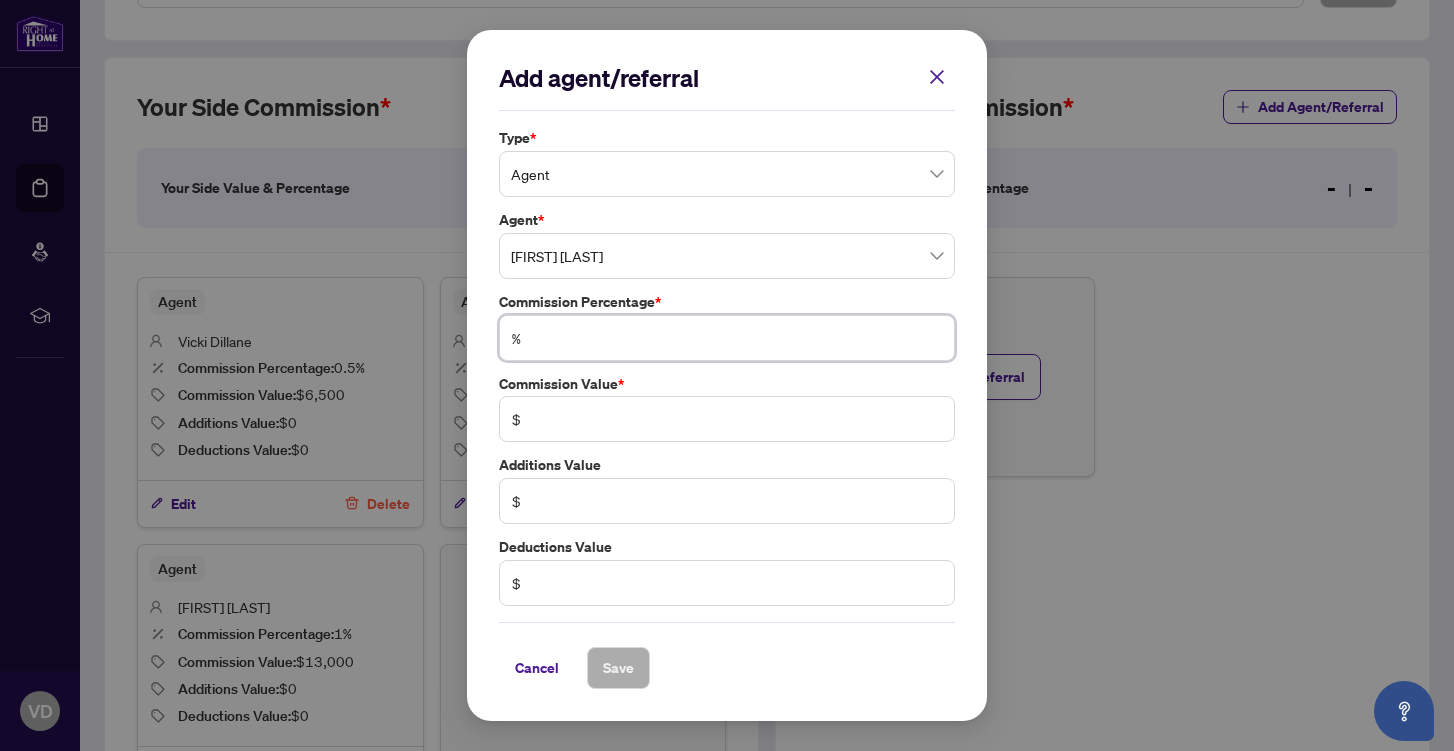 type on "*" 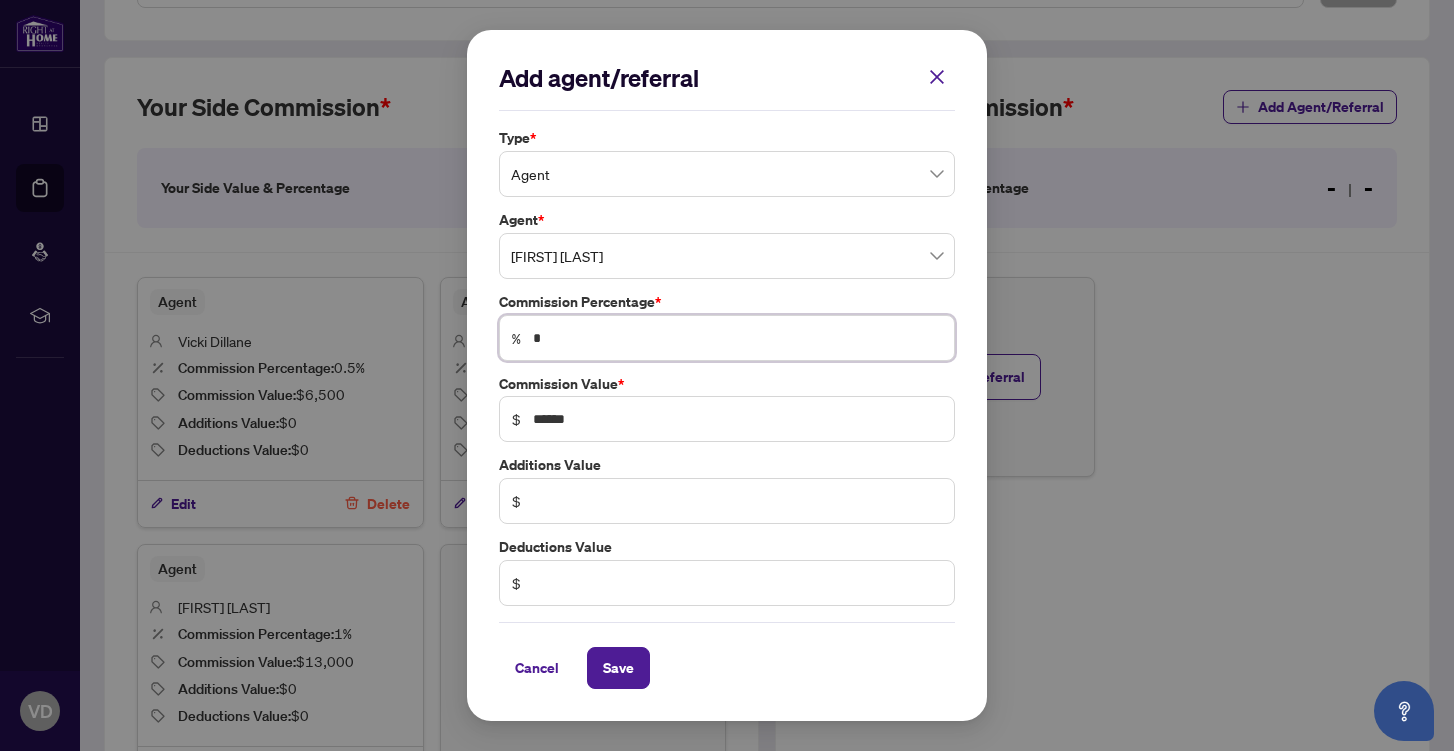 click on "*" at bounding box center (737, 338) 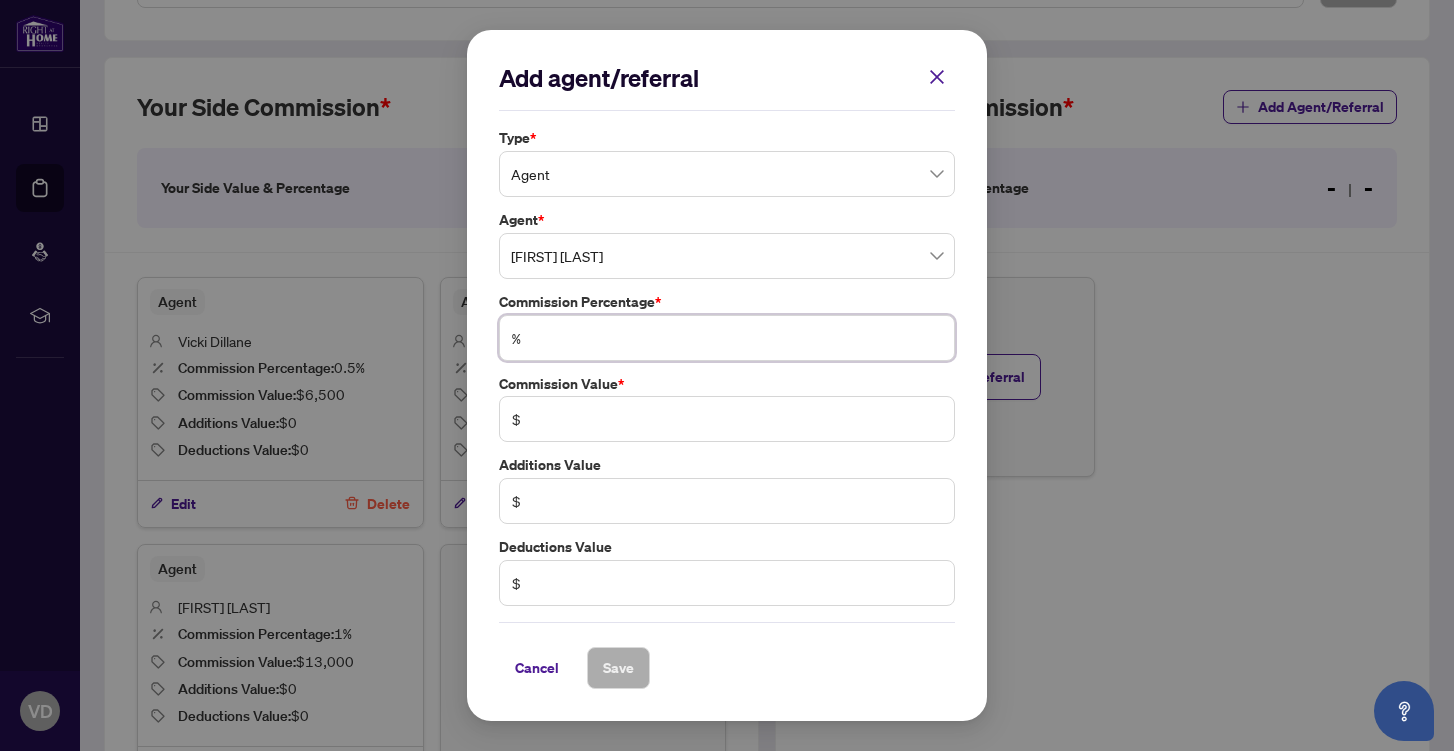 type on "*" 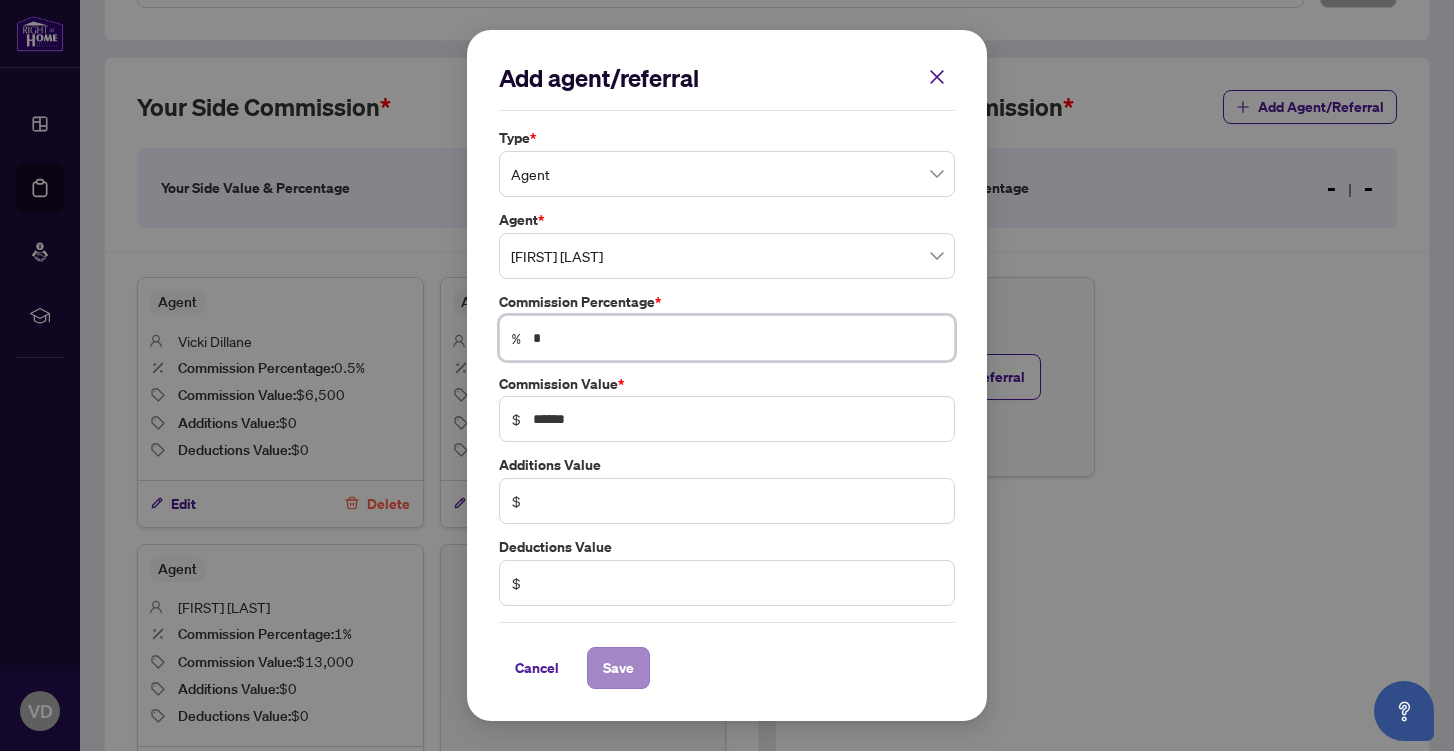 type on "*" 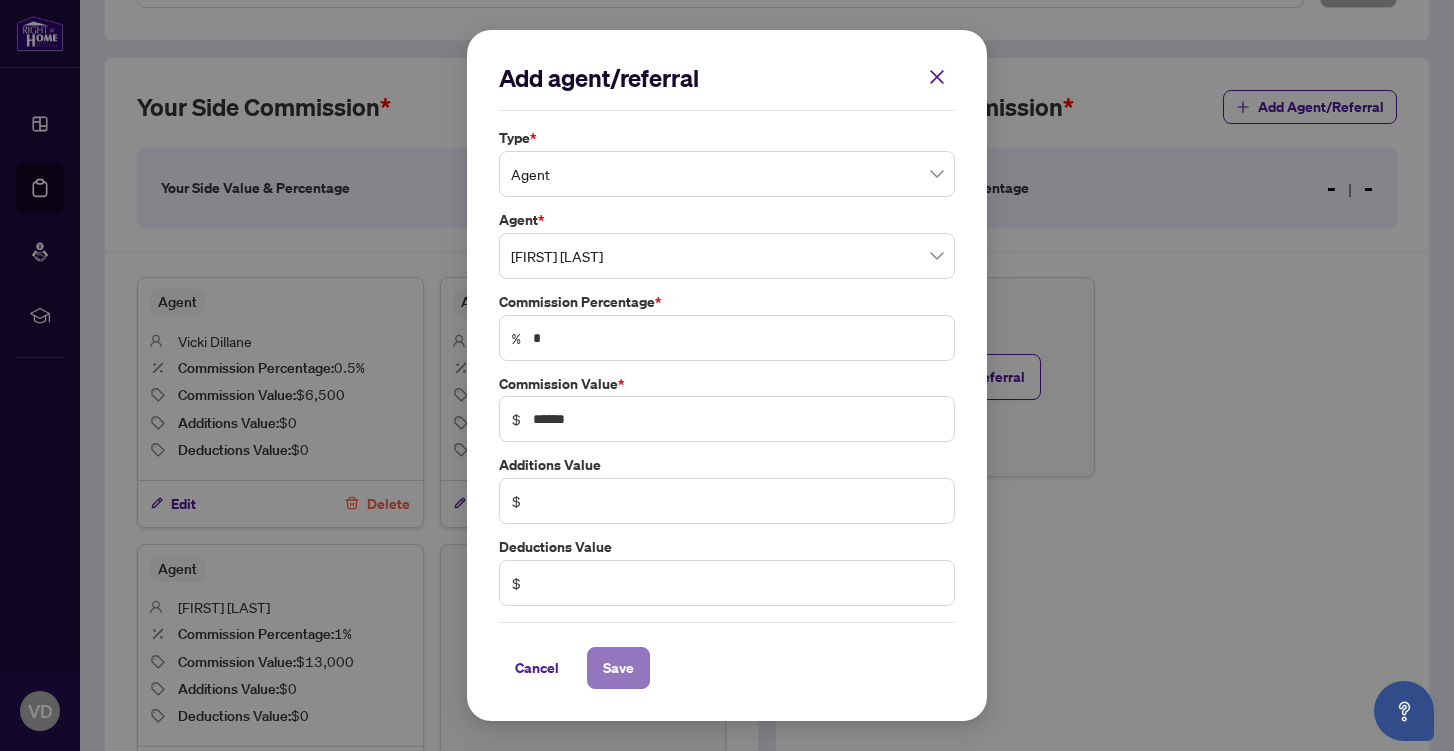 click on "Save" at bounding box center [618, 668] 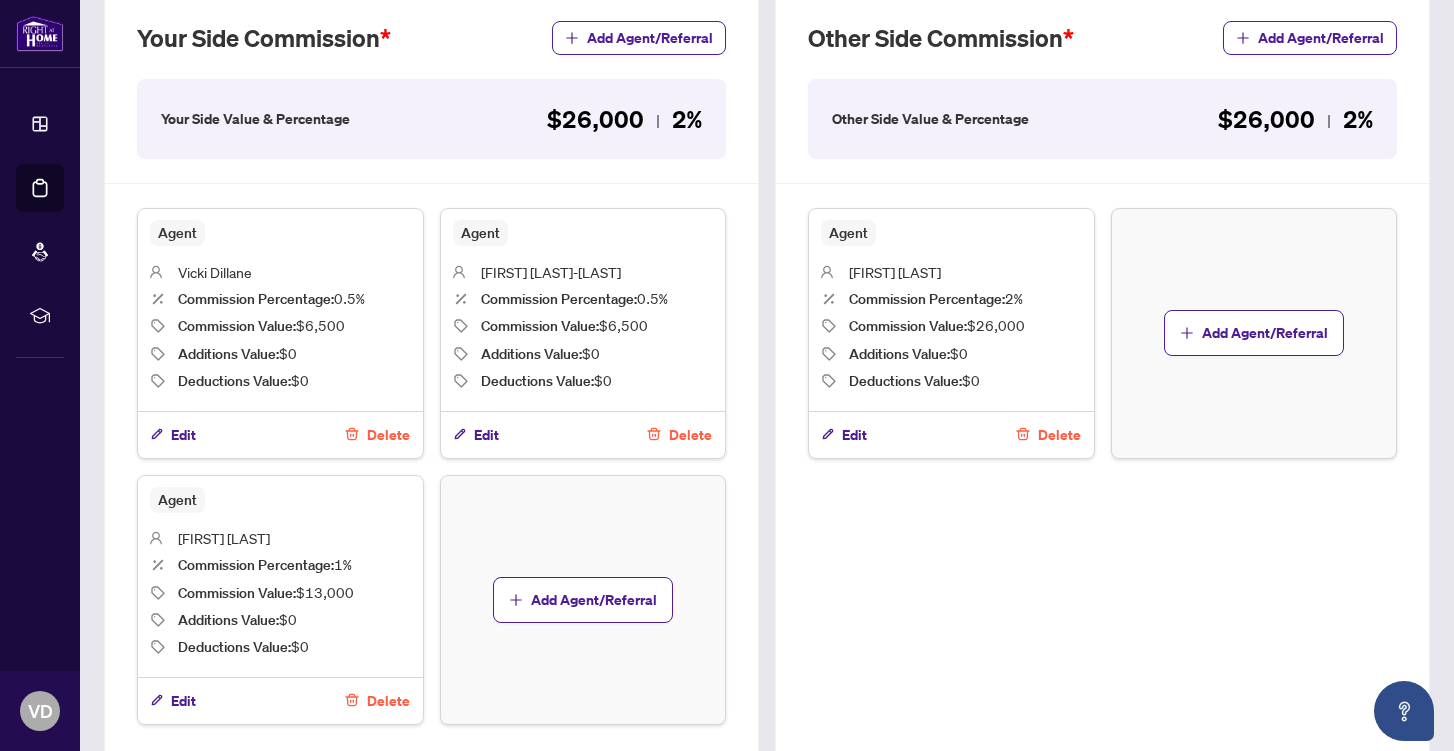 scroll, scrollTop: 749, scrollLeft: 0, axis: vertical 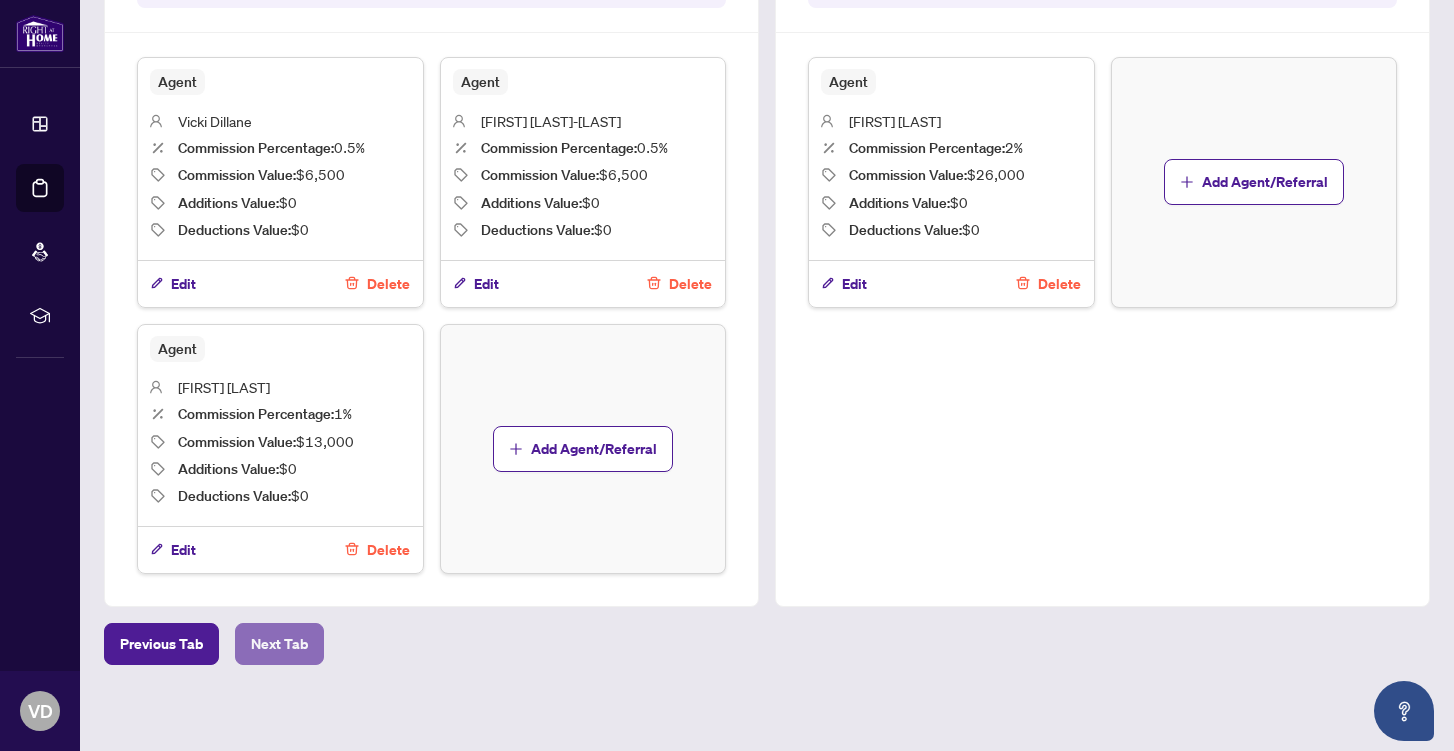 click on "Next Tab" at bounding box center [279, 644] 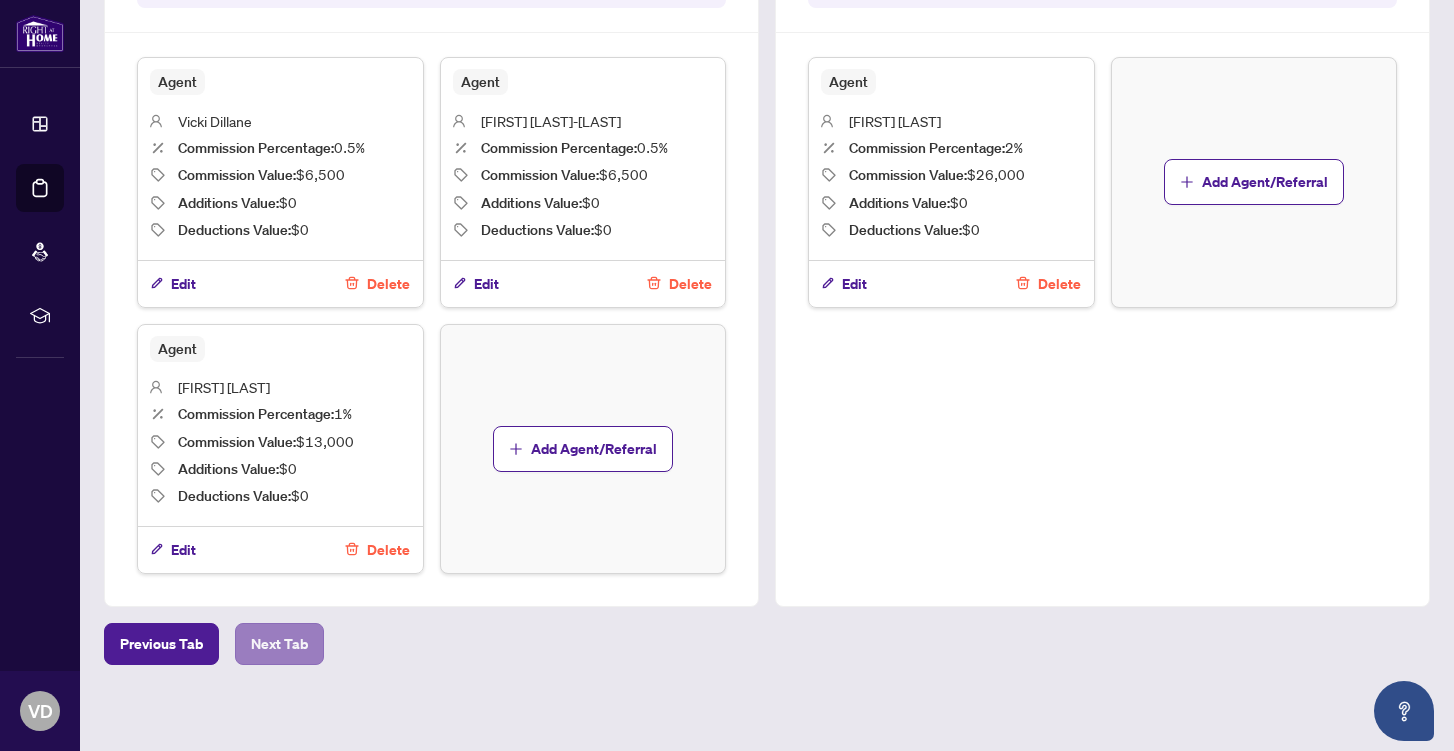 scroll, scrollTop: 0, scrollLeft: 0, axis: both 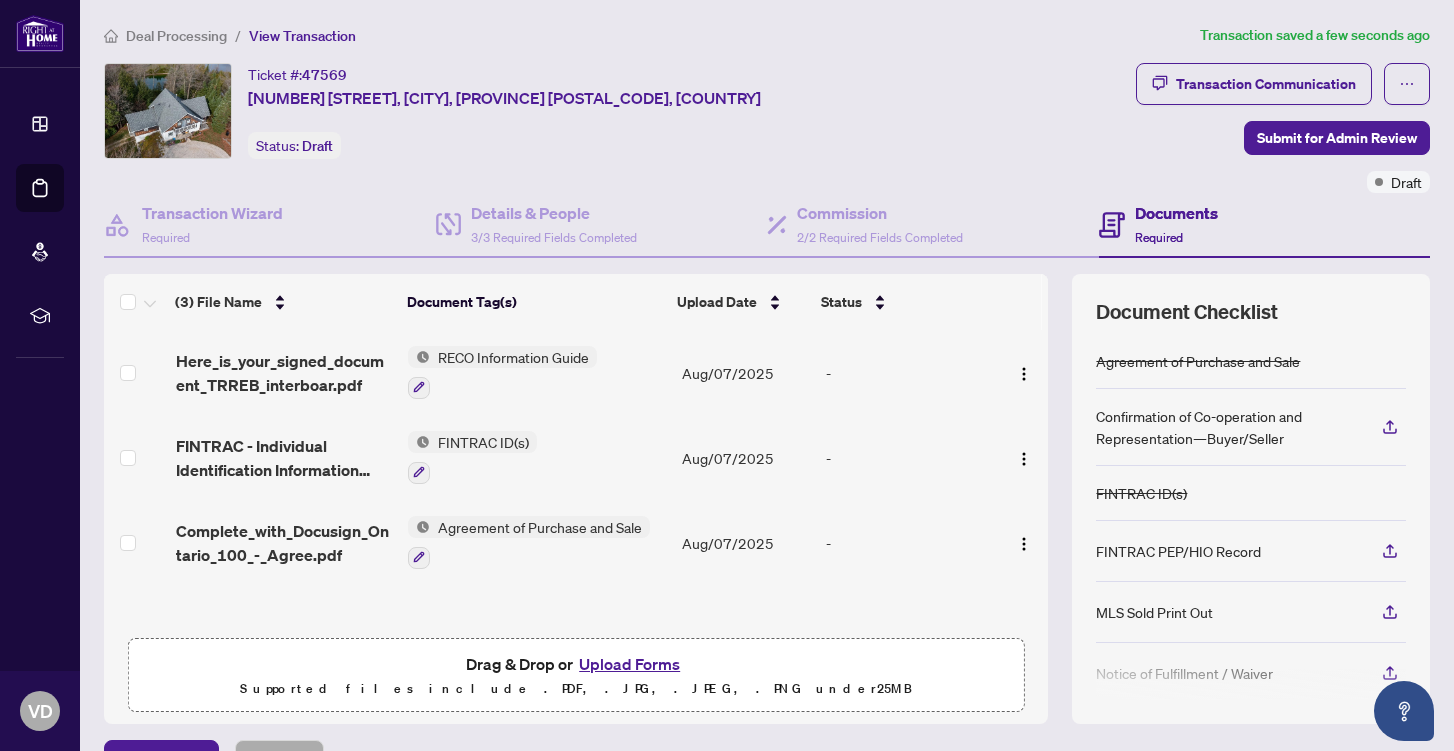click on "Transaction Communication Submit for Admin Review Draft" at bounding box center (1283, 128) 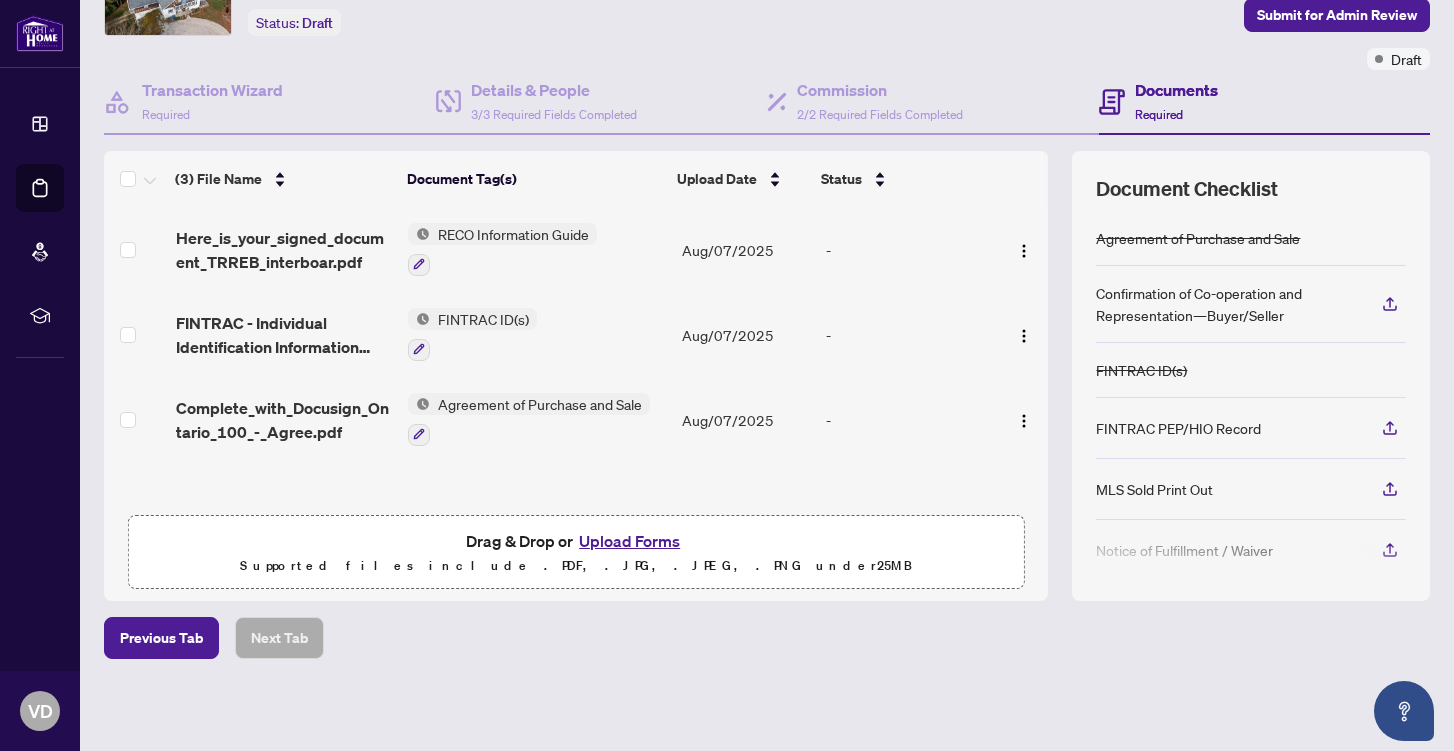 scroll, scrollTop: 0, scrollLeft: 0, axis: both 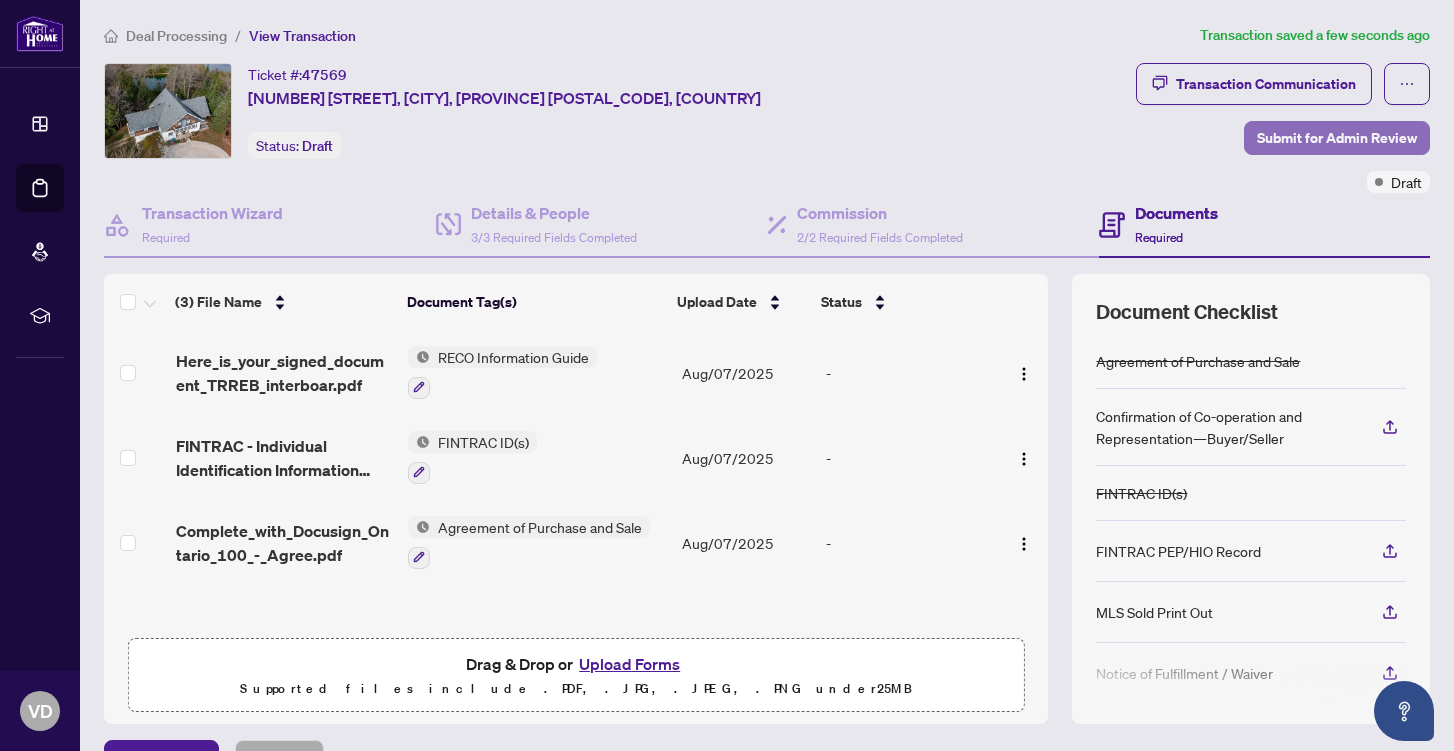 click on "Submit for Admin Review" at bounding box center (1337, 138) 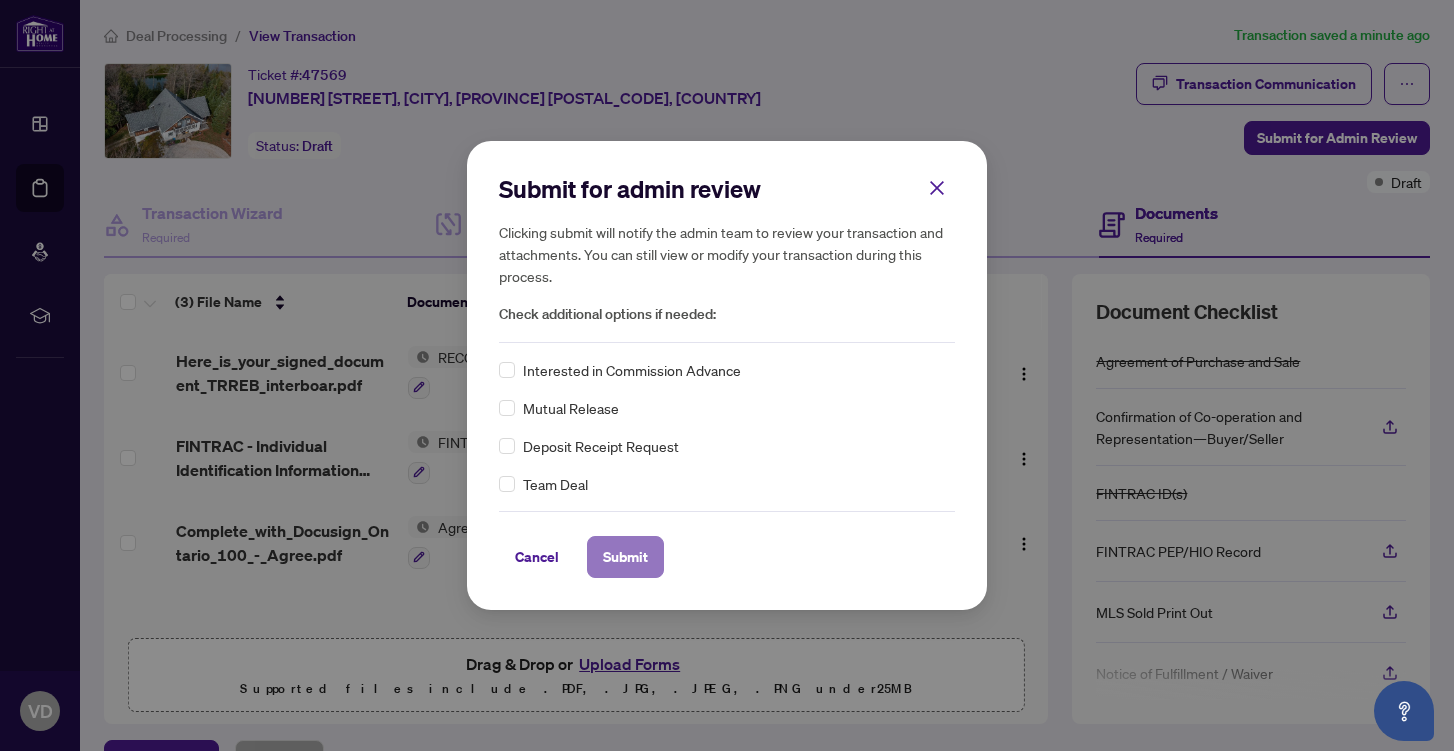click on "Submit" at bounding box center [625, 557] 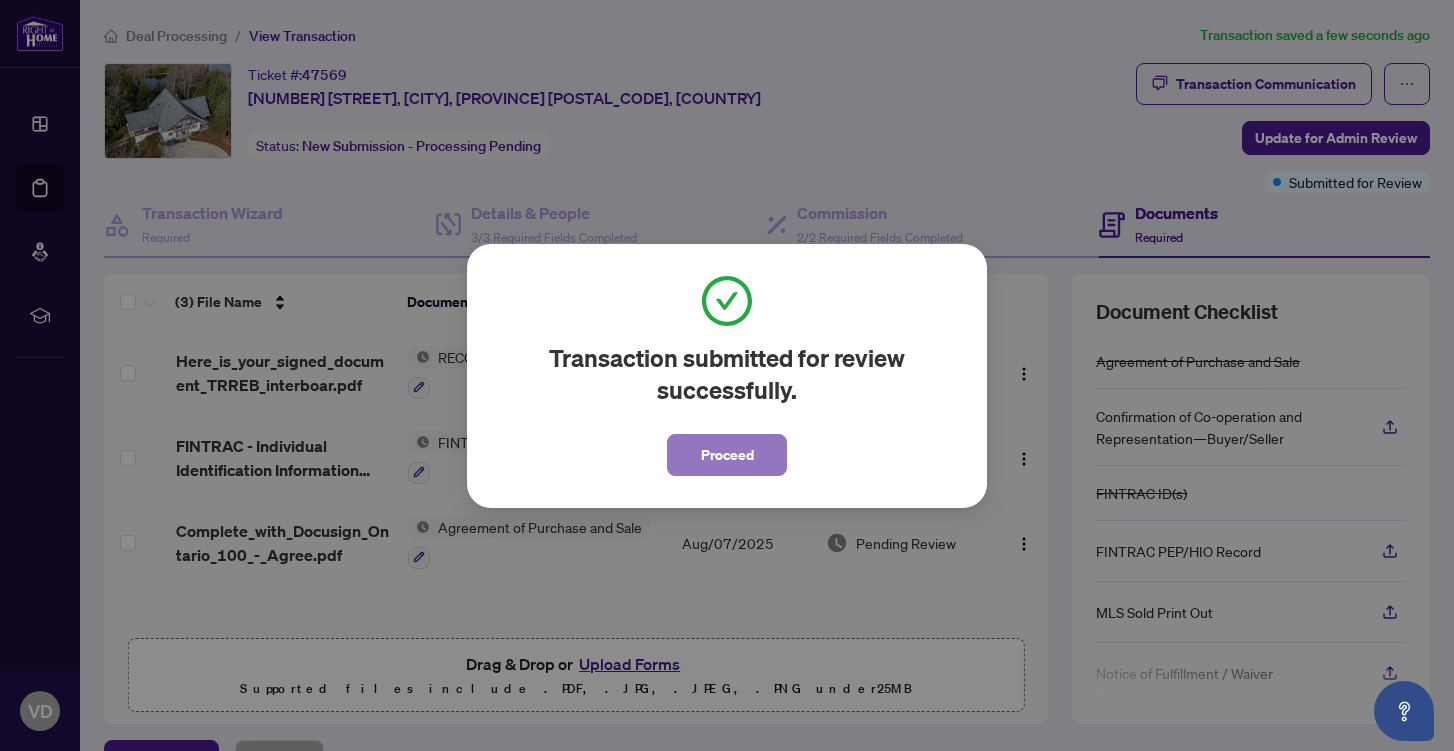 click on "Proceed" at bounding box center (727, 455) 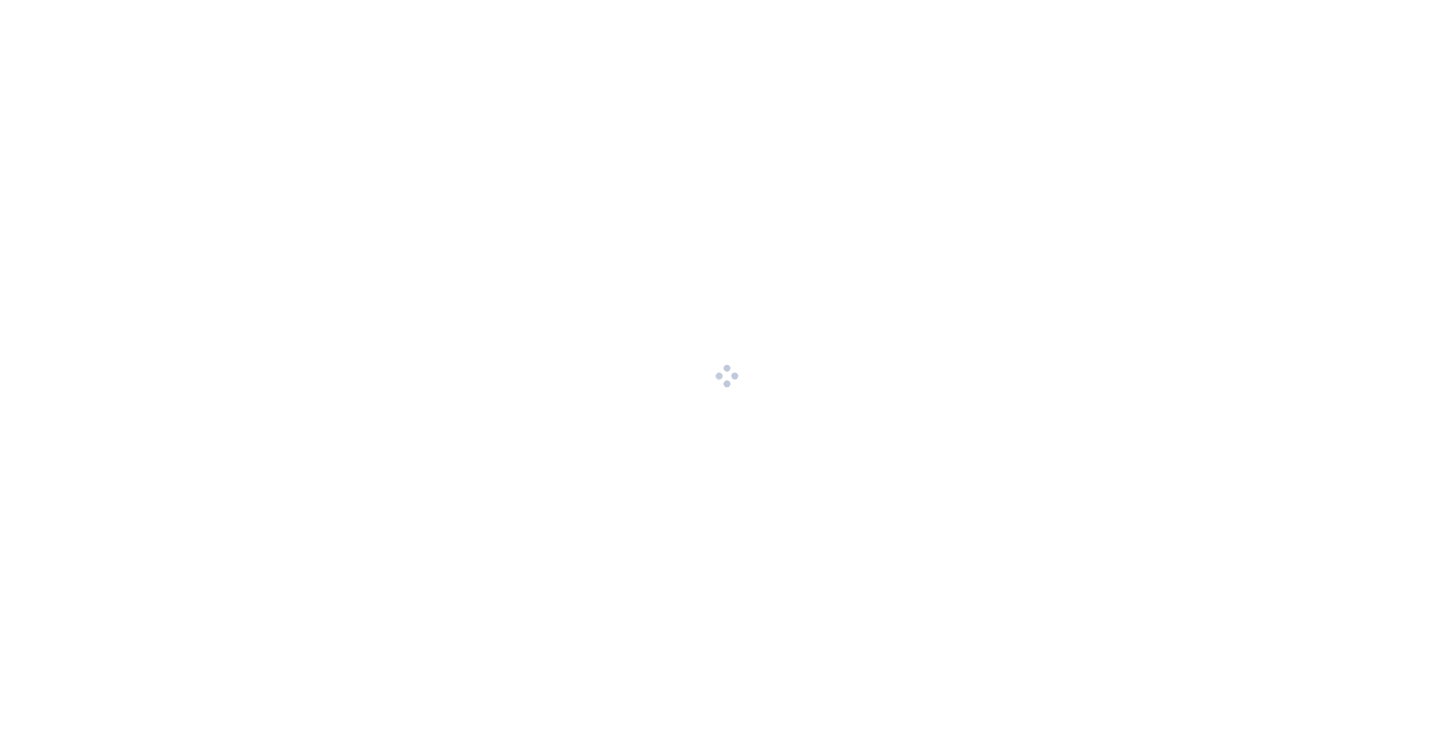 scroll, scrollTop: 0, scrollLeft: 0, axis: both 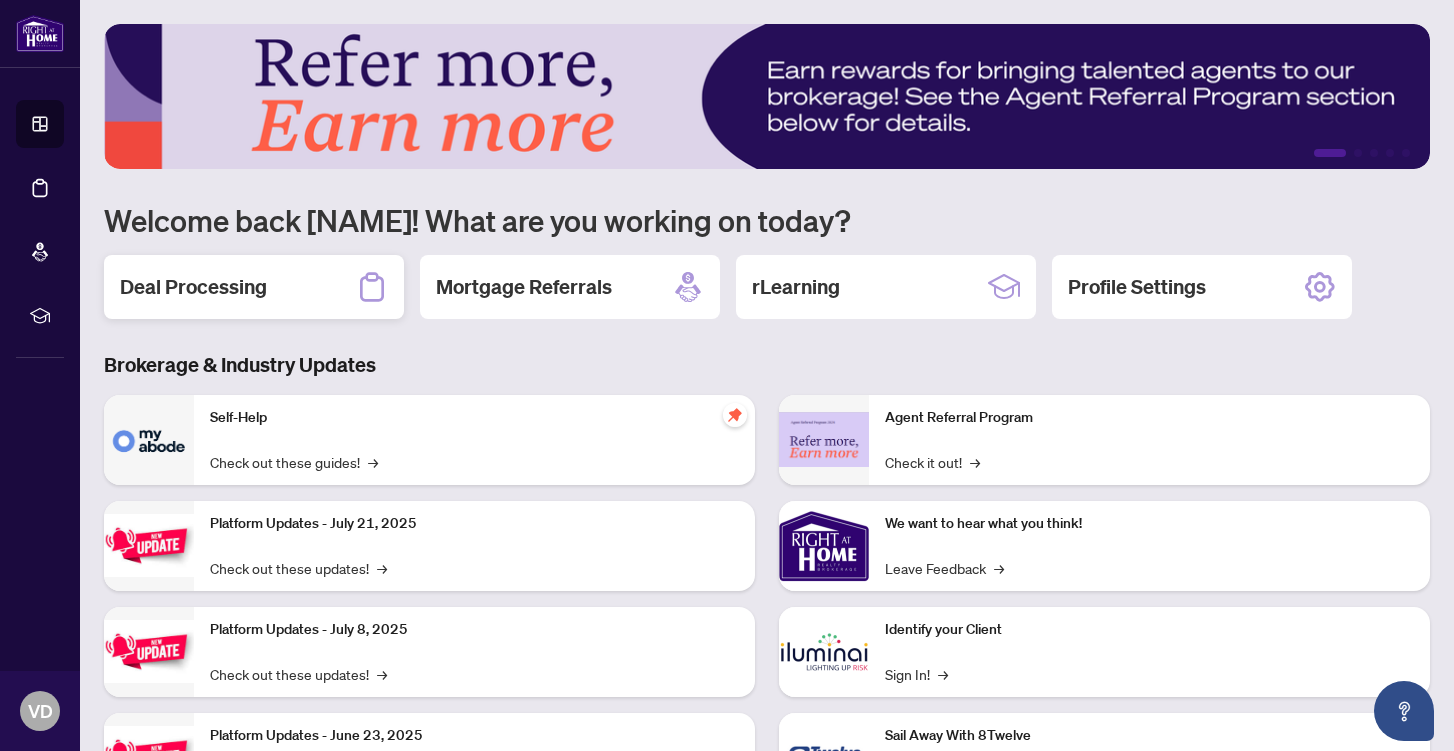 click on "Deal Processing" at bounding box center [193, 287] 